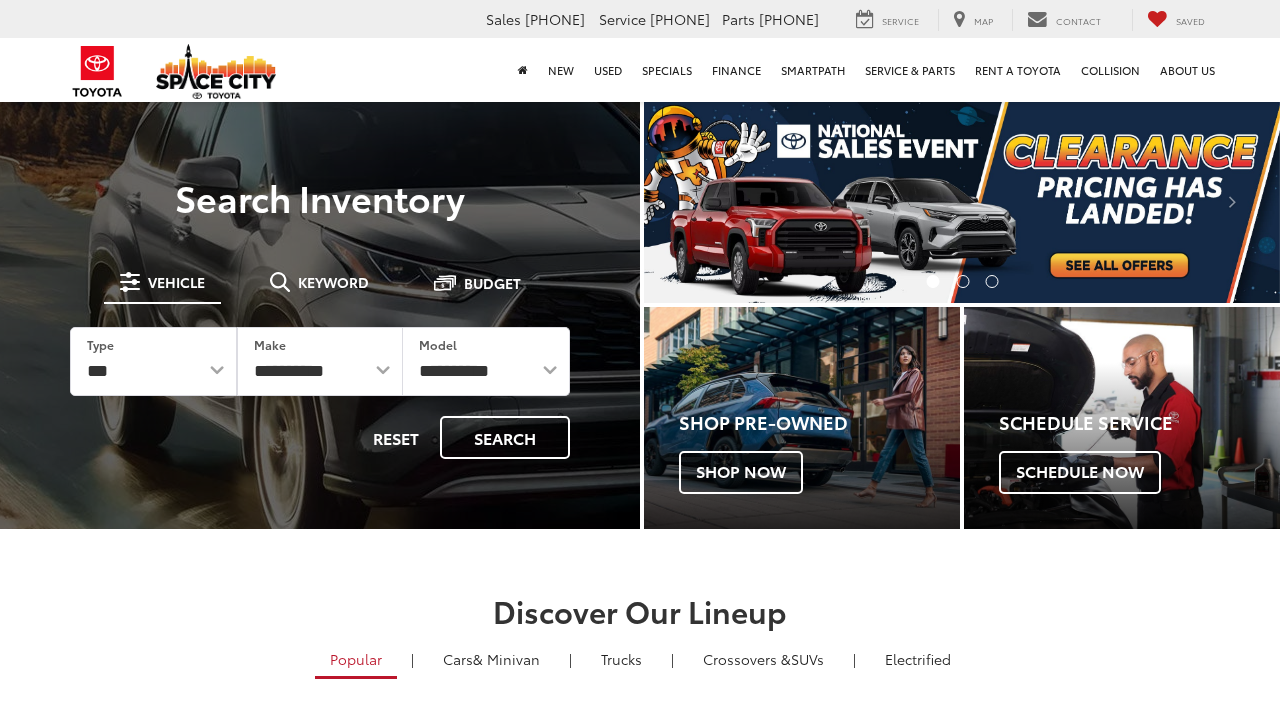 scroll, scrollTop: 0, scrollLeft: 0, axis: both 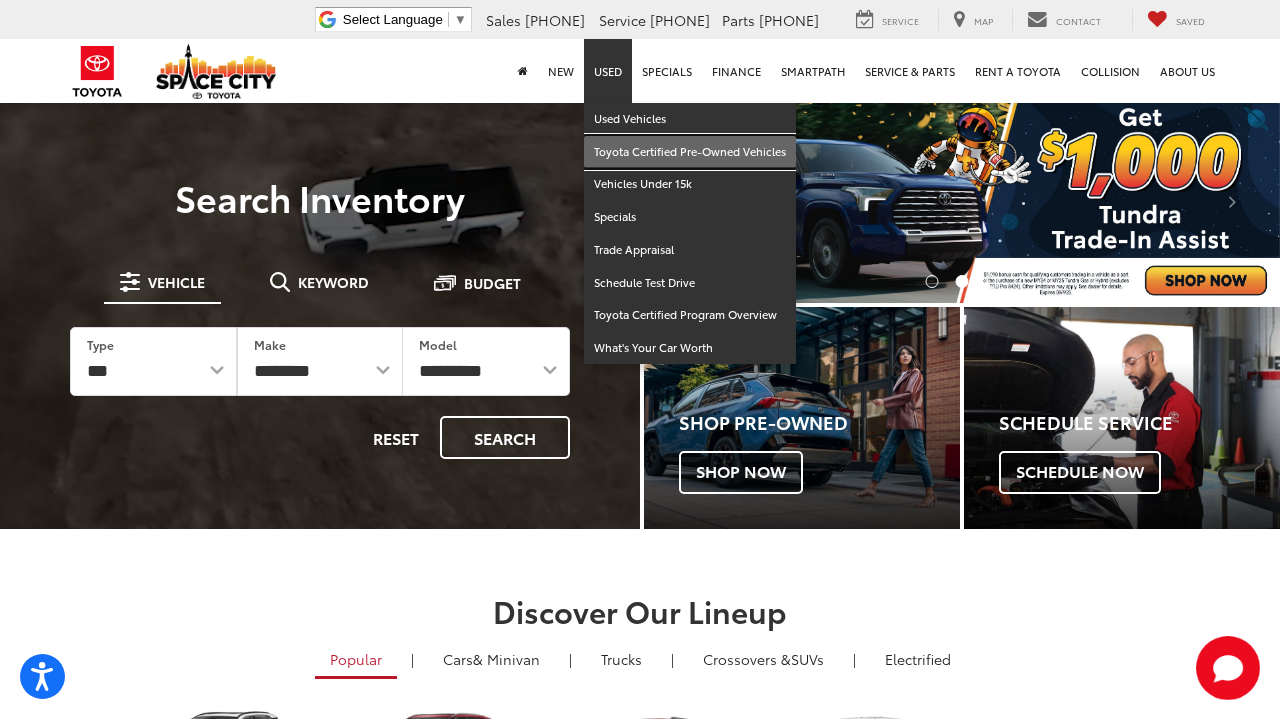 click on "Toyota Certified Pre-Owned Vehicles" at bounding box center [690, 152] 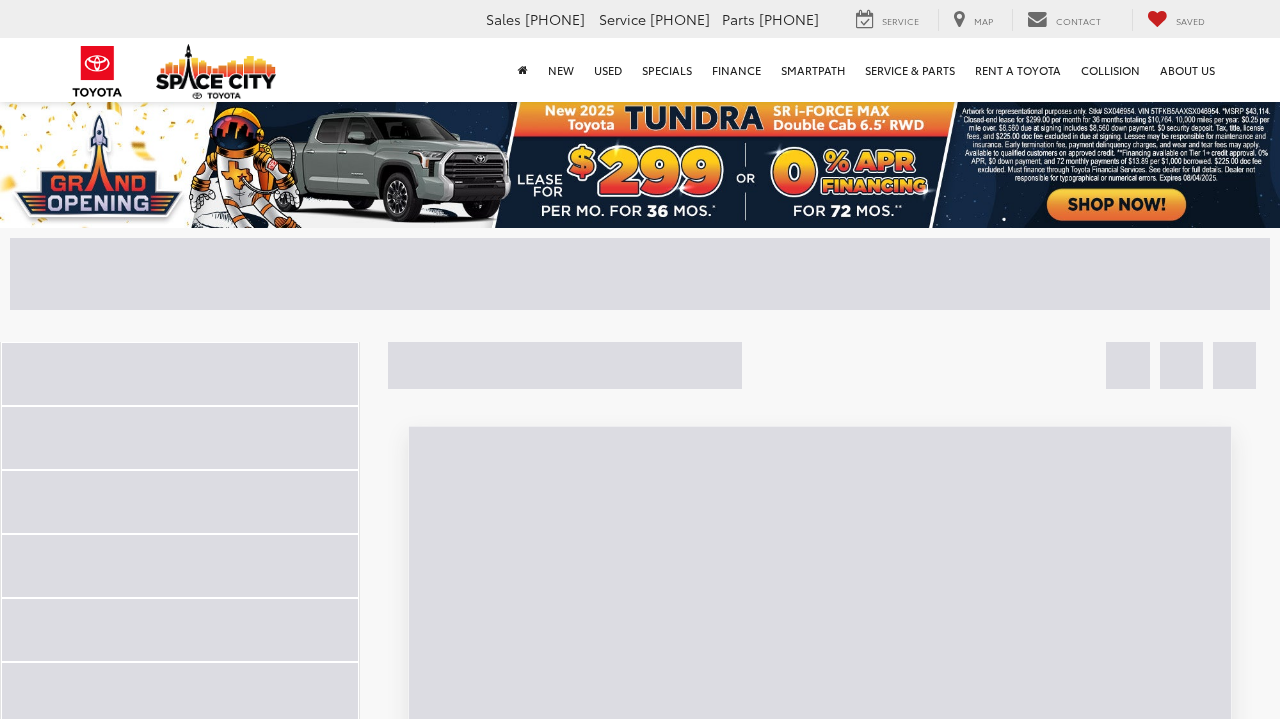 scroll, scrollTop: 0, scrollLeft: 0, axis: both 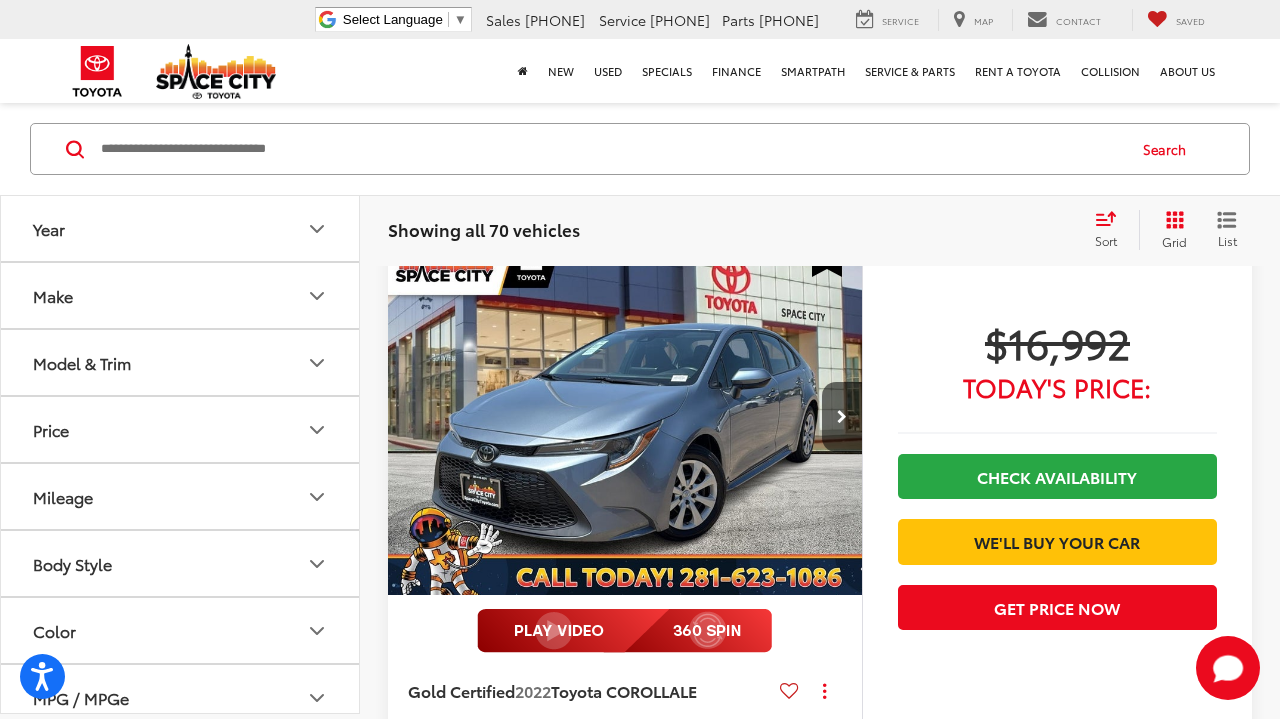 click 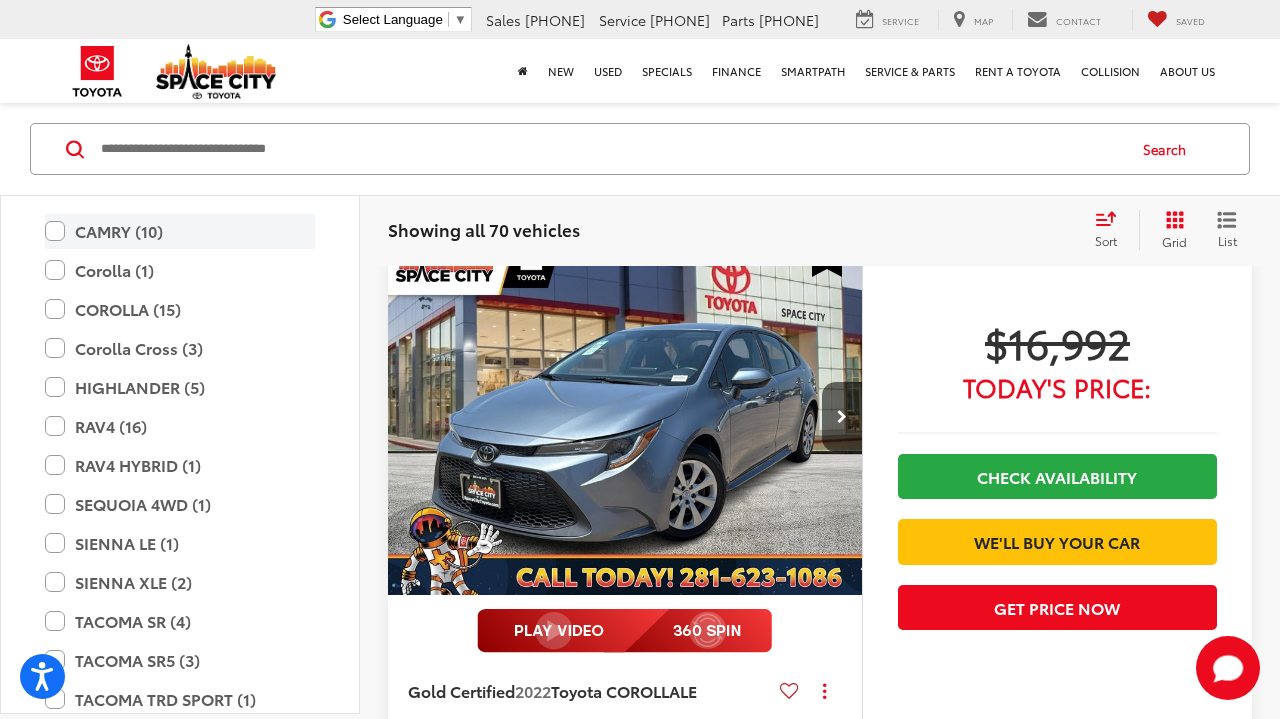 scroll, scrollTop: 300, scrollLeft: 0, axis: vertical 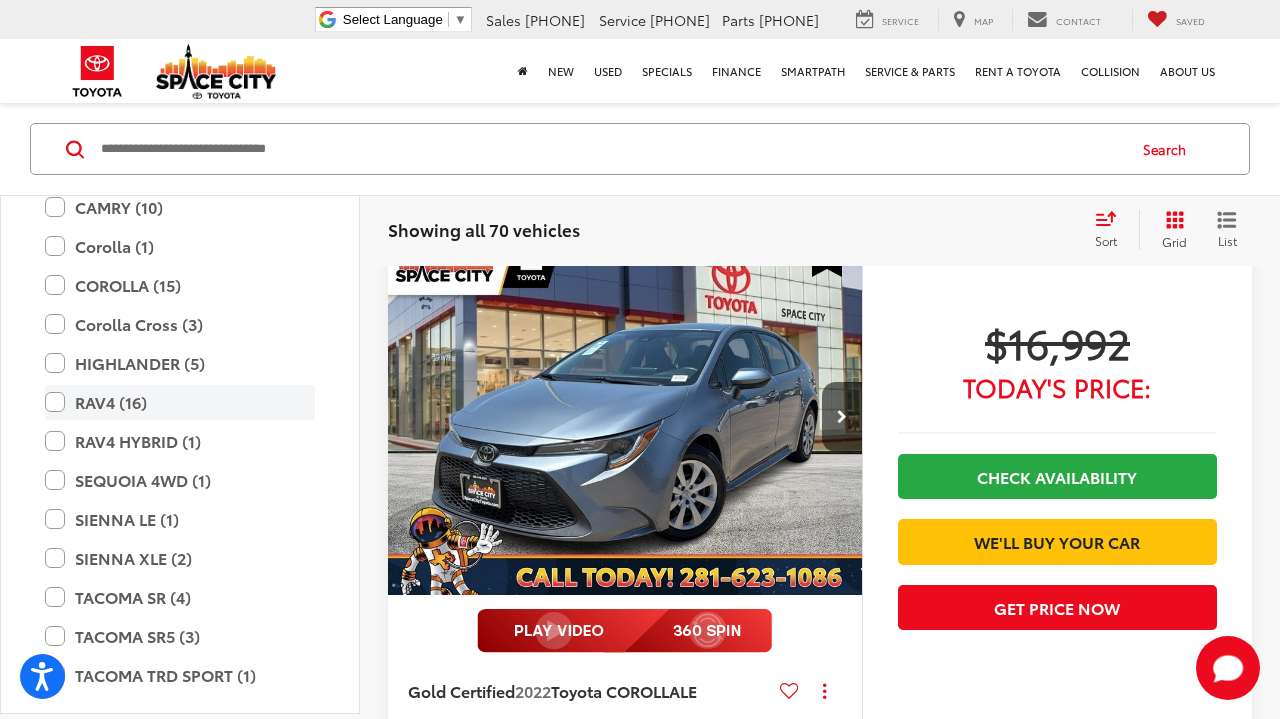 click on "RAV4 (16)" at bounding box center [180, 402] 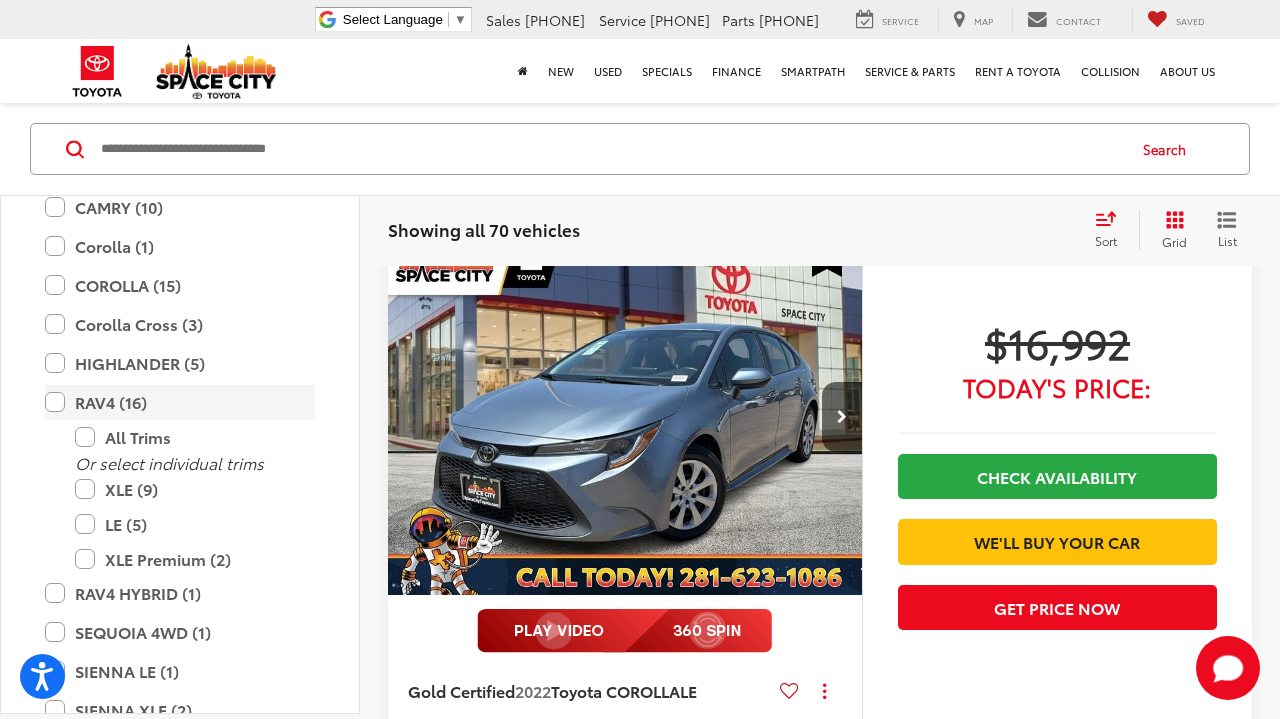 scroll, scrollTop: 125, scrollLeft: 0, axis: vertical 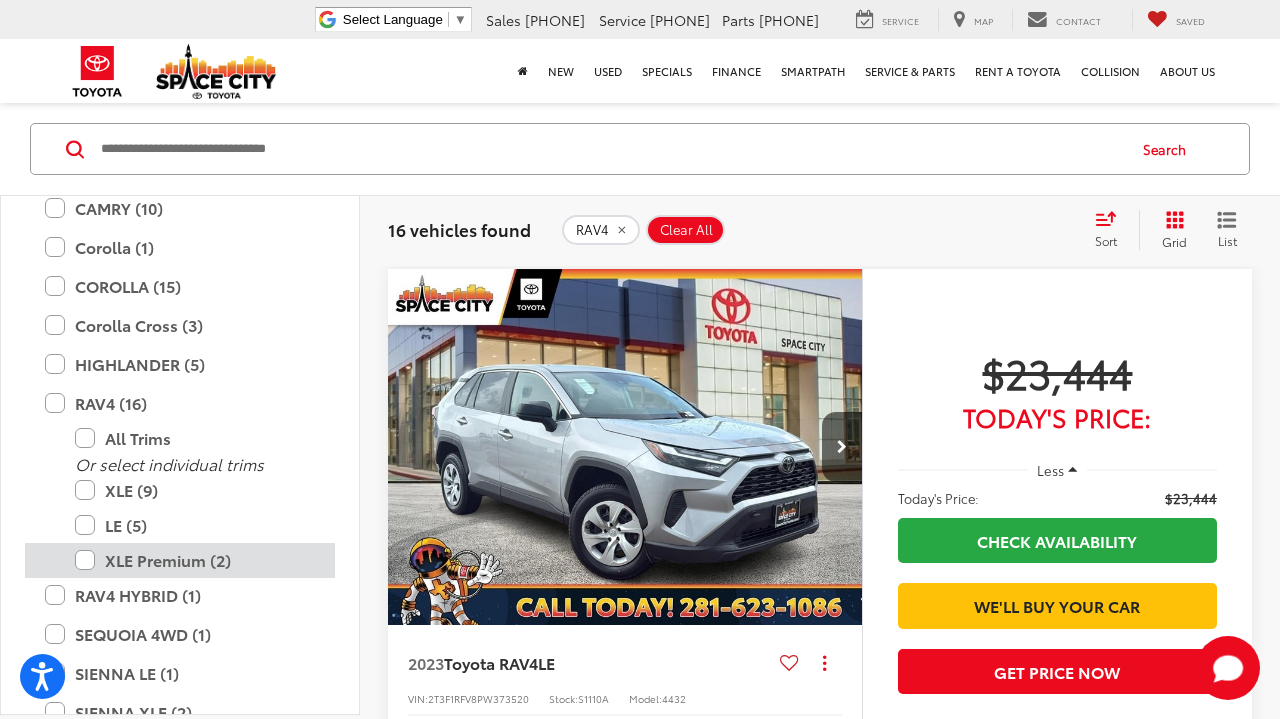 click on "XLE Premium (2)" at bounding box center [195, 560] 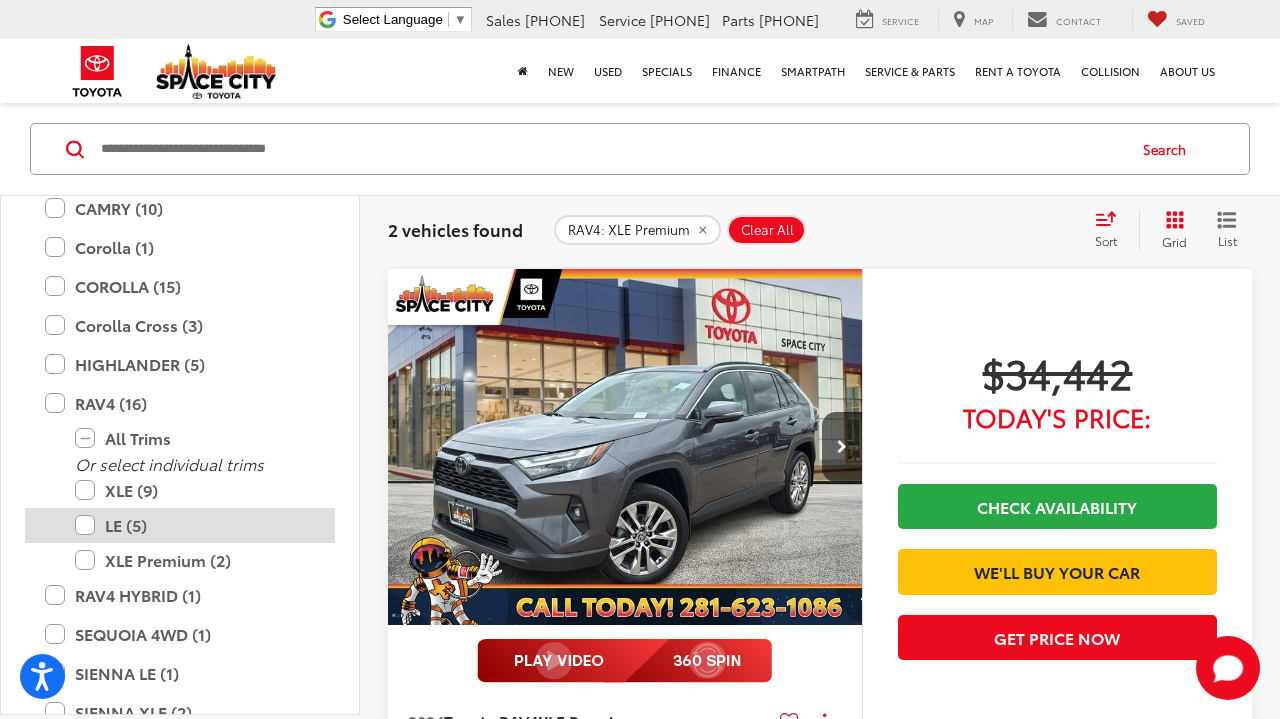 click on "LE (5)" at bounding box center [195, 525] 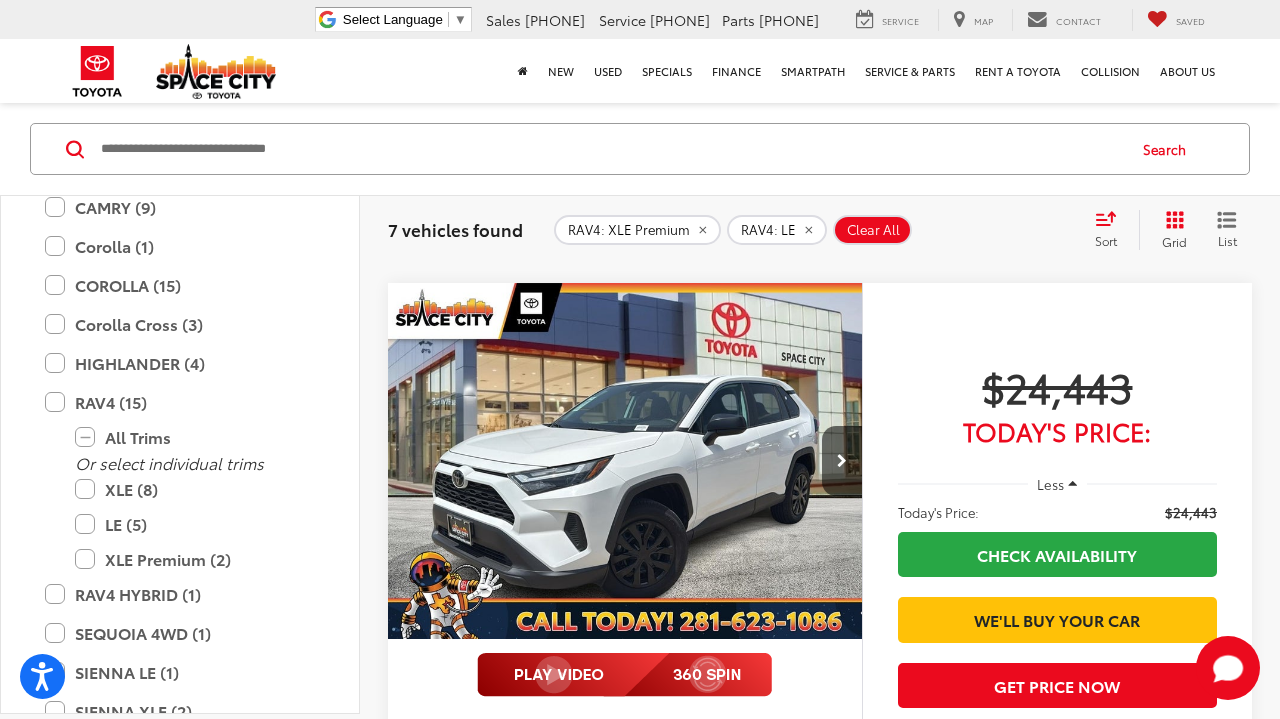 scroll, scrollTop: 822, scrollLeft: 0, axis: vertical 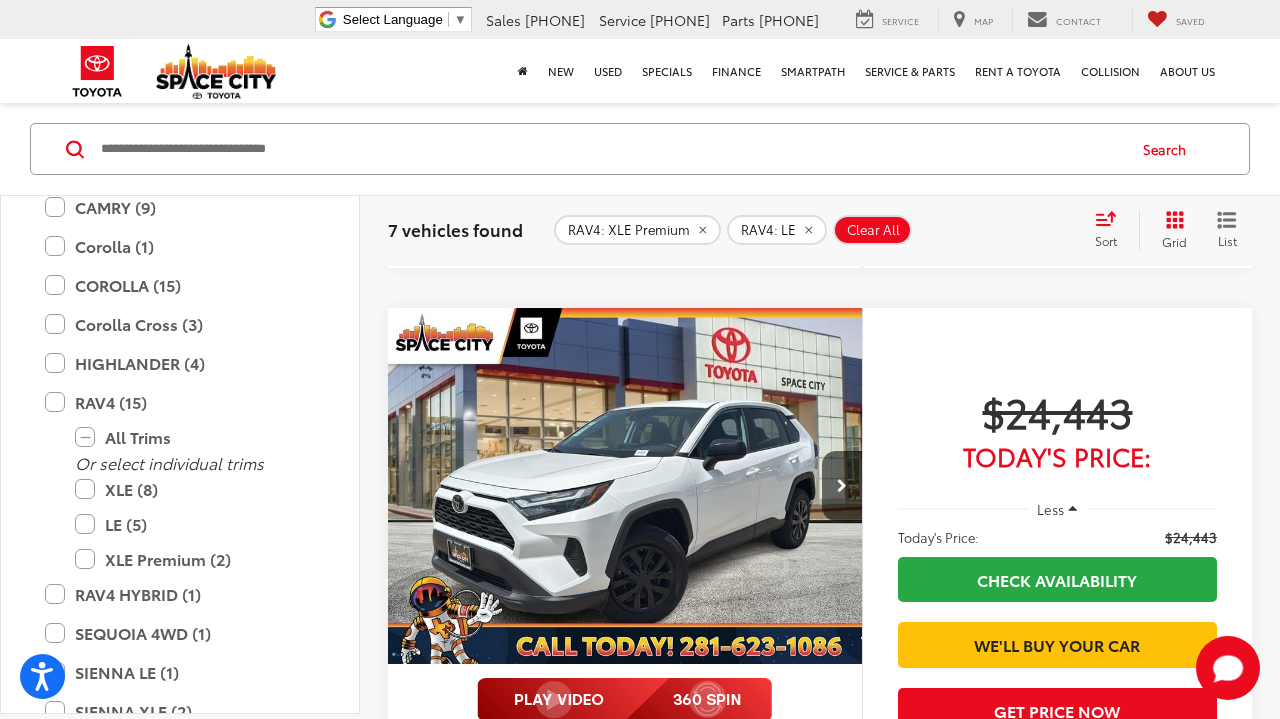 click at bounding box center (625, 487) 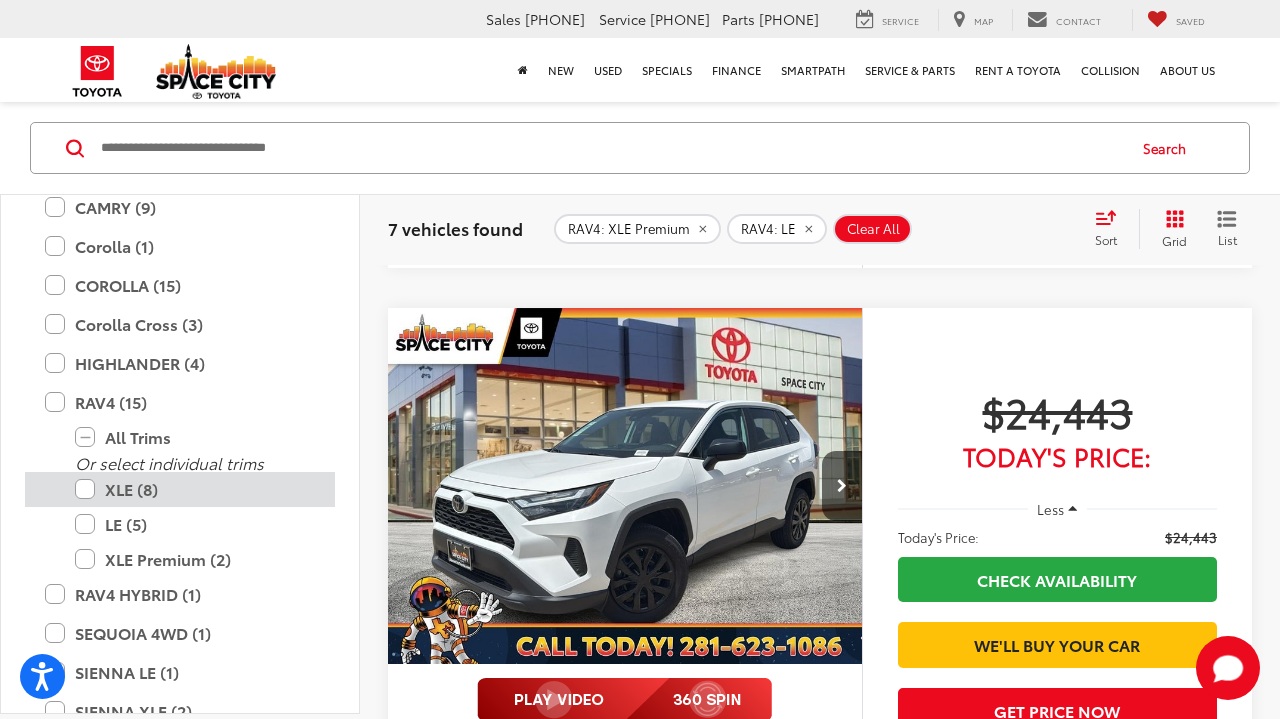 click on "XLE (8)" at bounding box center [195, 489] 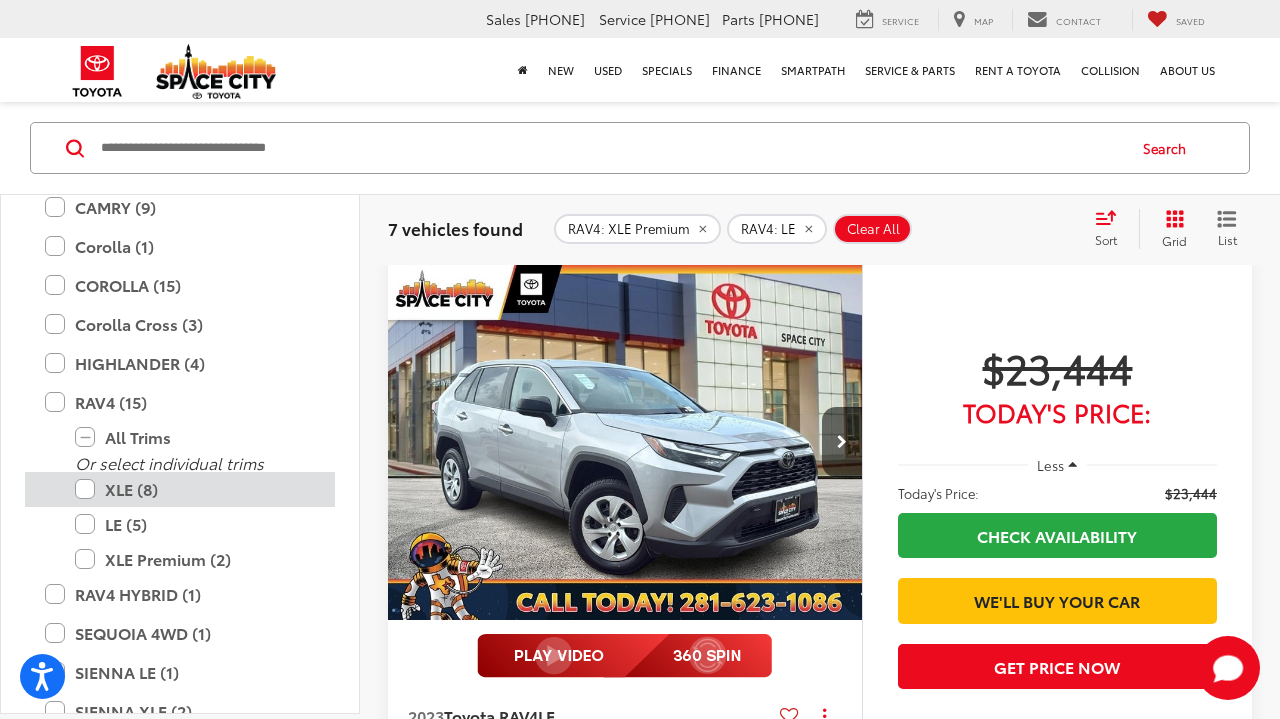 scroll, scrollTop: 126, scrollLeft: 0, axis: vertical 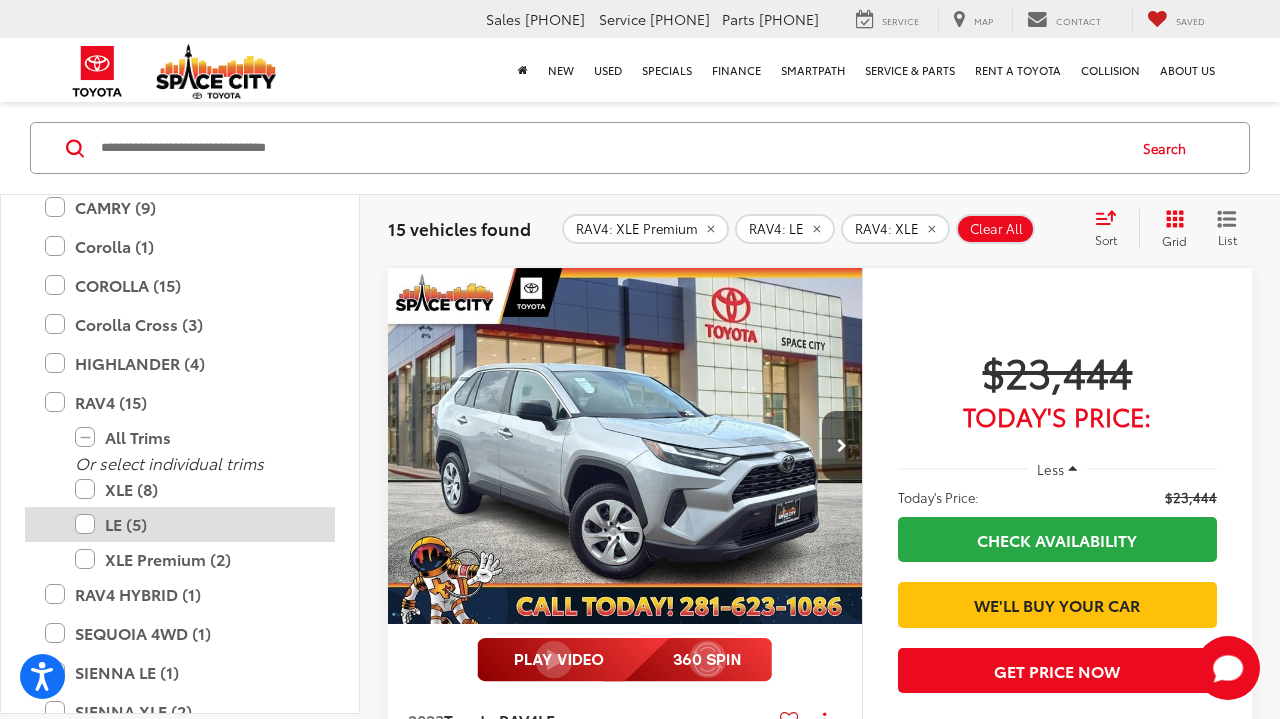 click on "LE (5)" at bounding box center [195, 524] 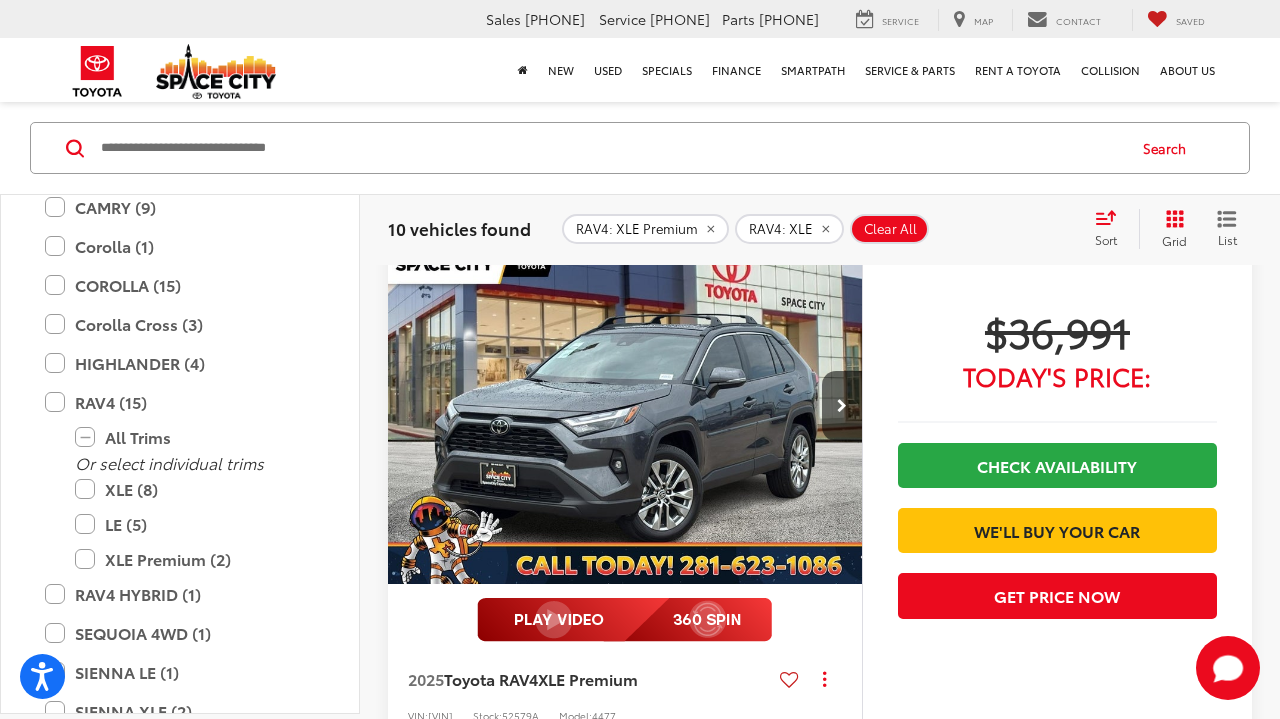 scroll, scrollTop: 6701, scrollLeft: 0, axis: vertical 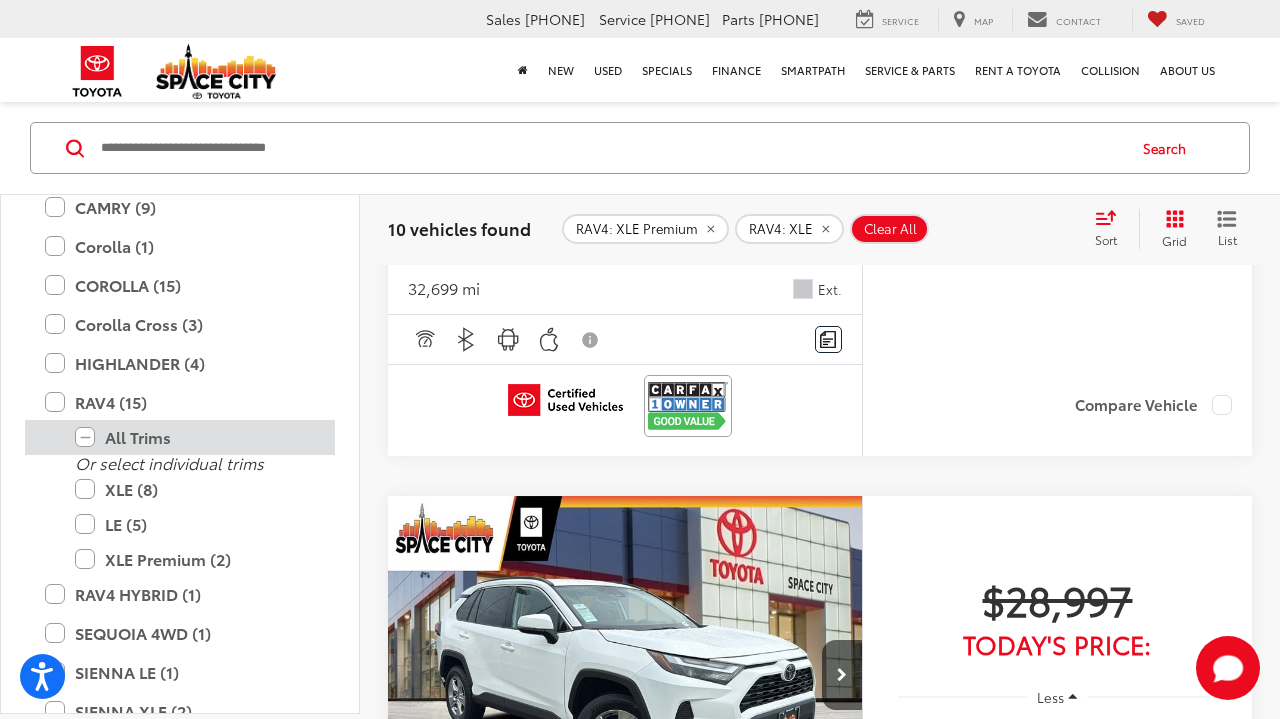 click on "All Trims" at bounding box center [195, 437] 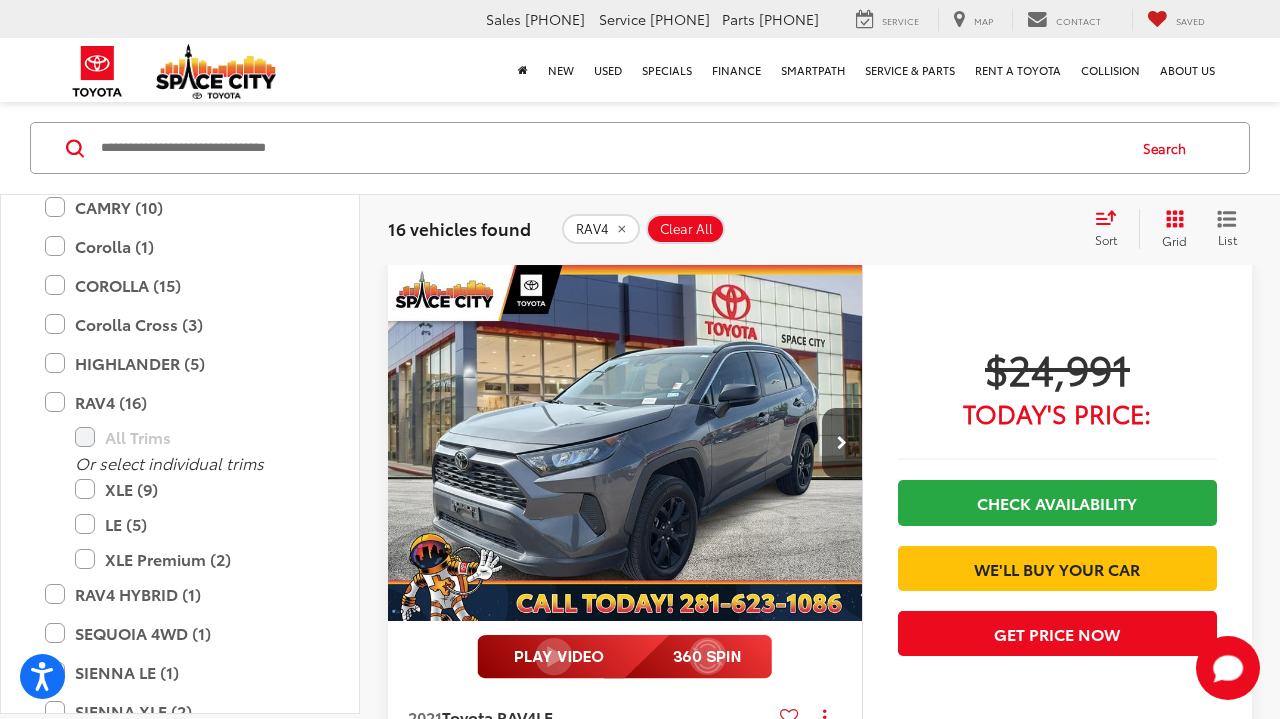 scroll, scrollTop: 2336, scrollLeft: 0, axis: vertical 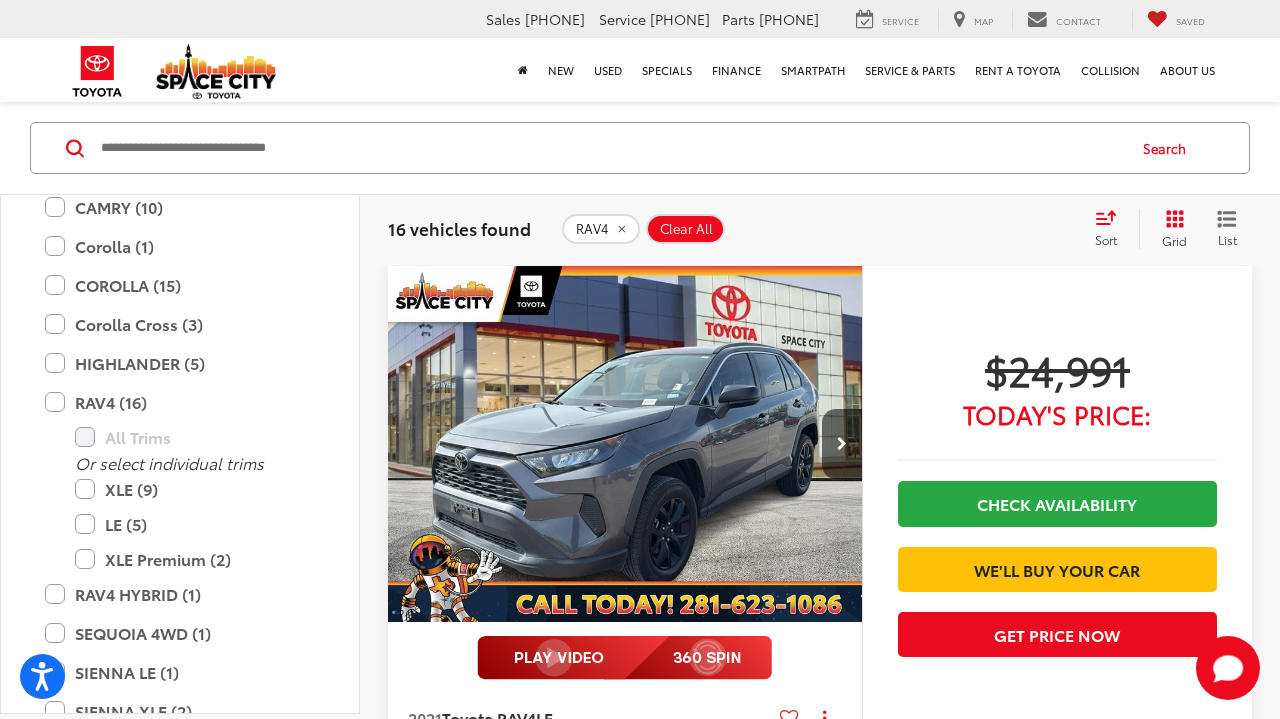 click at bounding box center [625, 445] 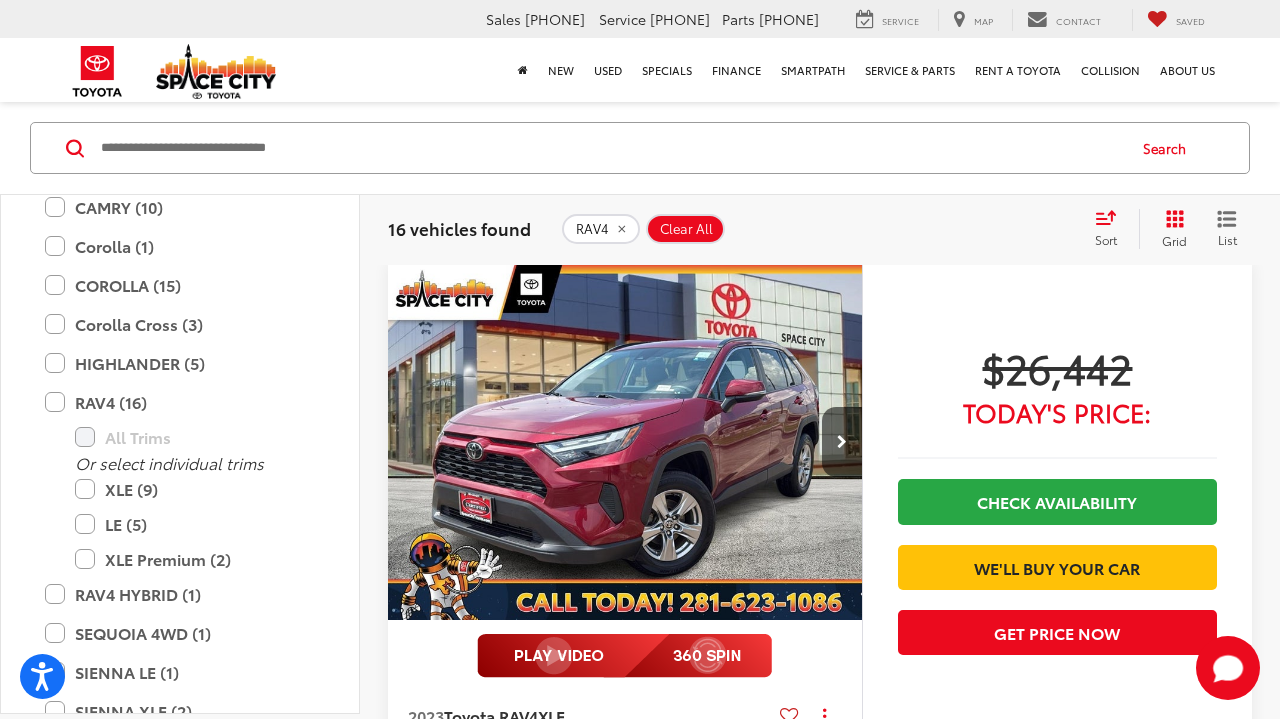scroll, scrollTop: 3063, scrollLeft: 0, axis: vertical 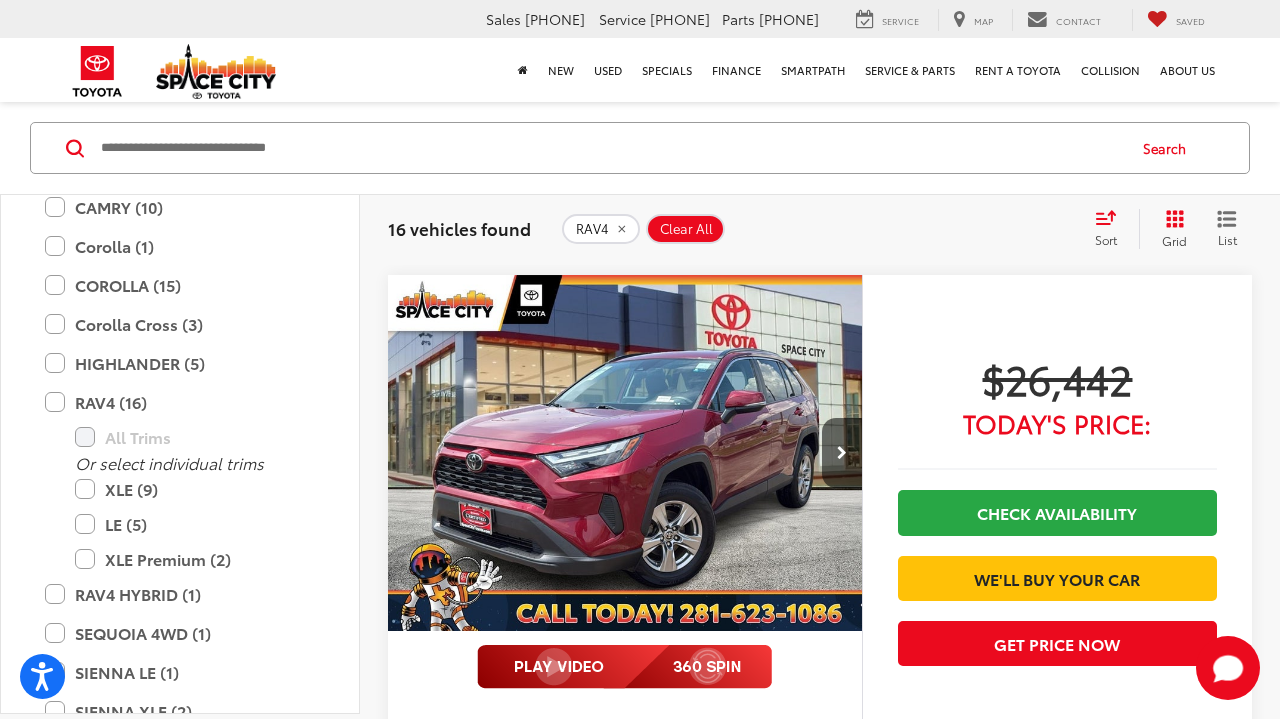 click at bounding box center (625, 454) 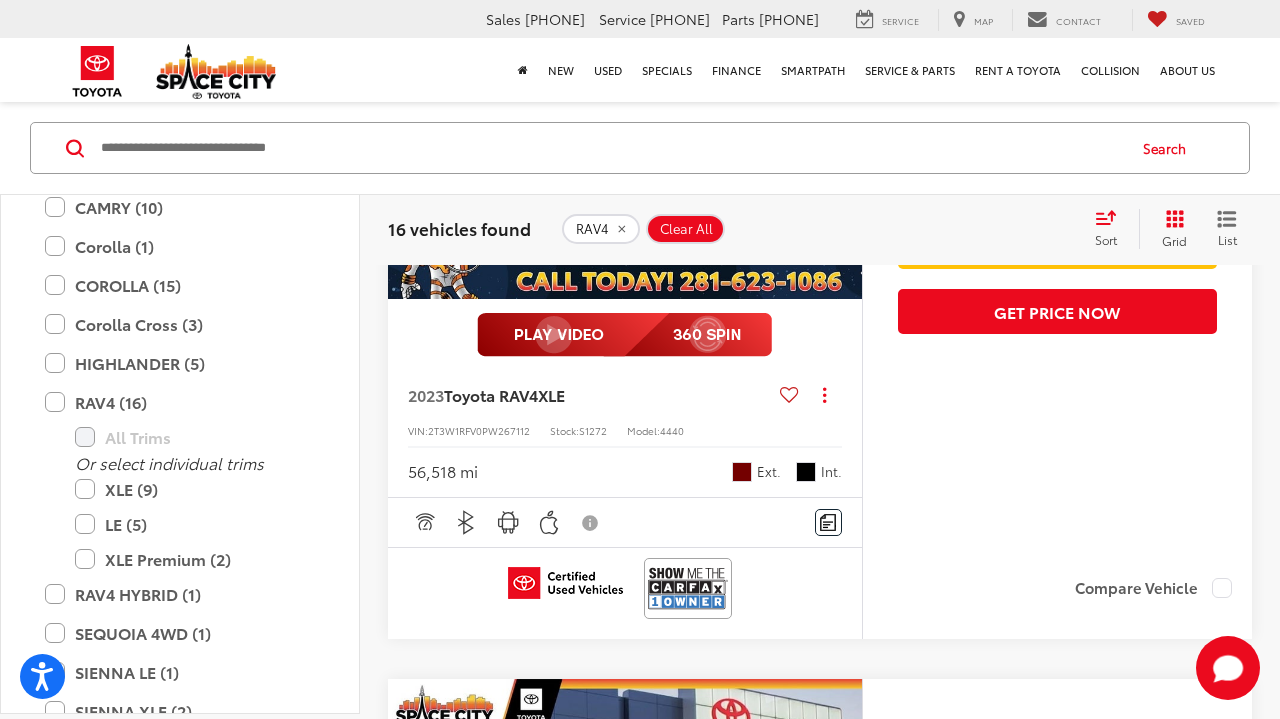 scroll, scrollTop: 3539, scrollLeft: 0, axis: vertical 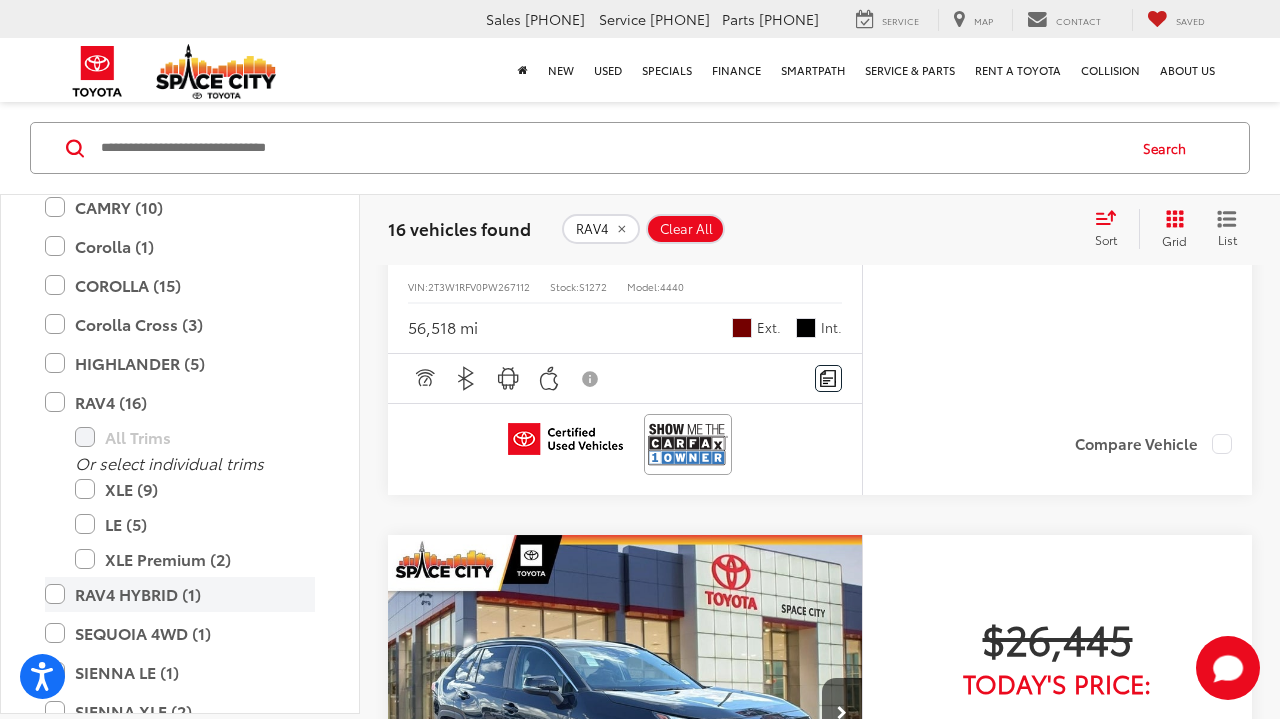 click on "RAV4 HYBRID (1)" at bounding box center (180, 594) 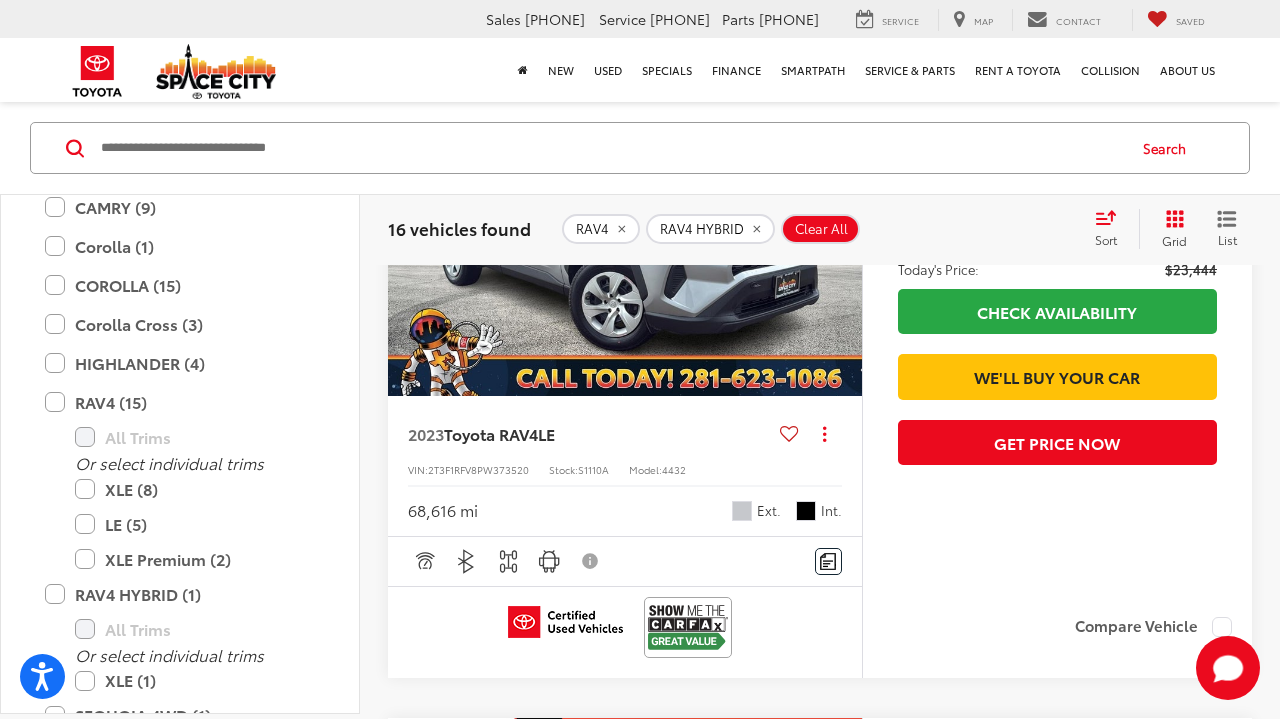 scroll, scrollTop: 372, scrollLeft: 0, axis: vertical 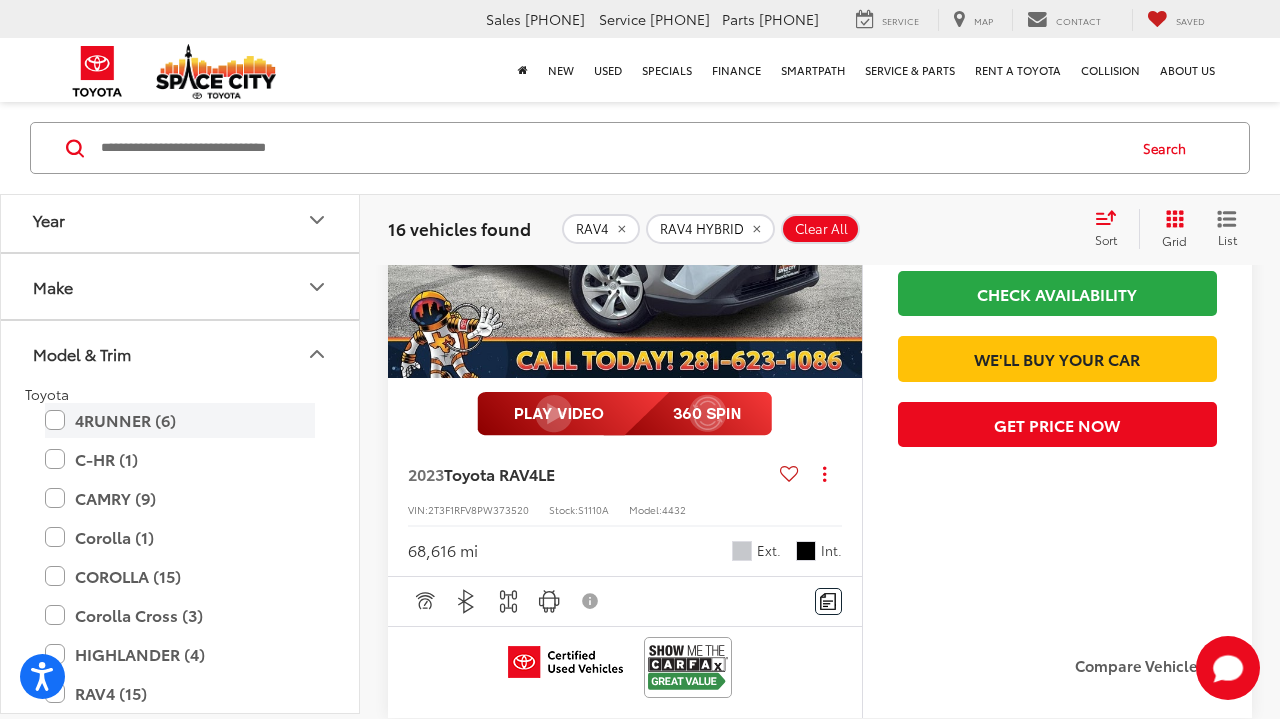 click on "4RUNNER (6)" at bounding box center (180, 420) 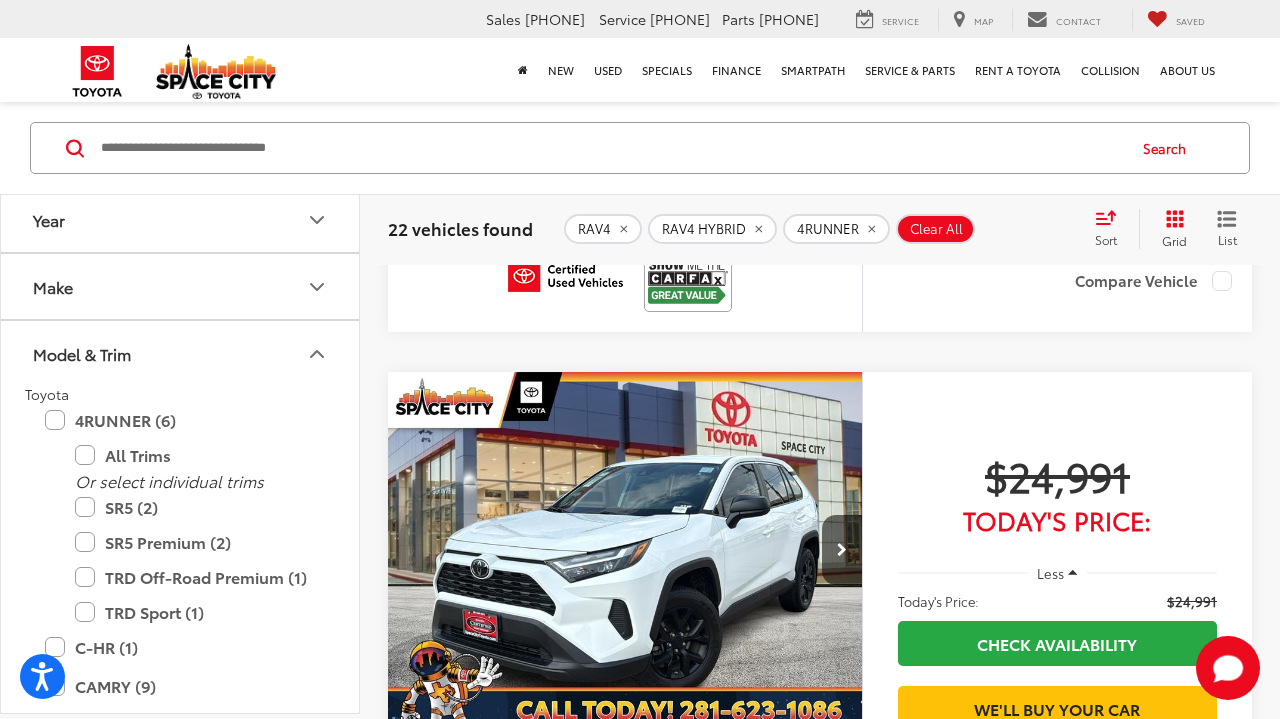 scroll, scrollTop: 2228, scrollLeft: 0, axis: vertical 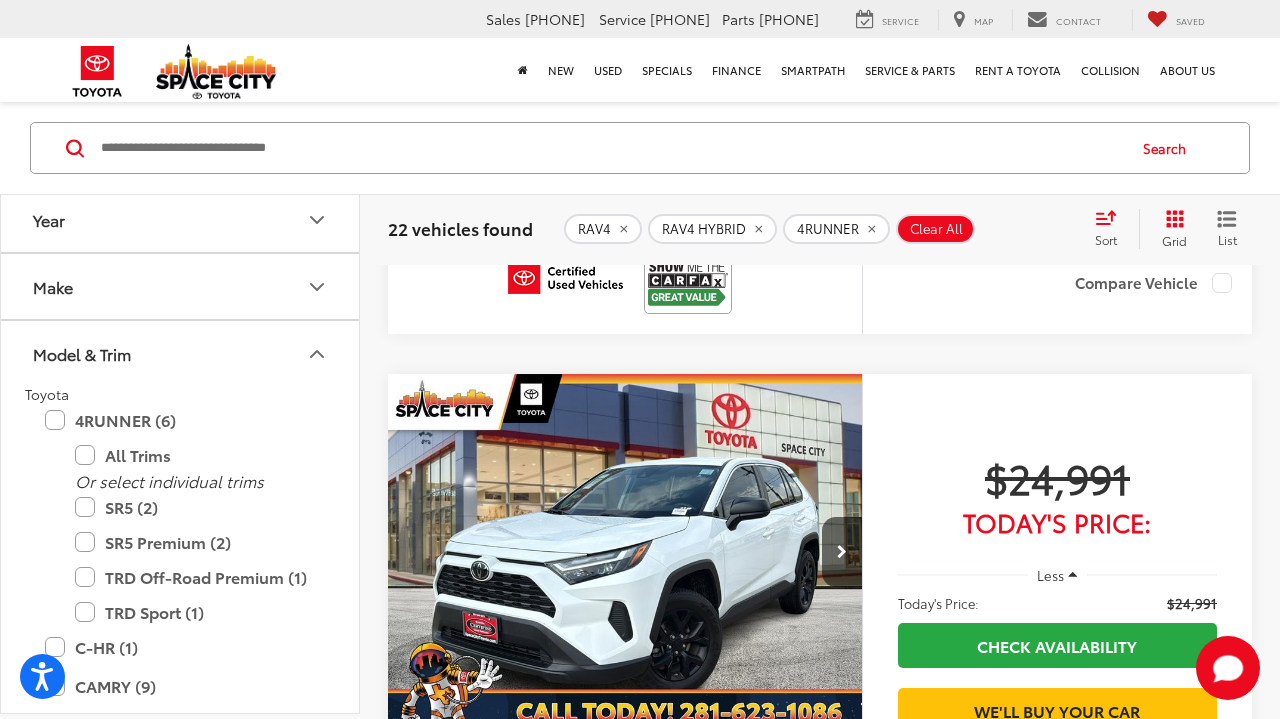 click at bounding box center (625, 553) 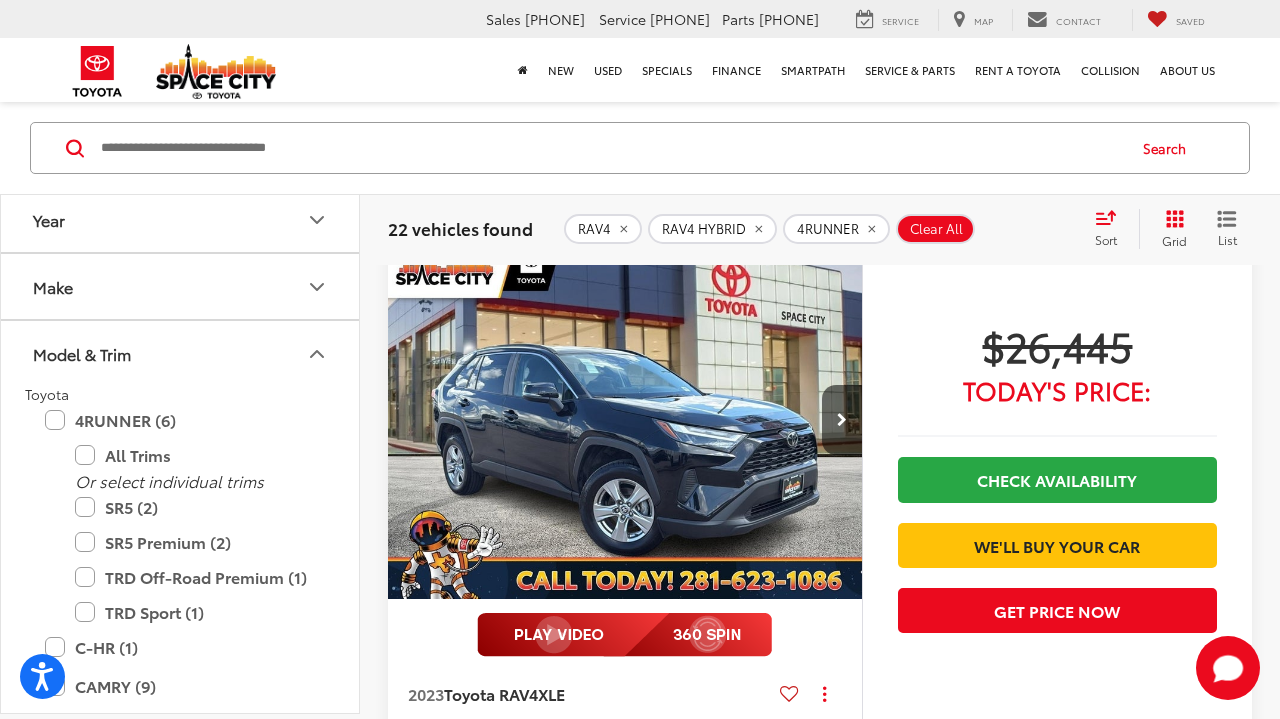 scroll, scrollTop: 4567, scrollLeft: 0, axis: vertical 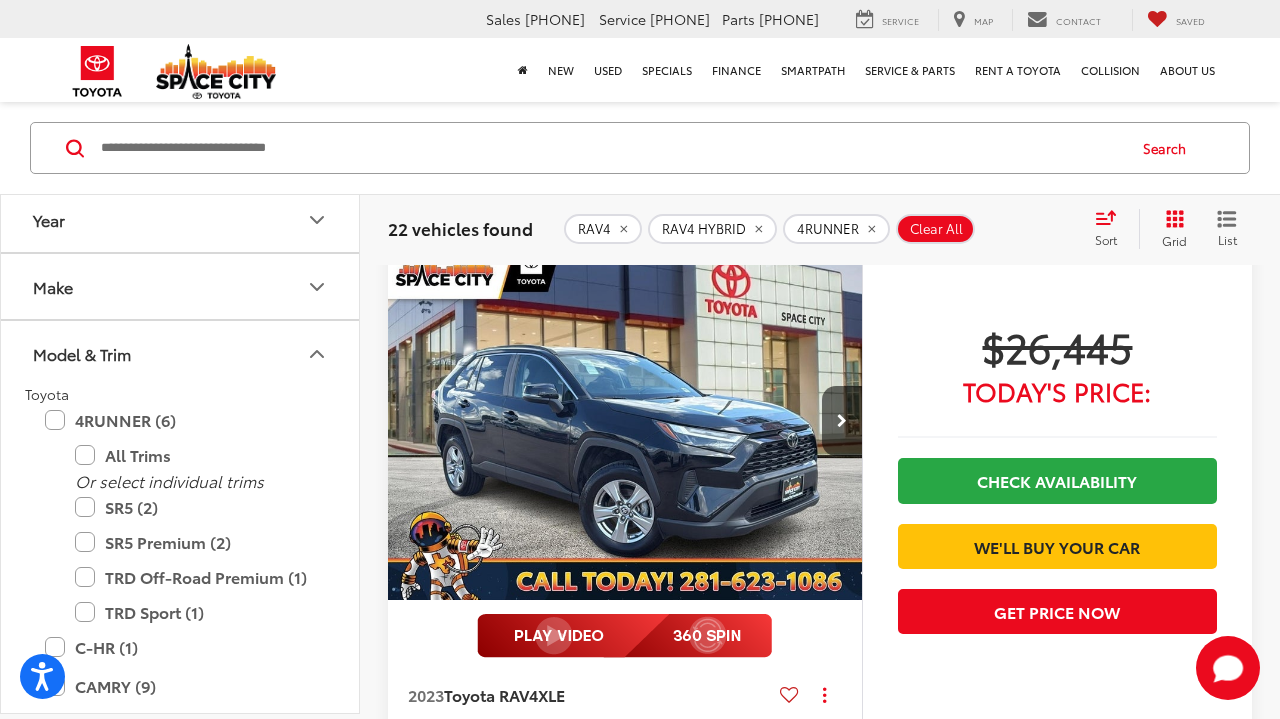 click at bounding box center (625, 422) 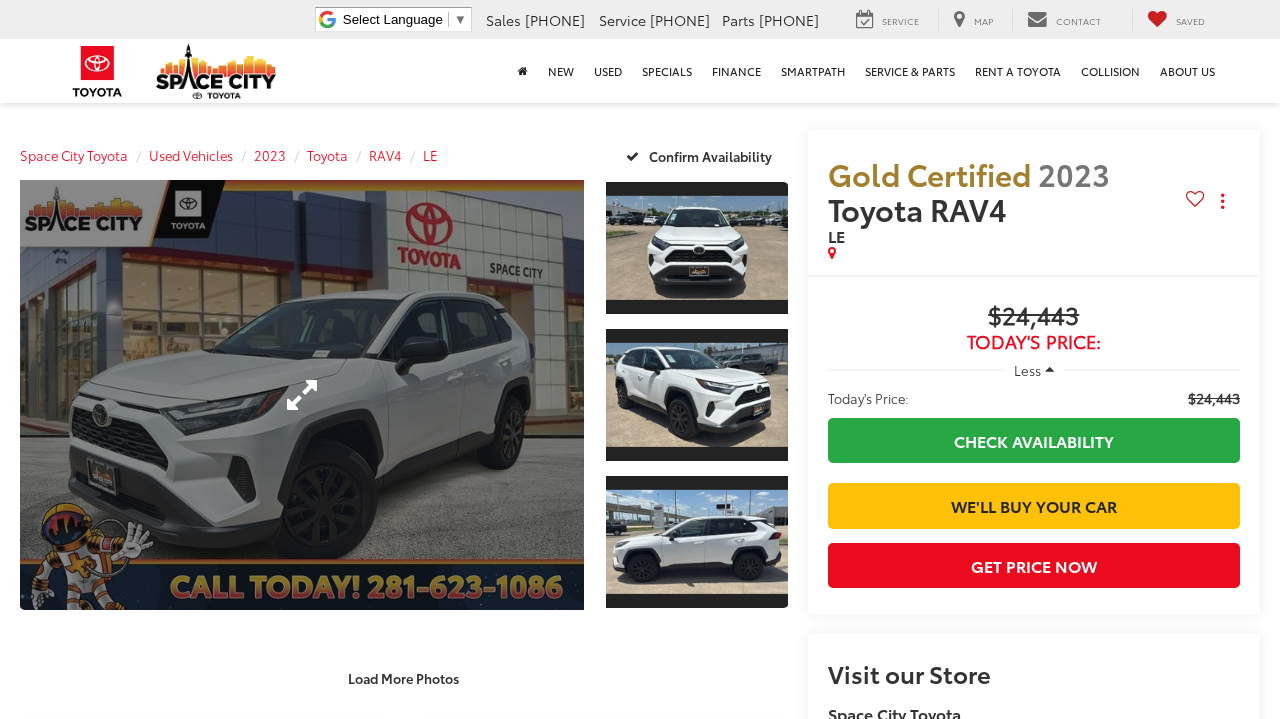 scroll, scrollTop: 0, scrollLeft: 0, axis: both 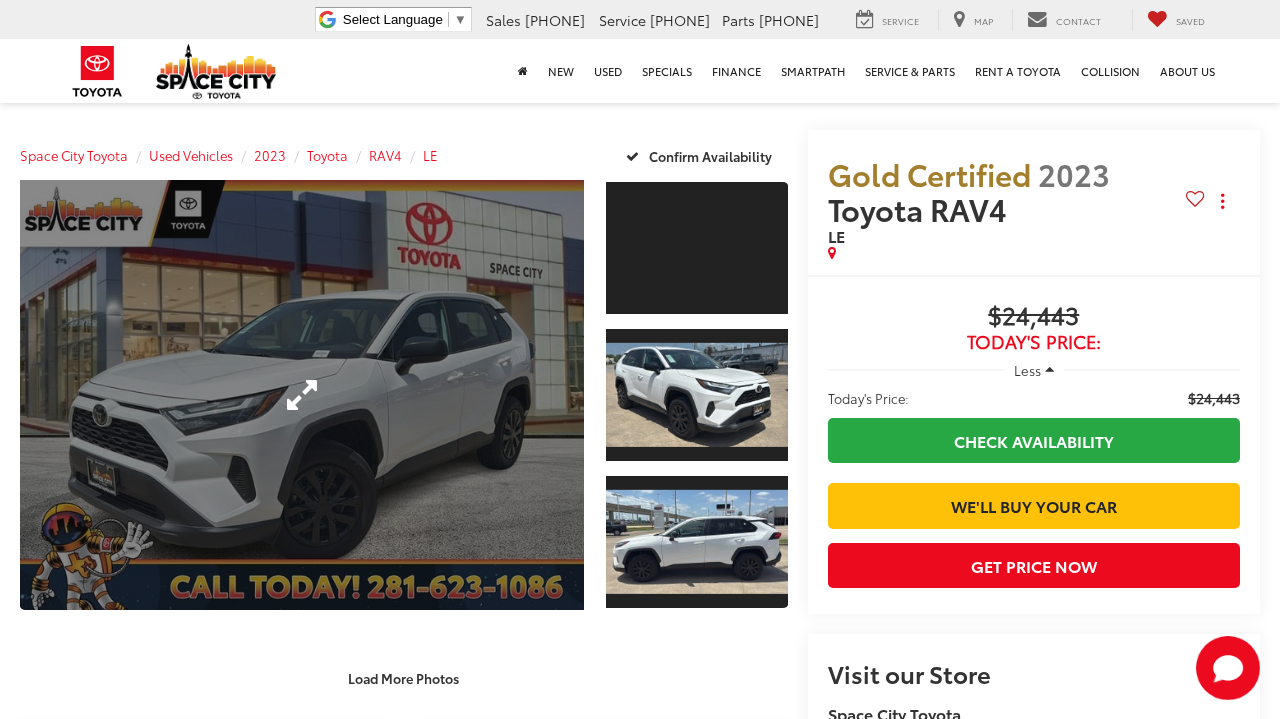 click at bounding box center [302, 395] 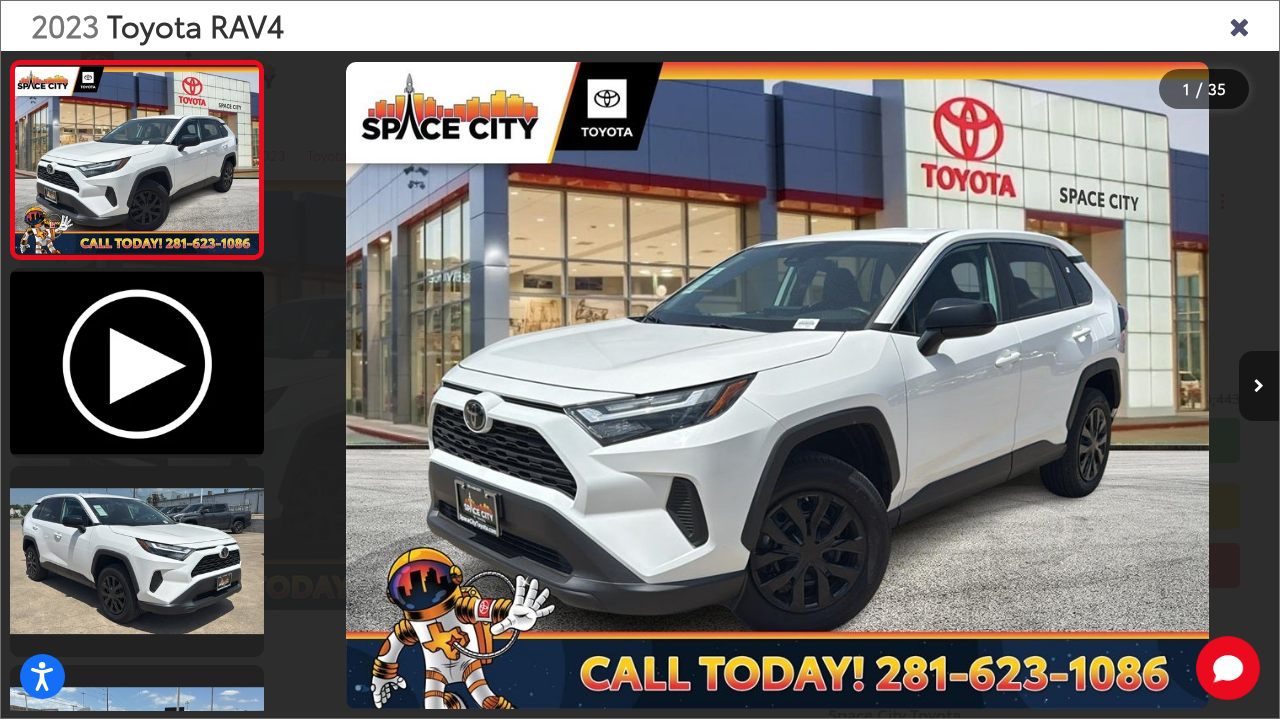 click at bounding box center (1259, 386) 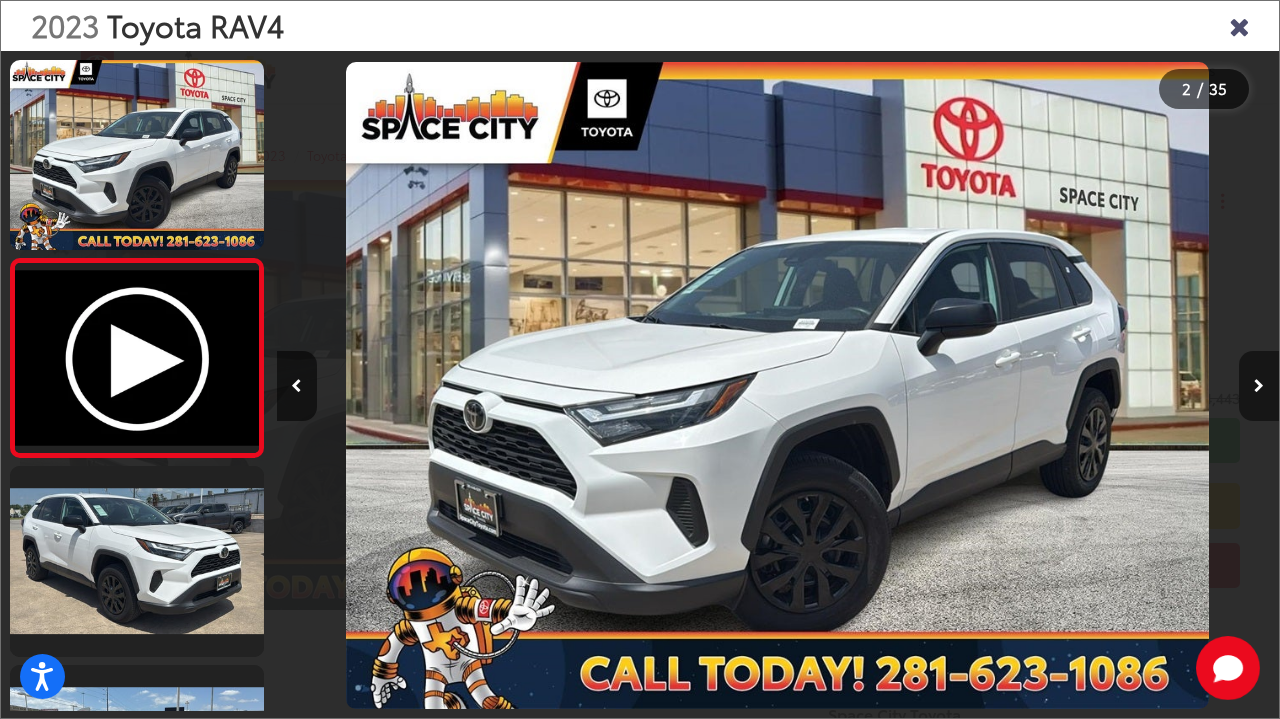 scroll, scrollTop: 0, scrollLeft: 1002, axis: horizontal 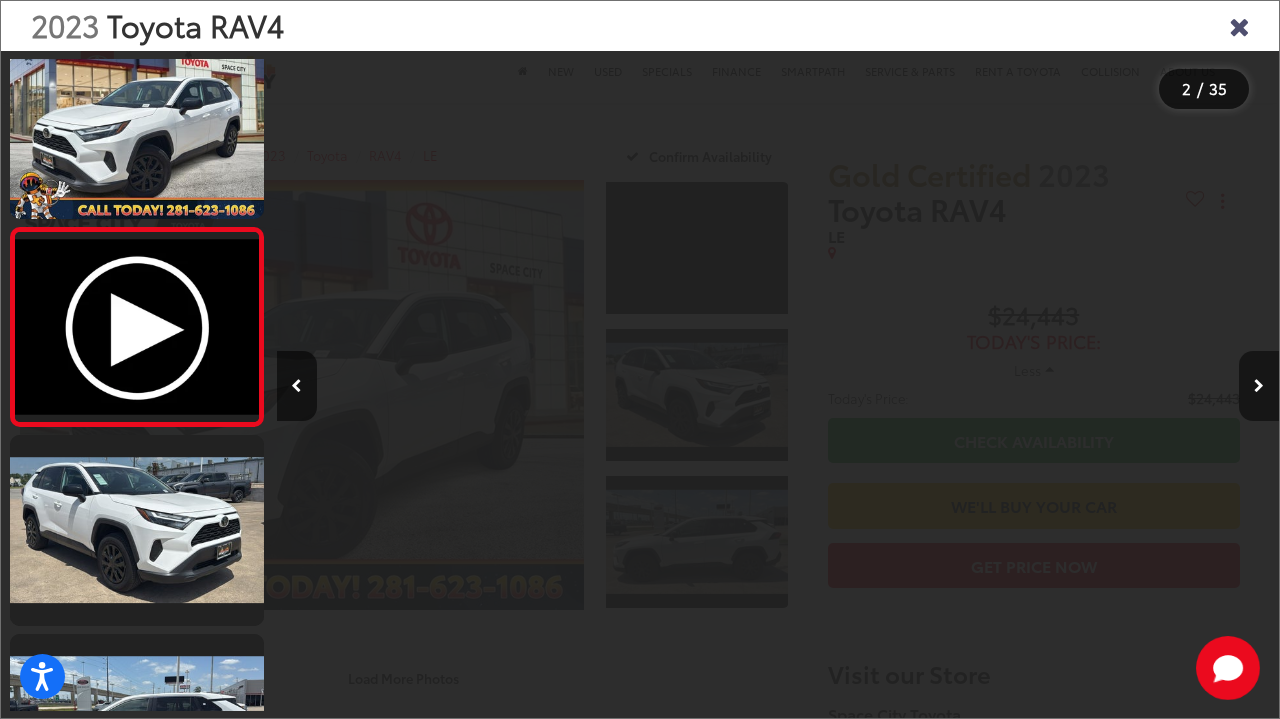 click at bounding box center (1259, 386) 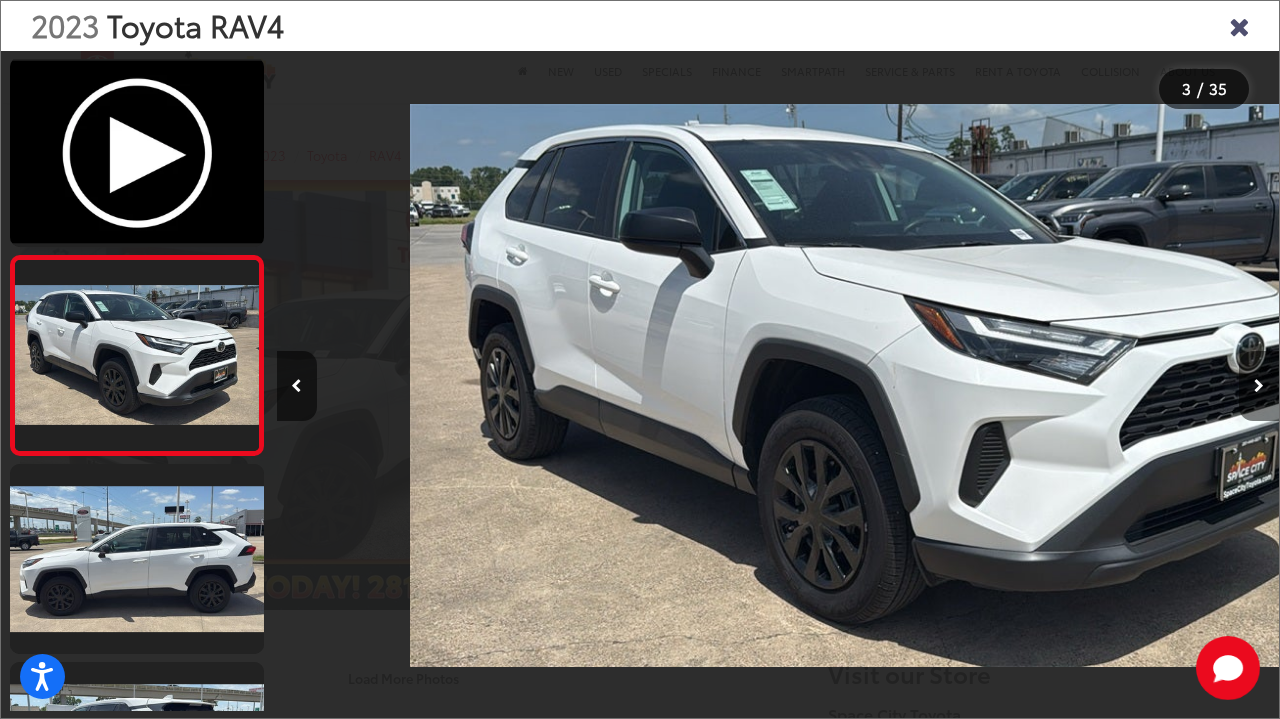 scroll, scrollTop: 0, scrollLeft: 2005, axis: horizontal 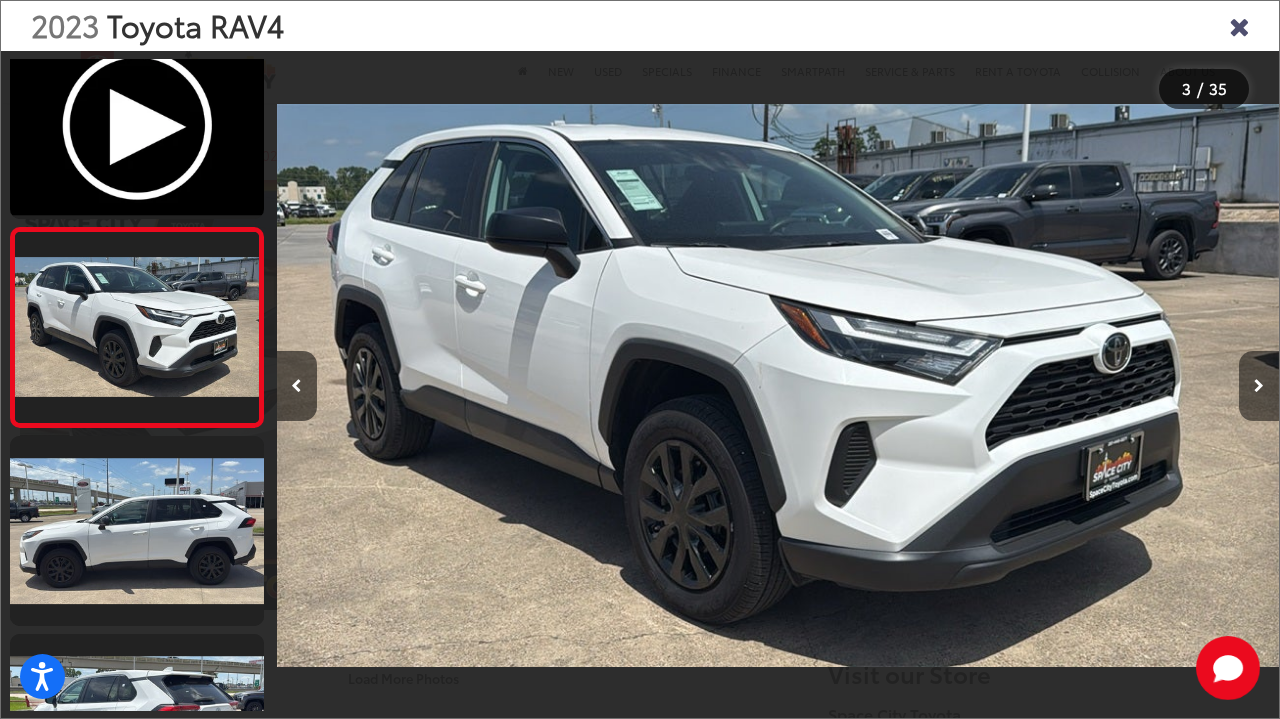 click at bounding box center (1259, 386) 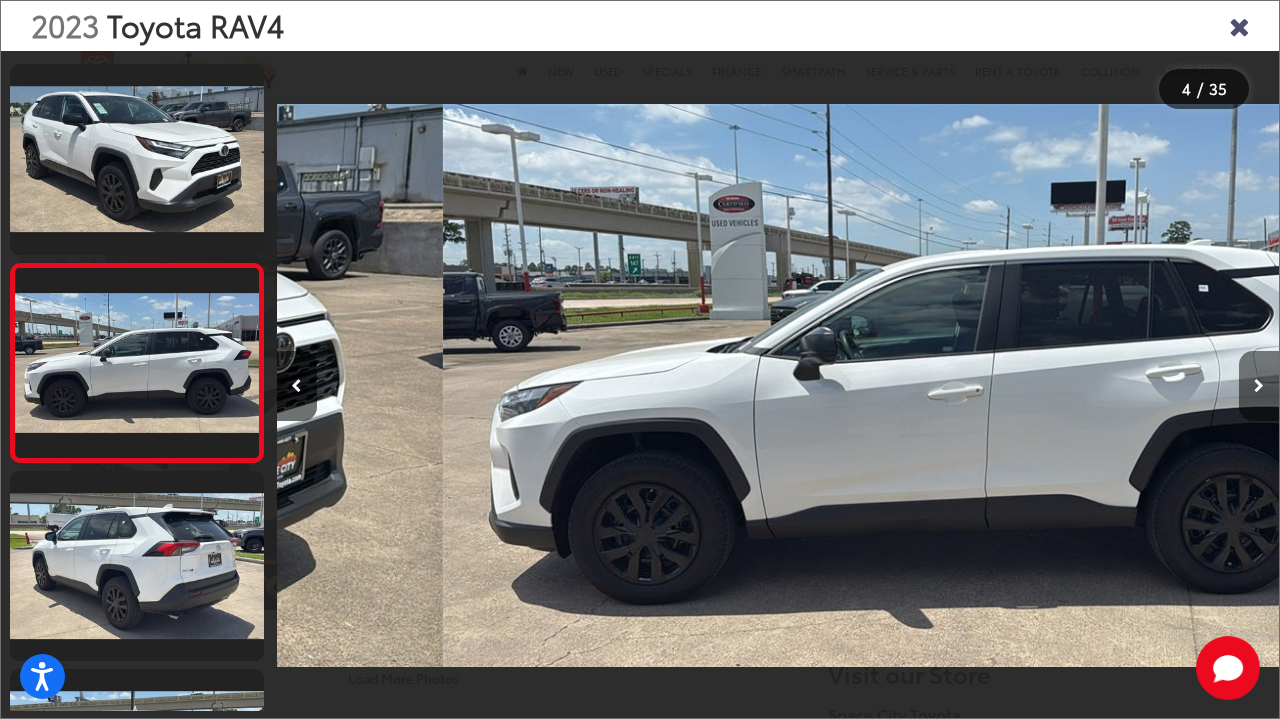 scroll, scrollTop: 0, scrollLeft: 3007, axis: horizontal 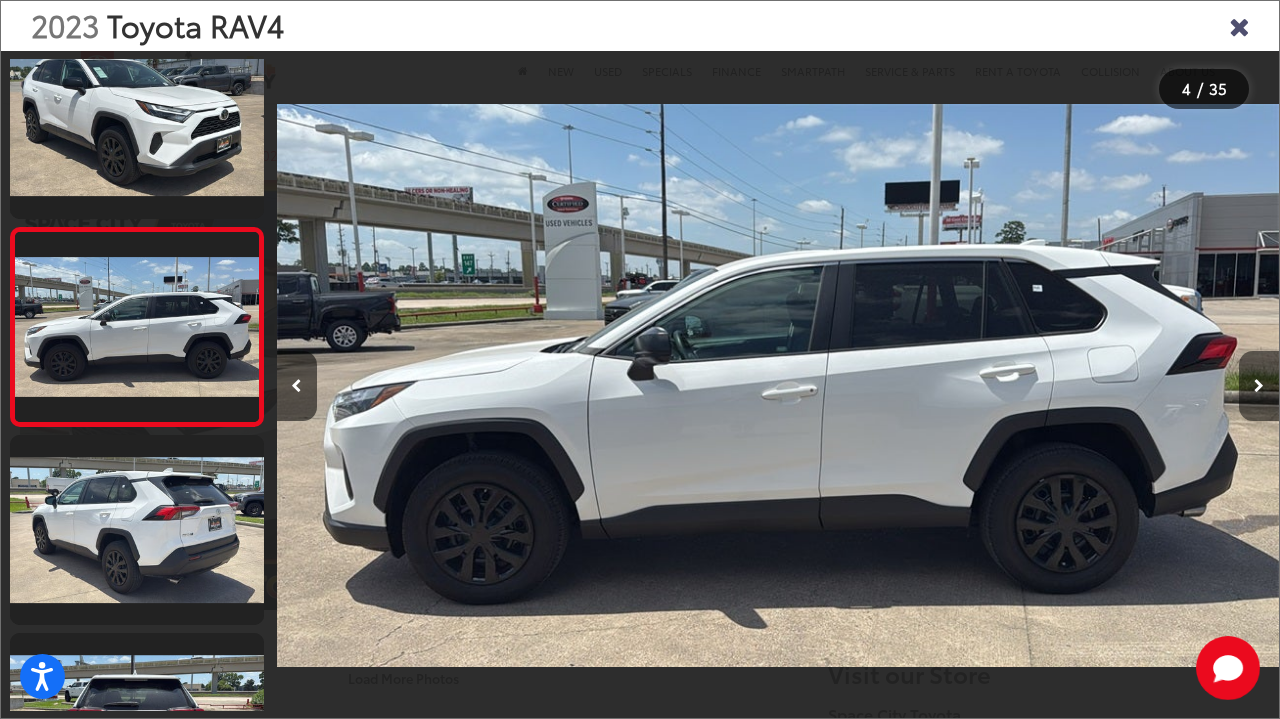 click at bounding box center [1259, 386] 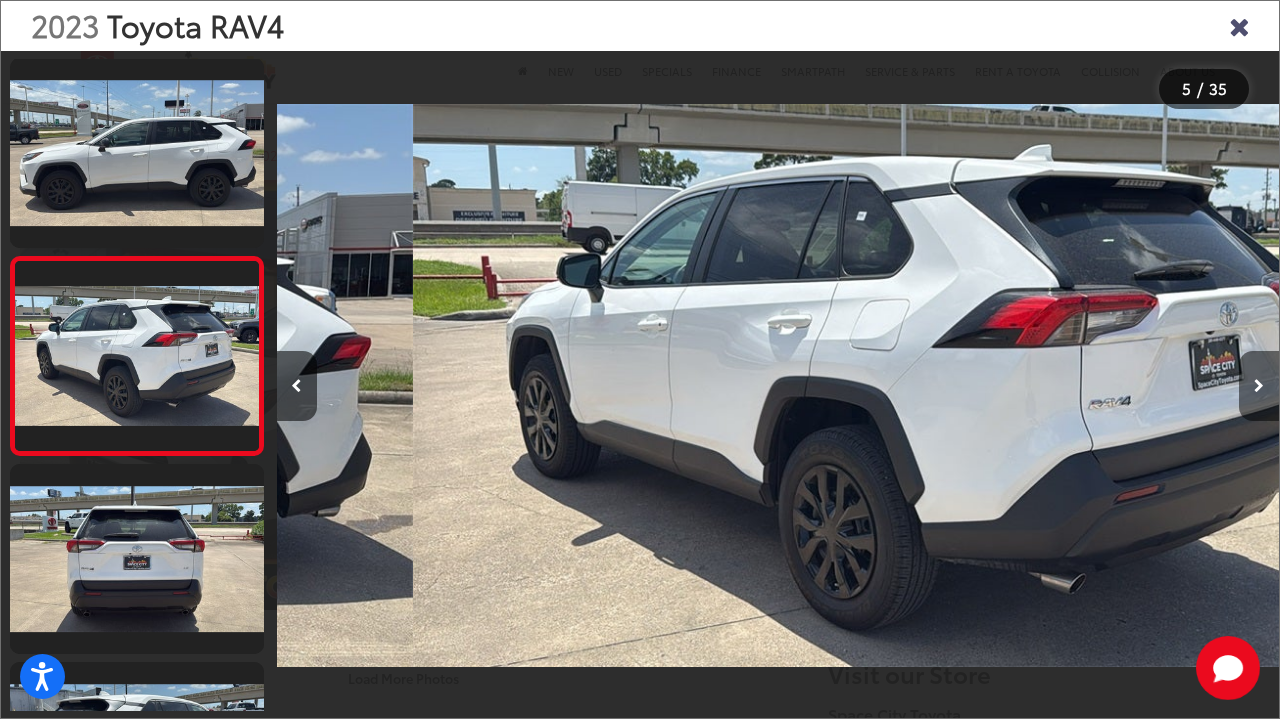scroll, scrollTop: 0, scrollLeft: 4010, axis: horizontal 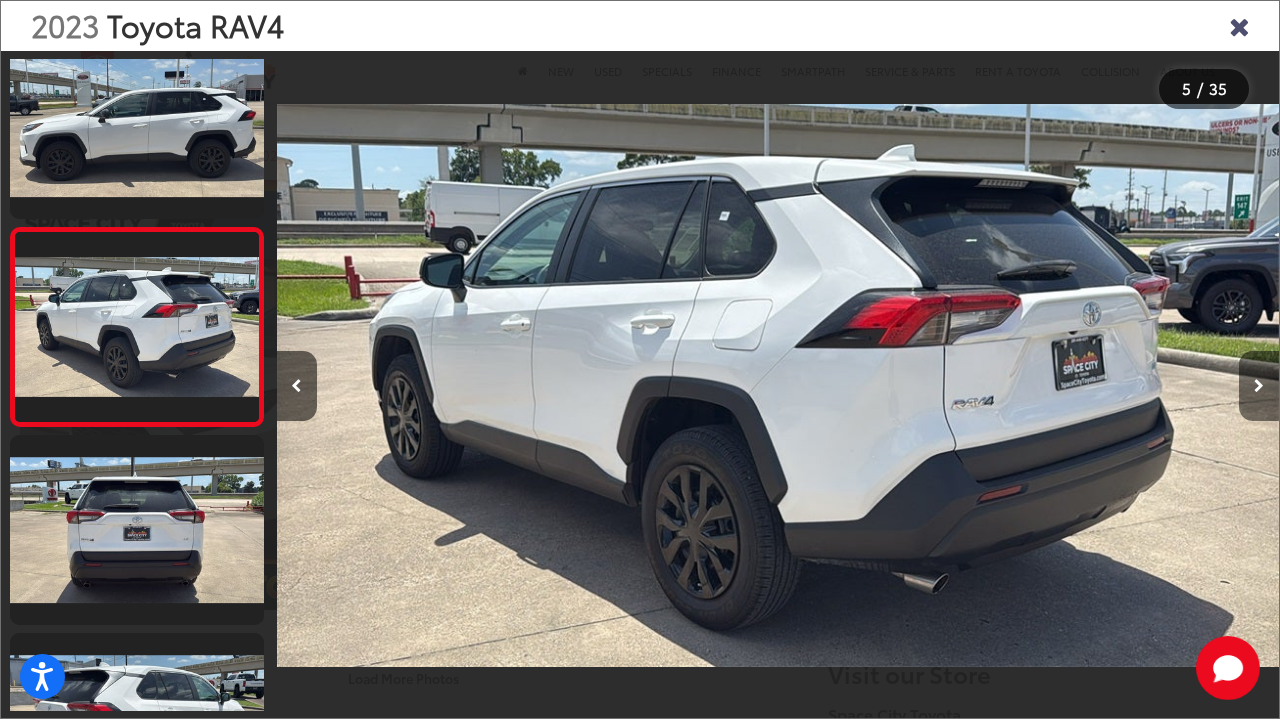 click at bounding box center (1259, 386) 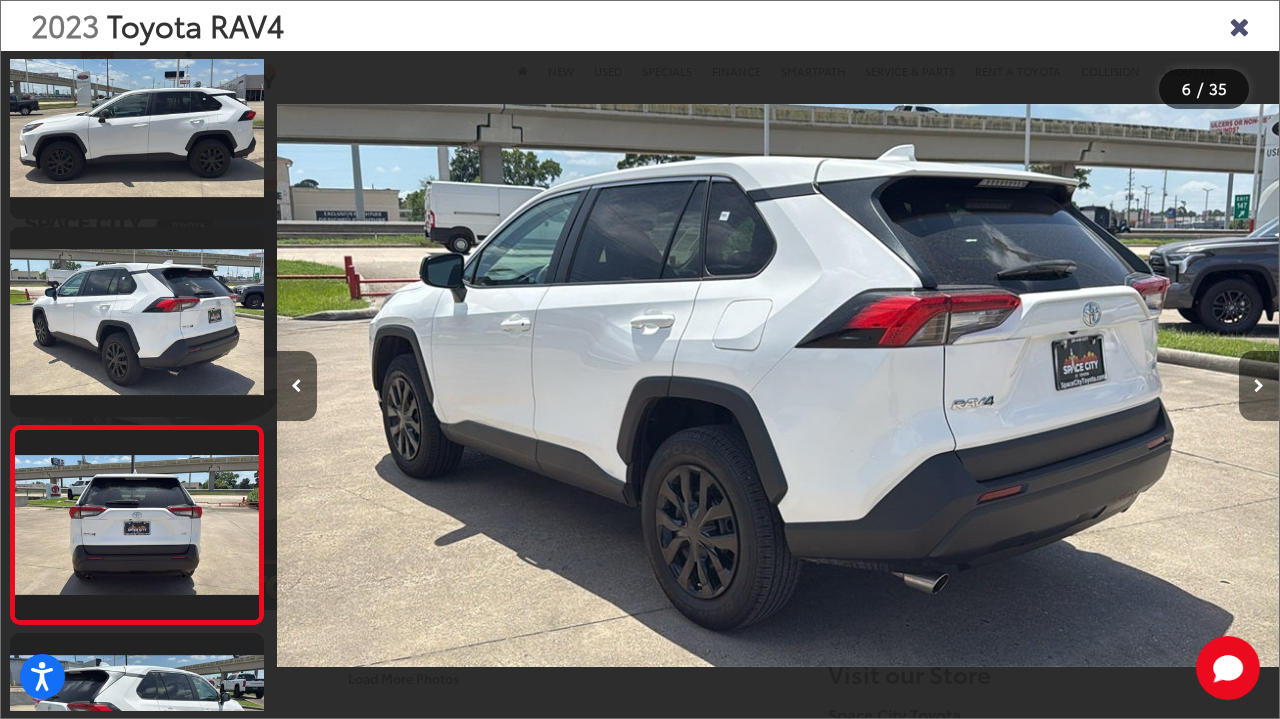 scroll, scrollTop: 0, scrollLeft: 5009, axis: horizontal 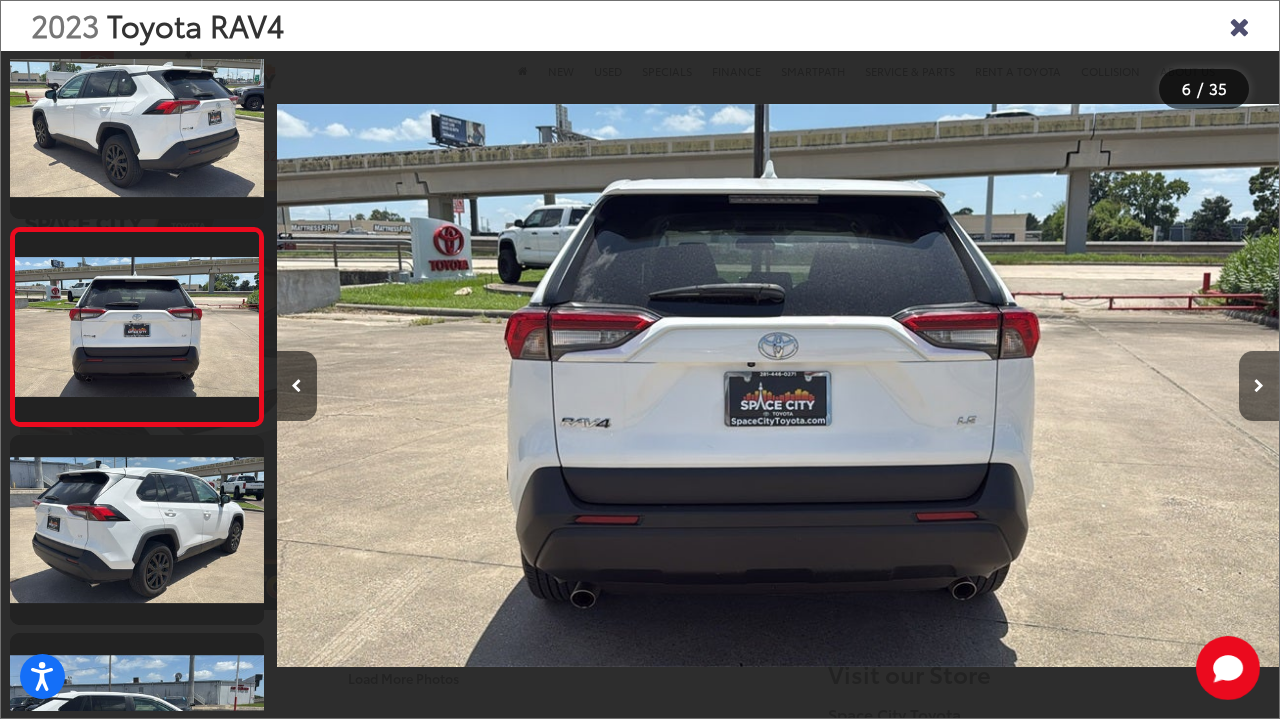 click at bounding box center [1259, 386] 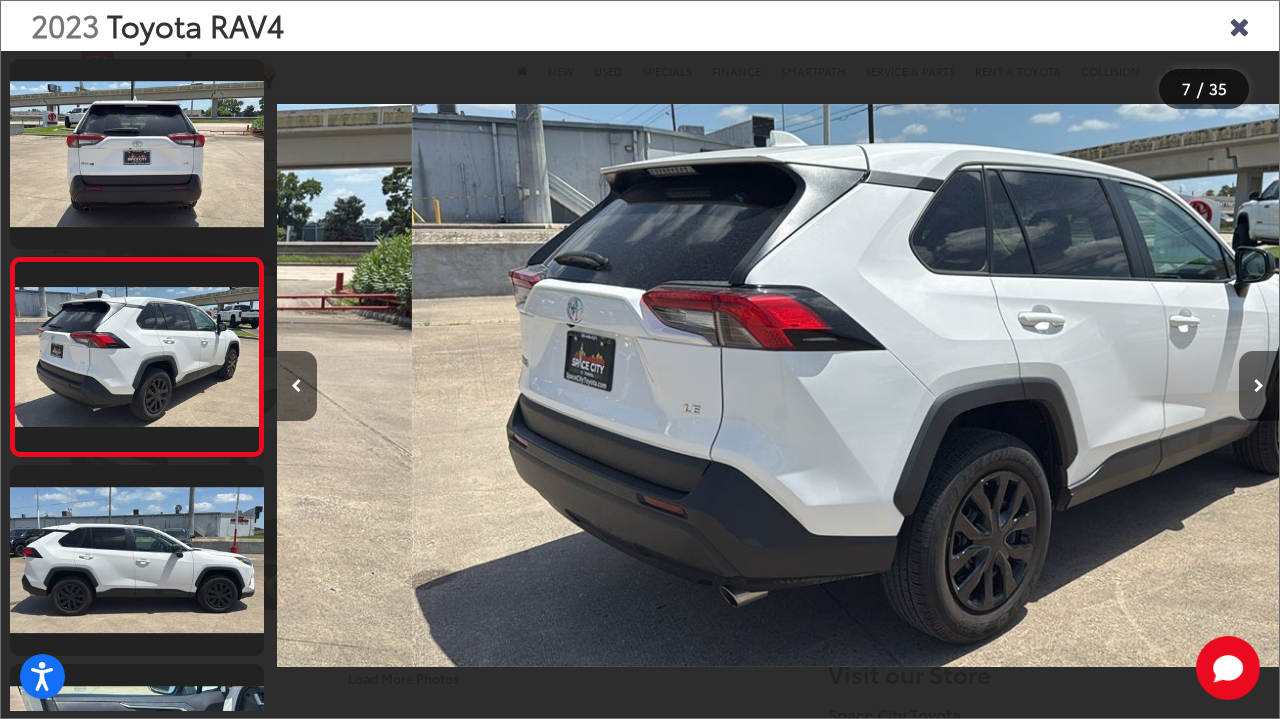 scroll, scrollTop: 0, scrollLeft: 6014, axis: horizontal 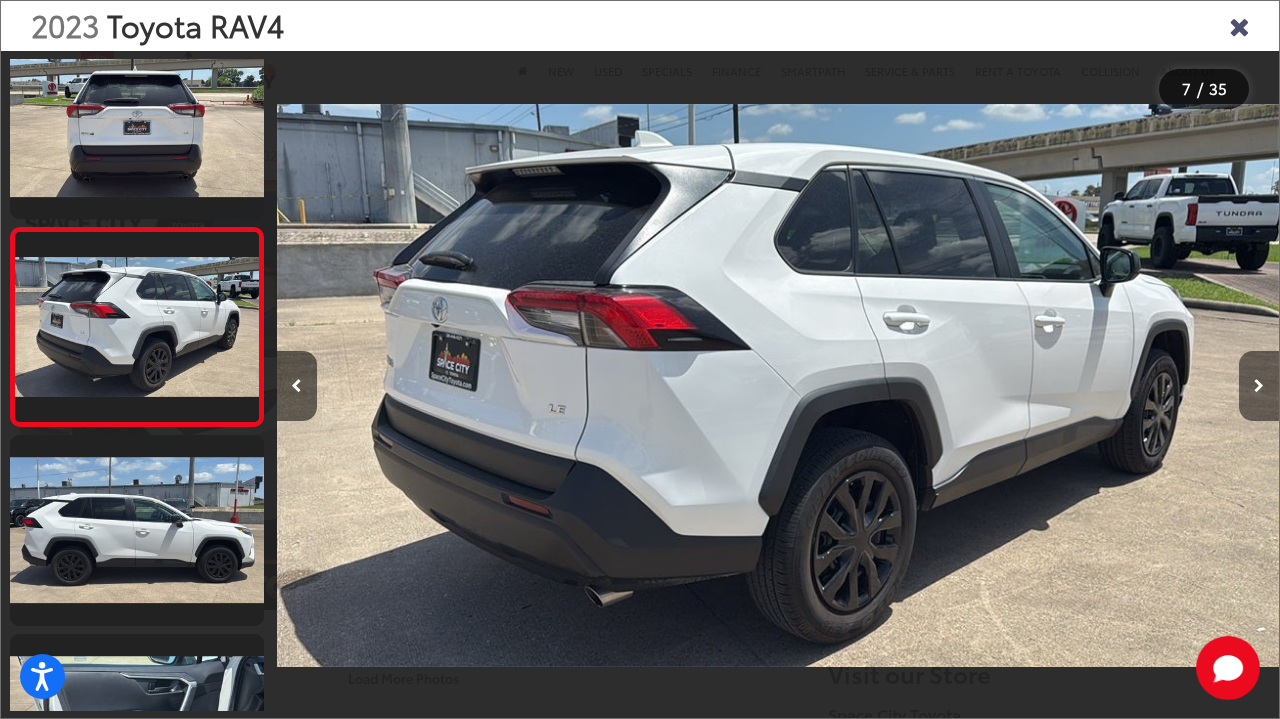 click at bounding box center [1259, 386] 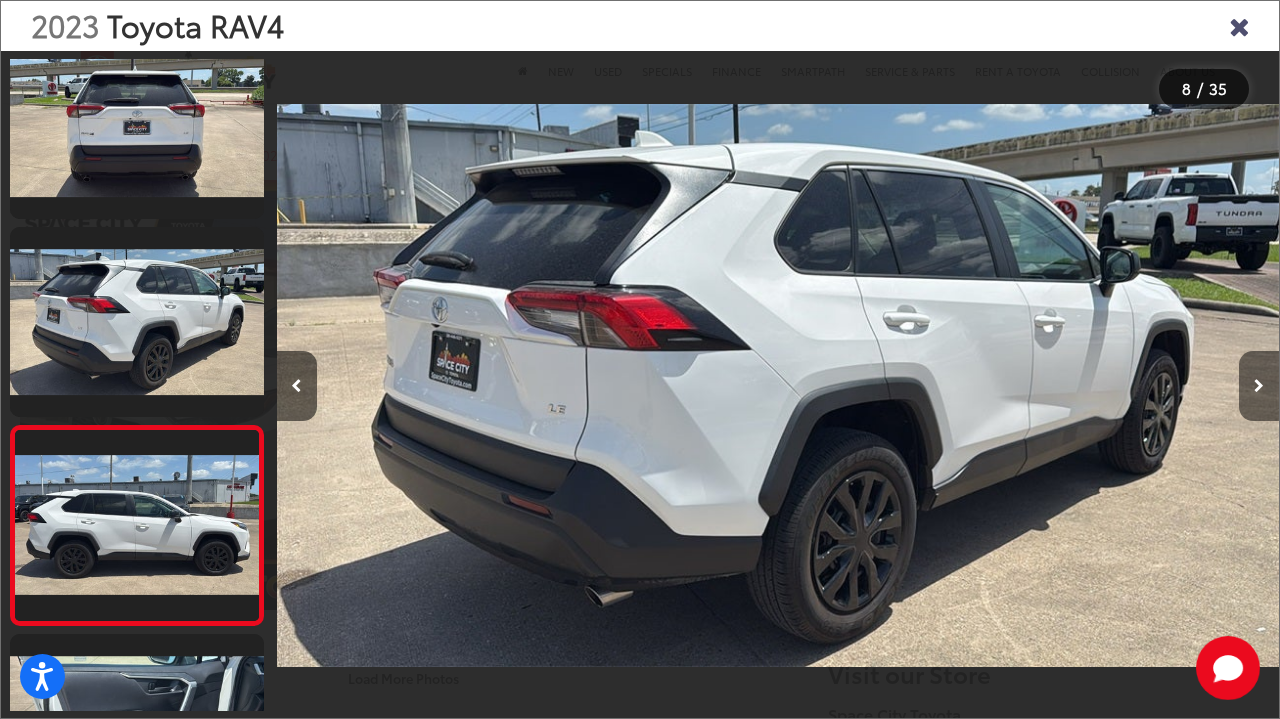 scroll, scrollTop: 0, scrollLeft: 7014, axis: horizontal 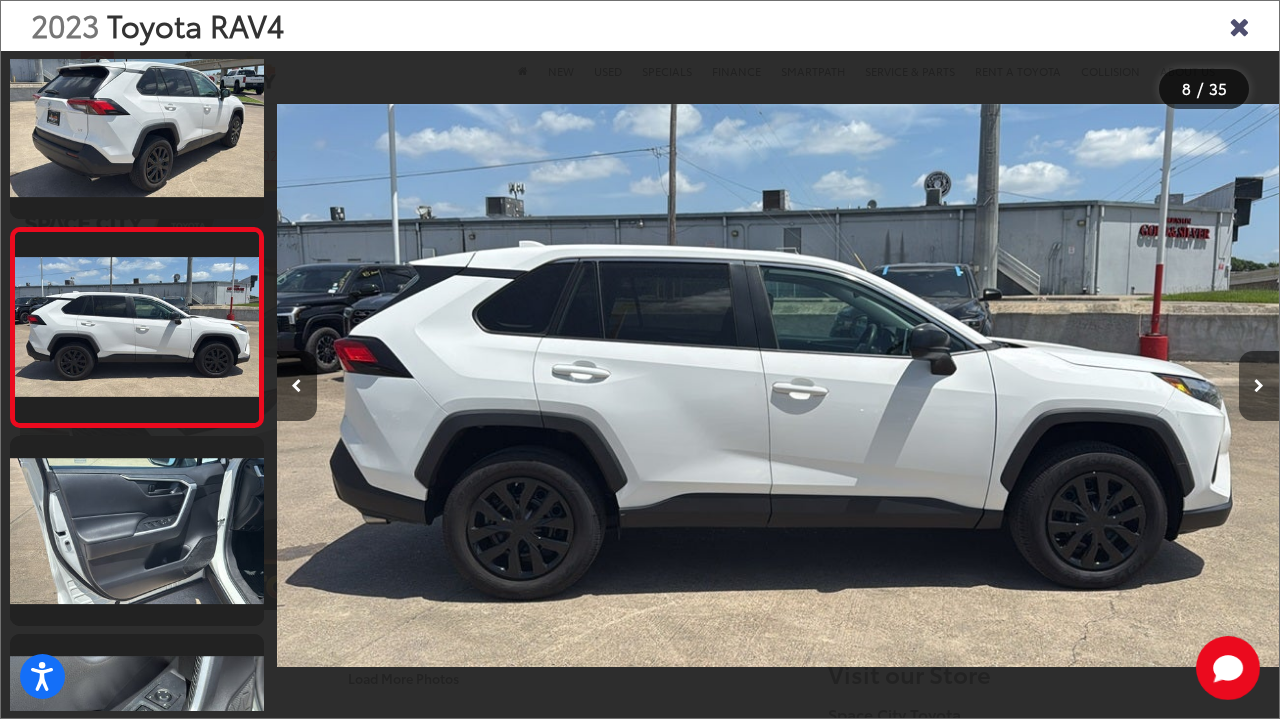 click at bounding box center (1259, 386) 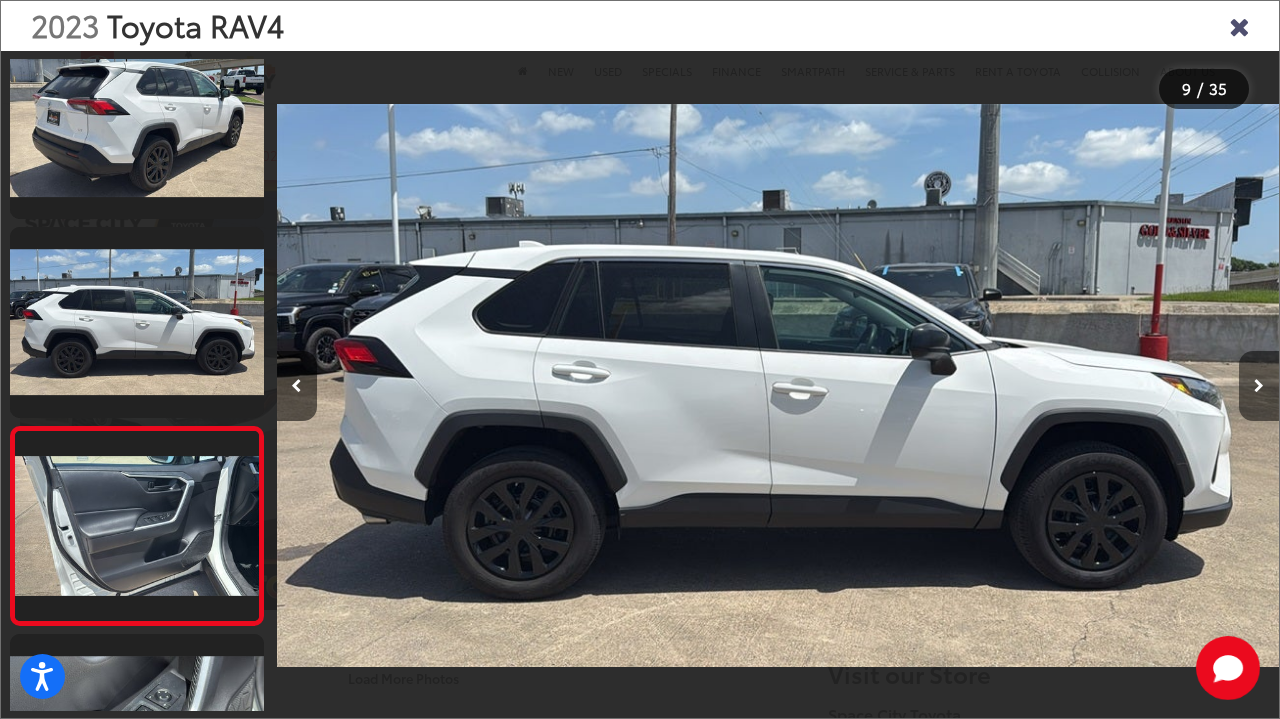 scroll, scrollTop: 0, scrollLeft: 8019, axis: horizontal 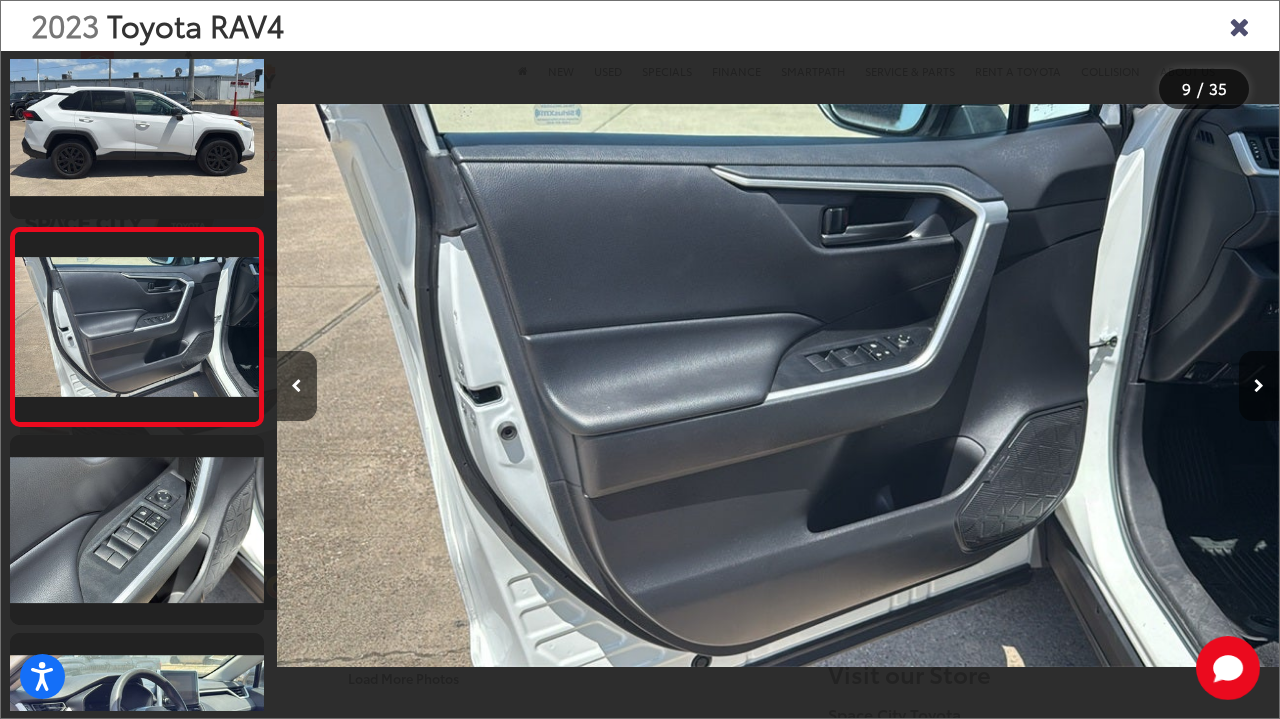 click at bounding box center (1259, 386) 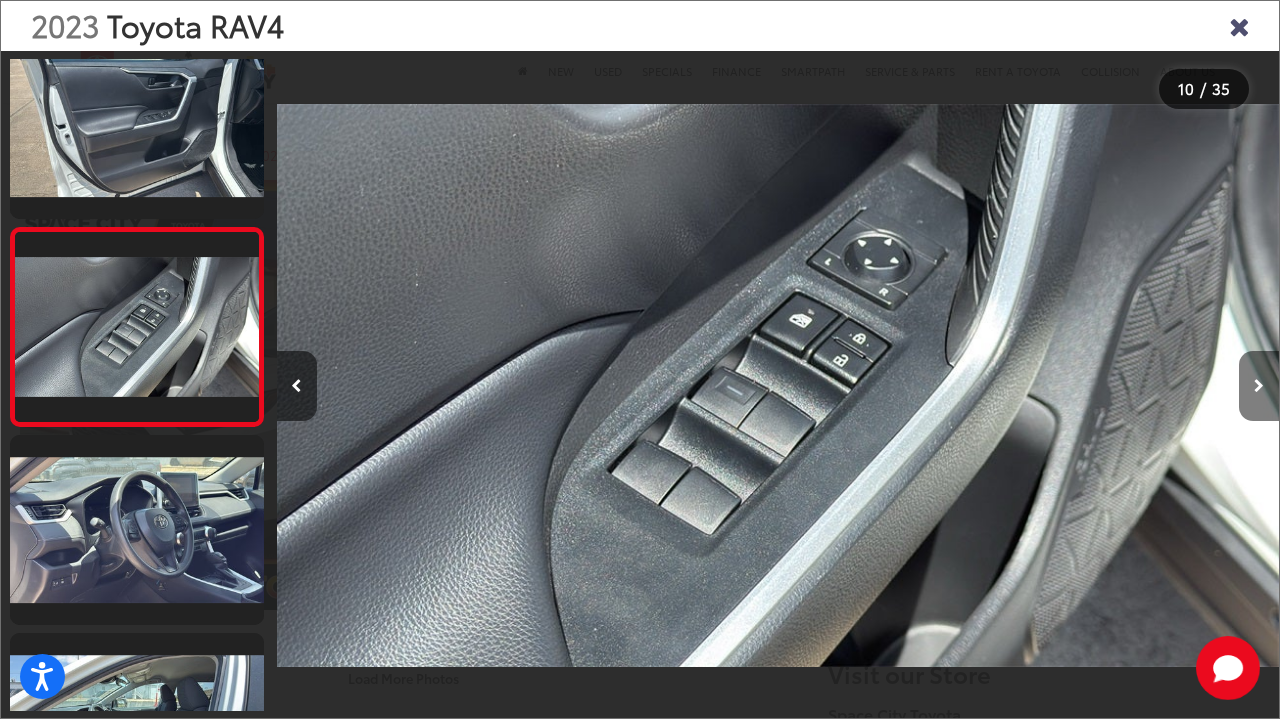 click at bounding box center (1259, 386) 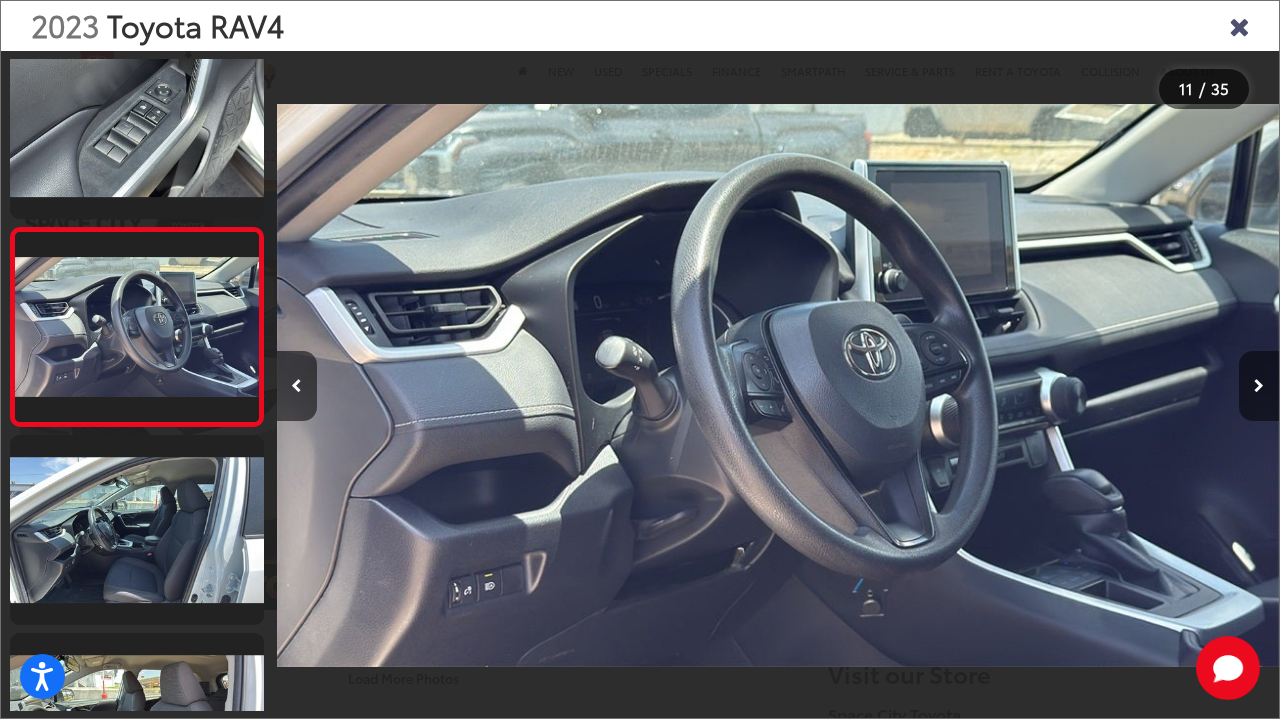 click at bounding box center (1259, 386) 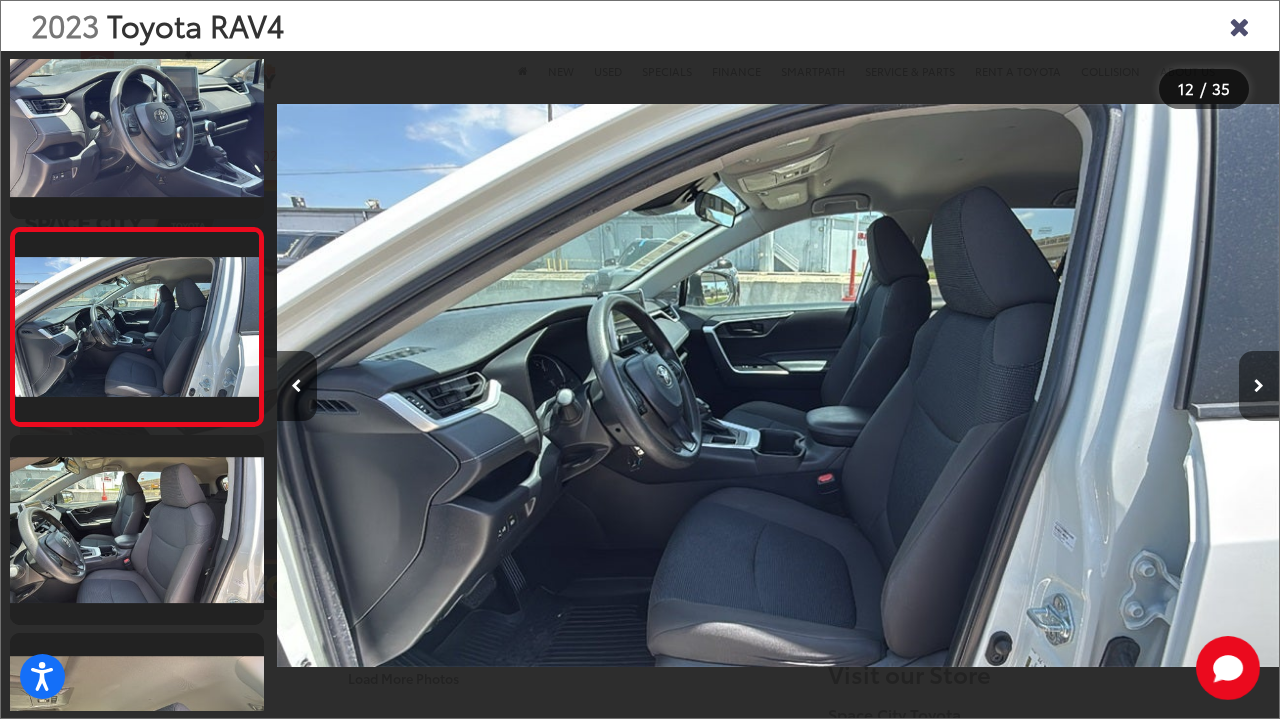 click at bounding box center (1259, 386) 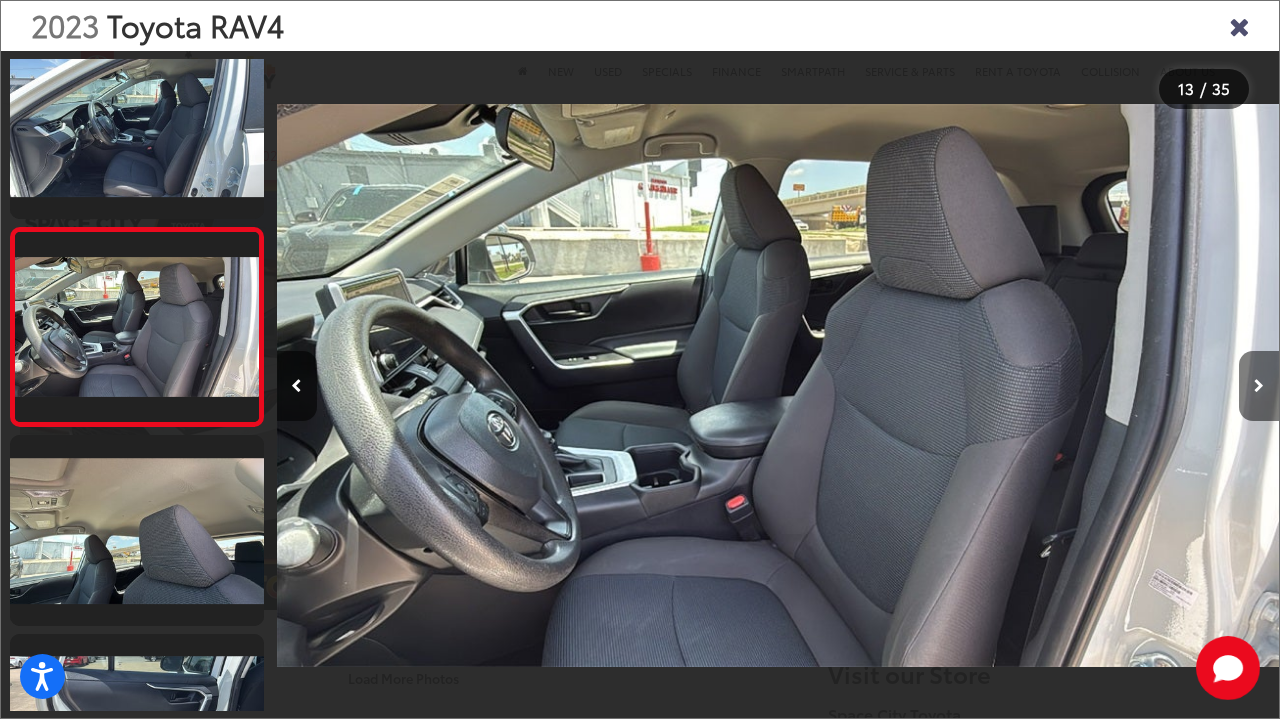 click at bounding box center [1259, 386] 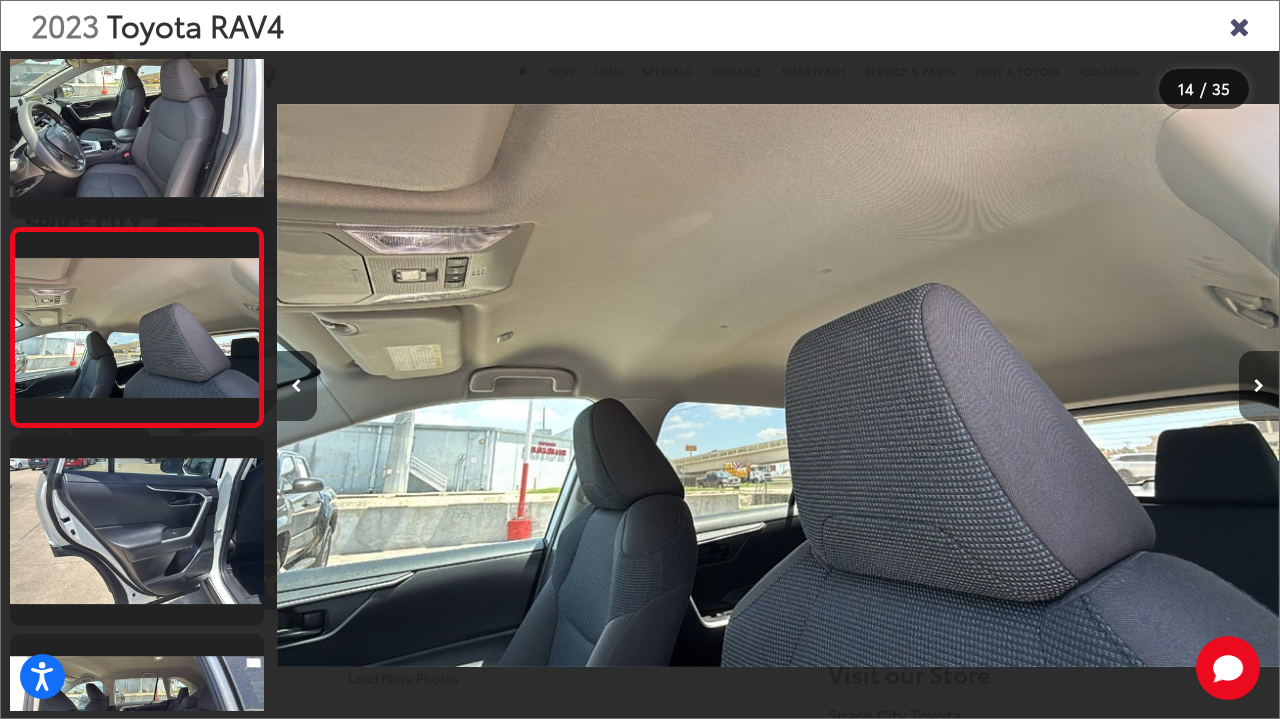 click at bounding box center [1259, 386] 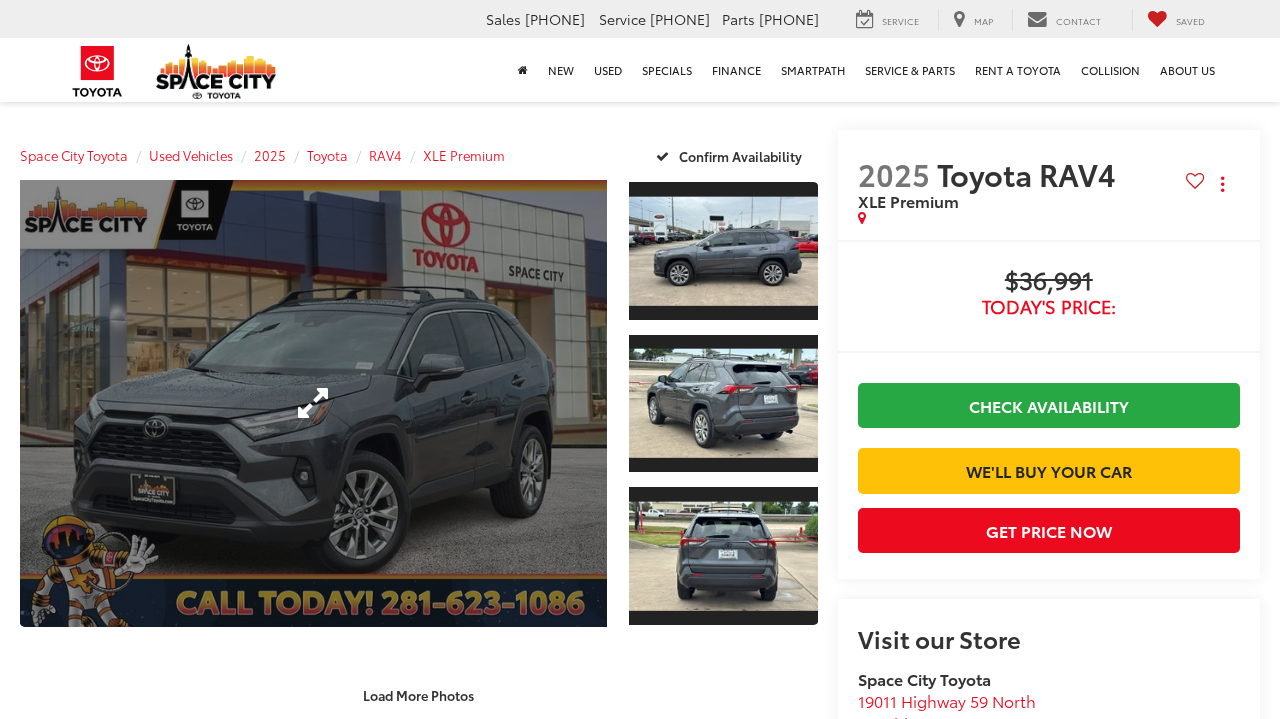 scroll, scrollTop: 0, scrollLeft: 0, axis: both 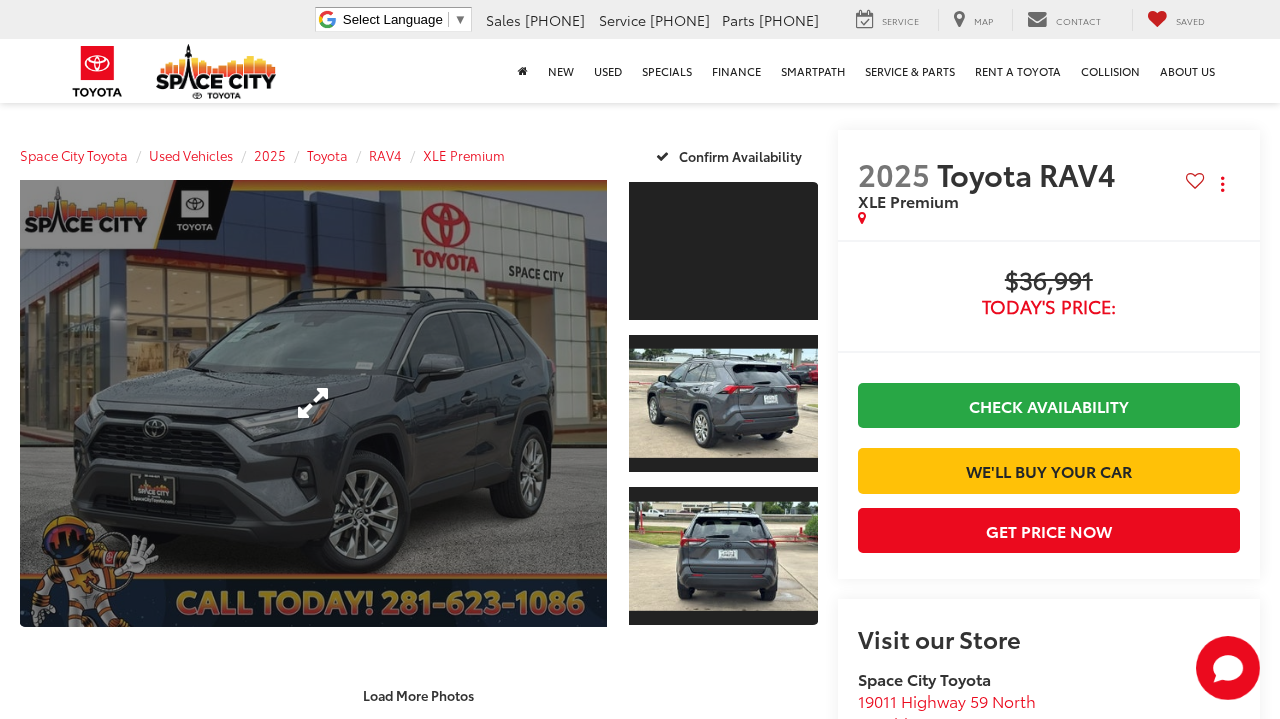 click at bounding box center (313, 403) 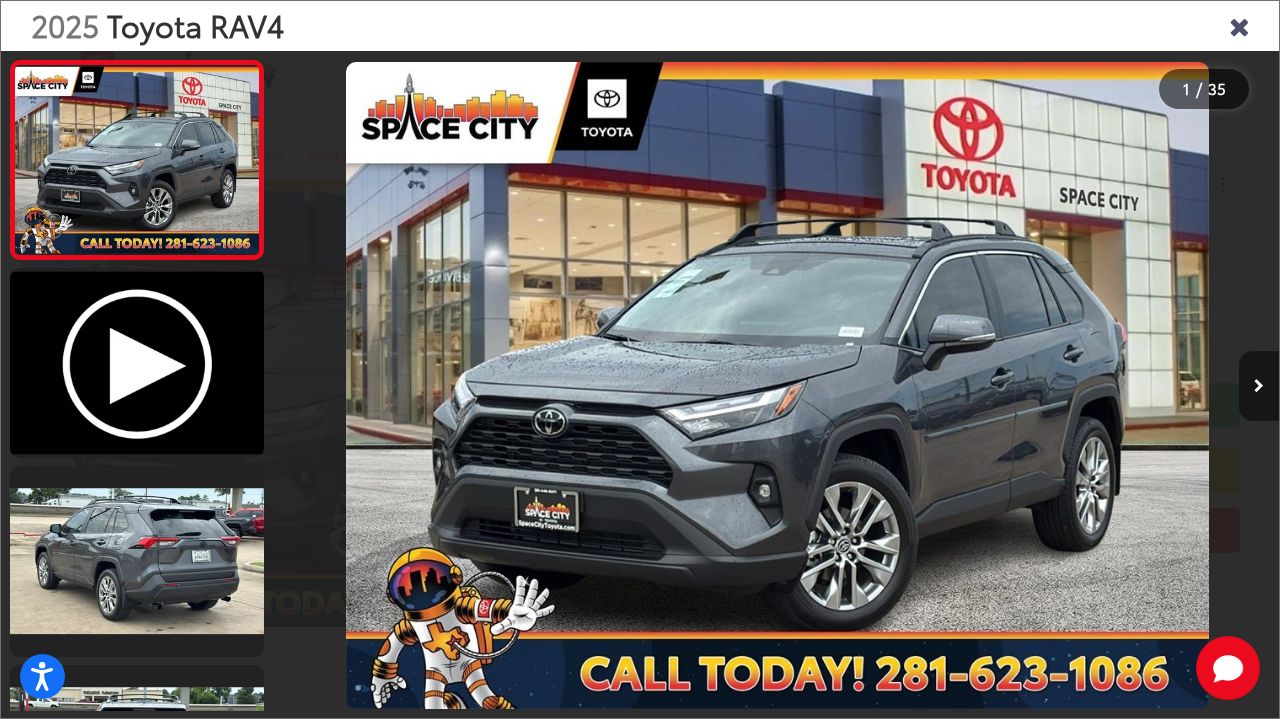 click at bounding box center (1259, 386) 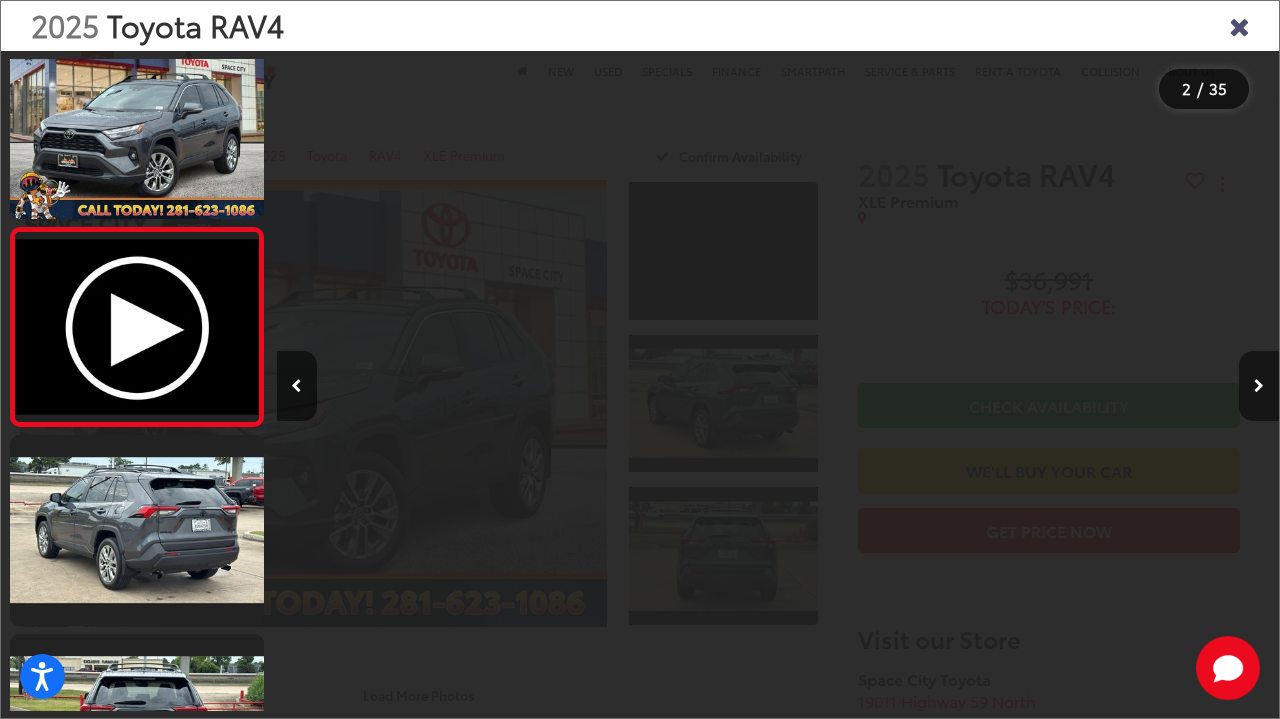 click at bounding box center (1259, 386) 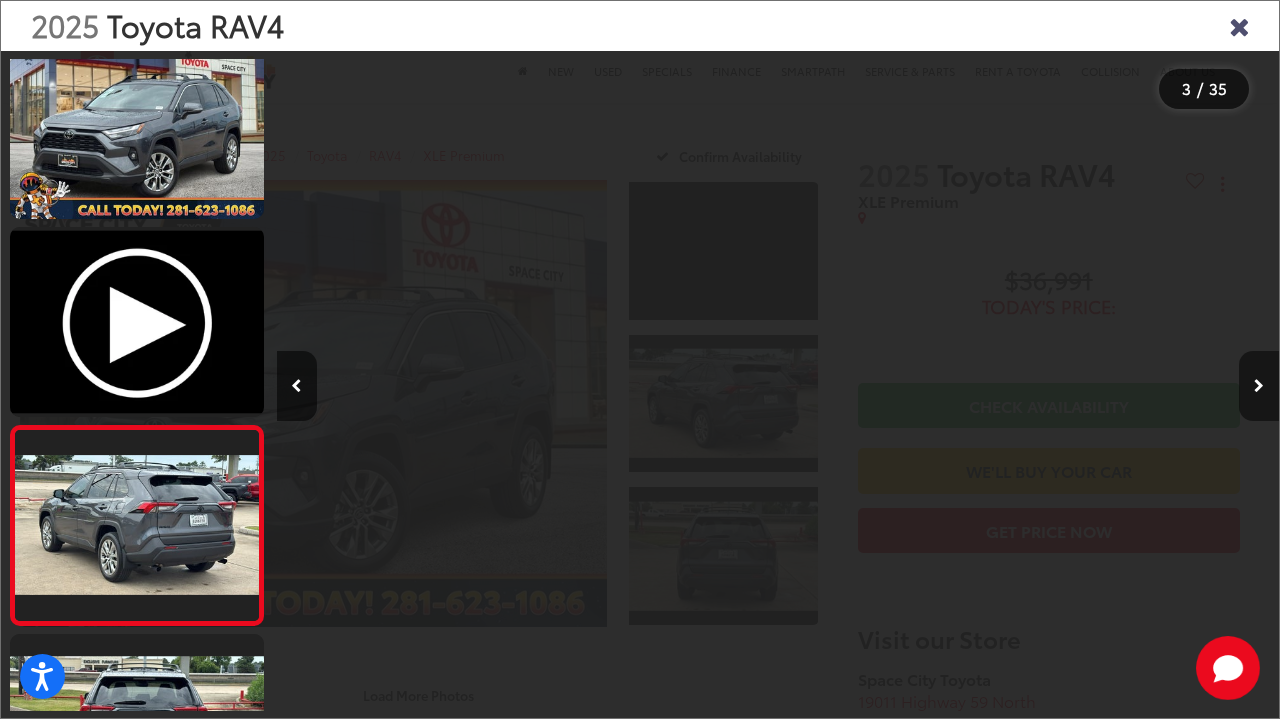 scroll, scrollTop: 0, scrollLeft: 2005, axis: horizontal 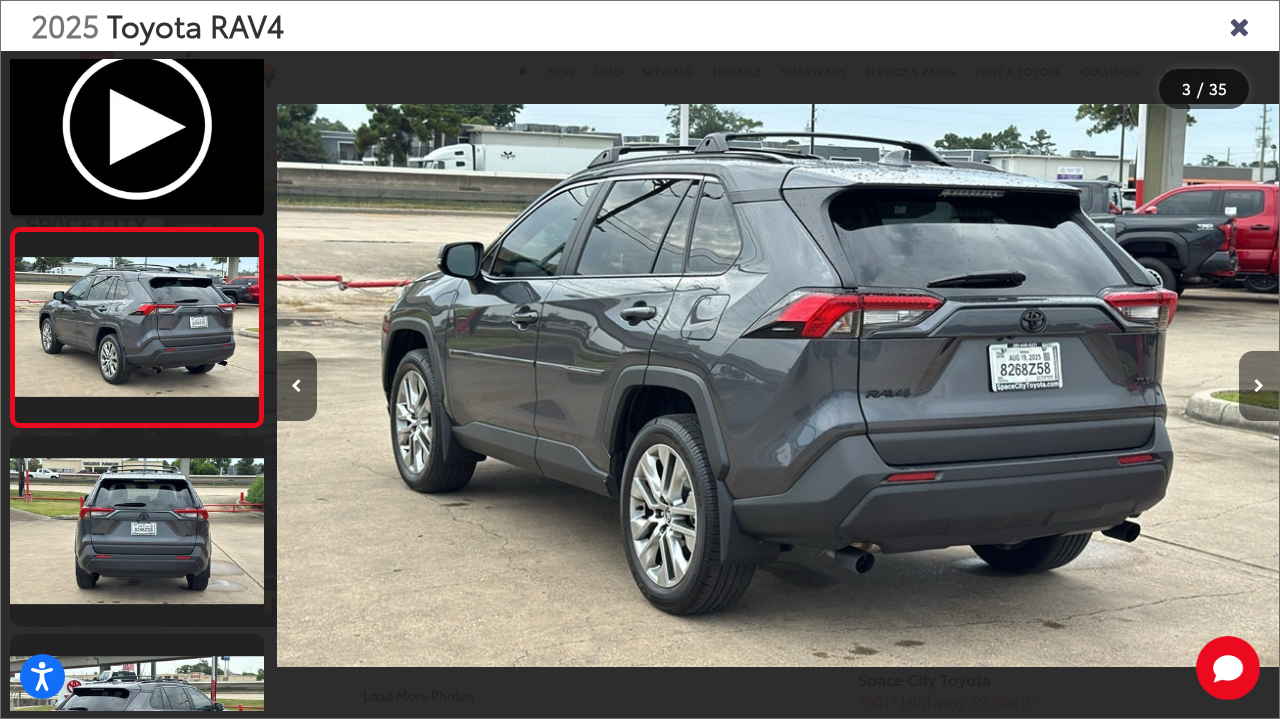 click at bounding box center [1259, 386] 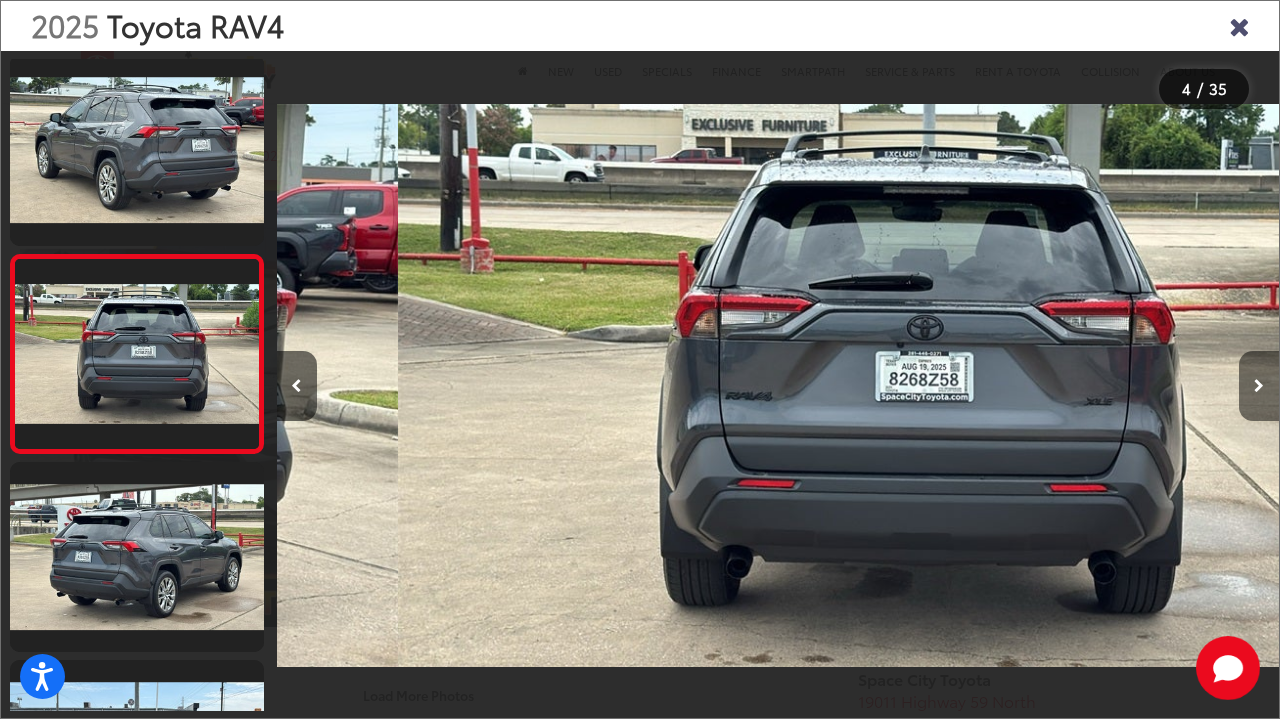 scroll, scrollTop: 0, scrollLeft: 3007, axis: horizontal 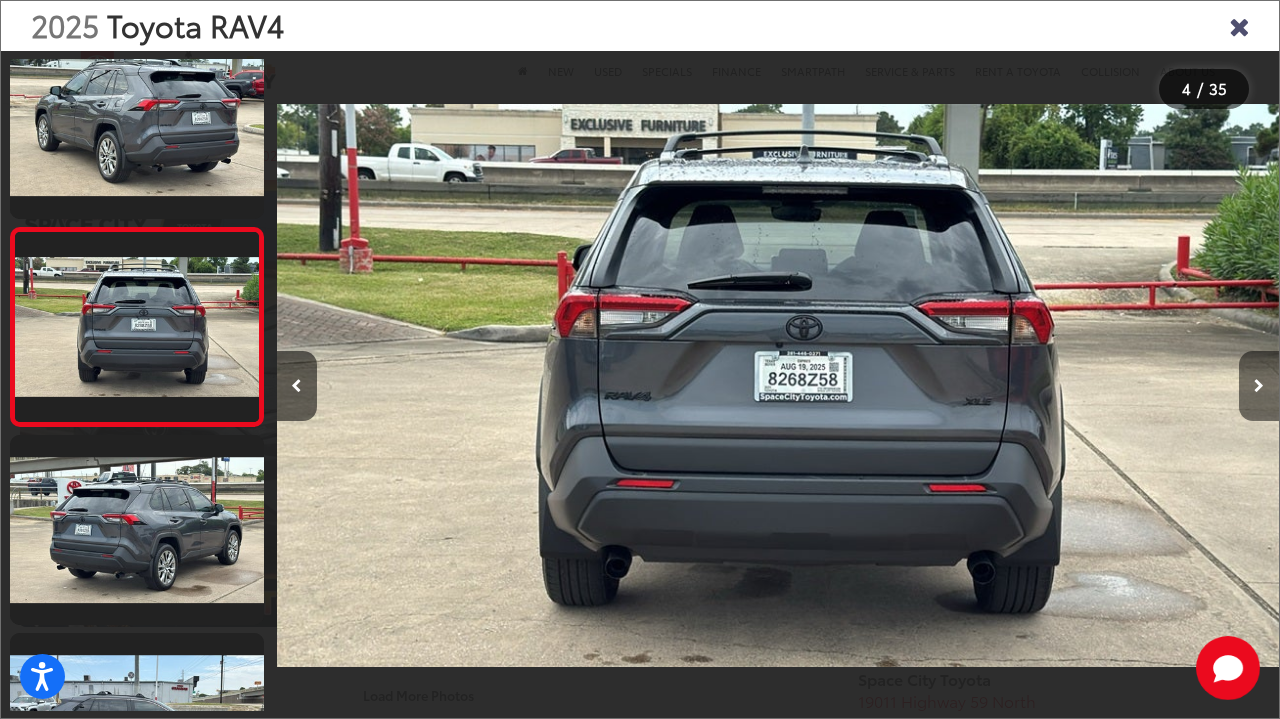 click at bounding box center (1259, 386) 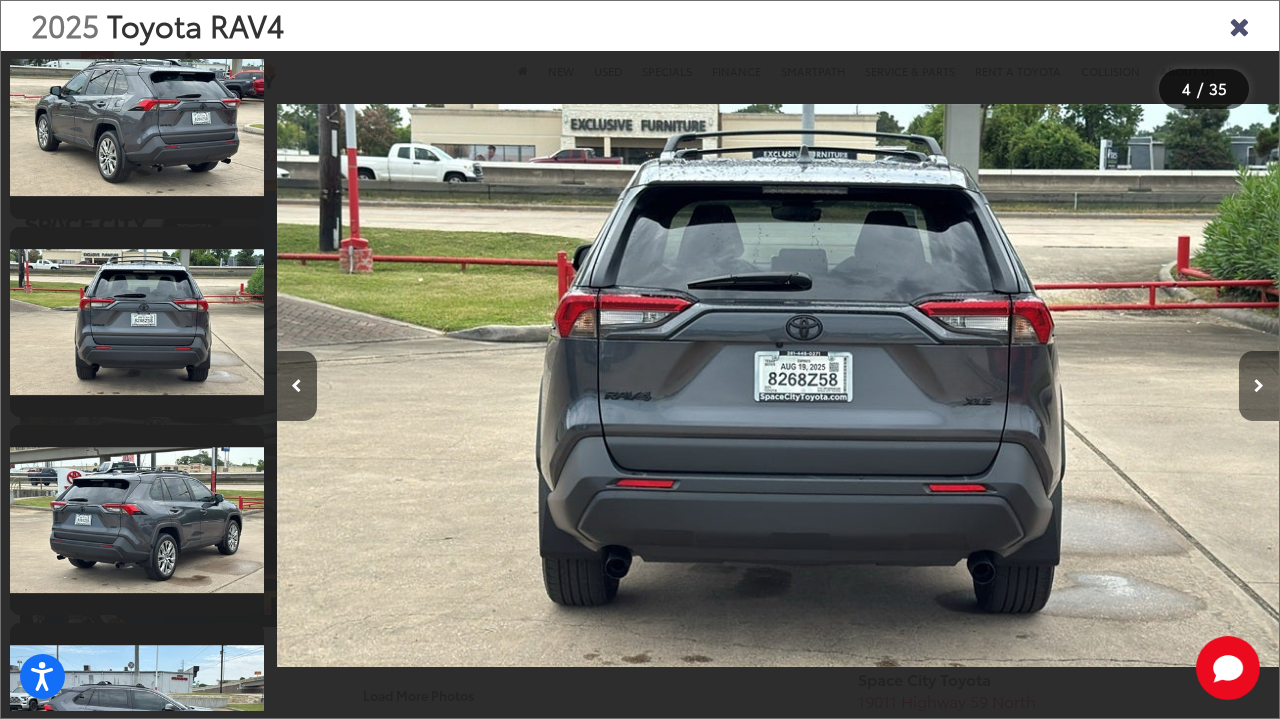 scroll, scrollTop: 0, scrollLeft: 4010, axis: horizontal 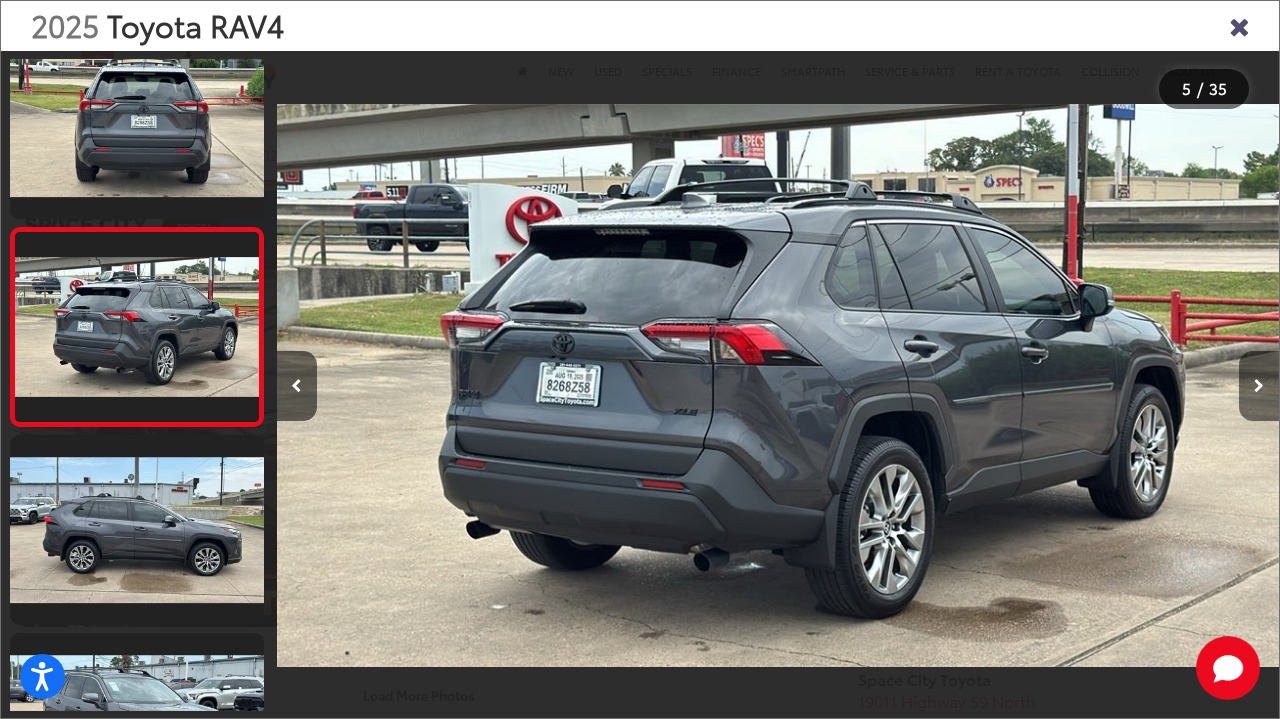 click at bounding box center (1259, 386) 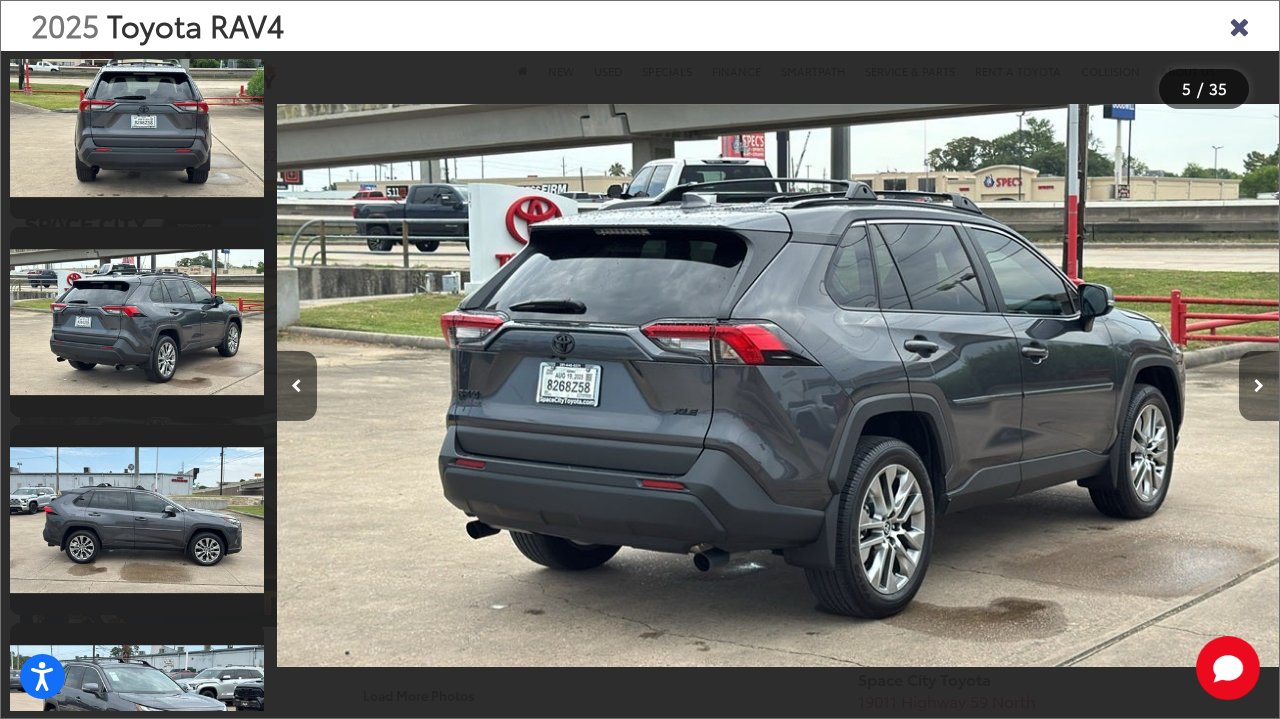 scroll, scrollTop: 0, scrollLeft: 5012, axis: horizontal 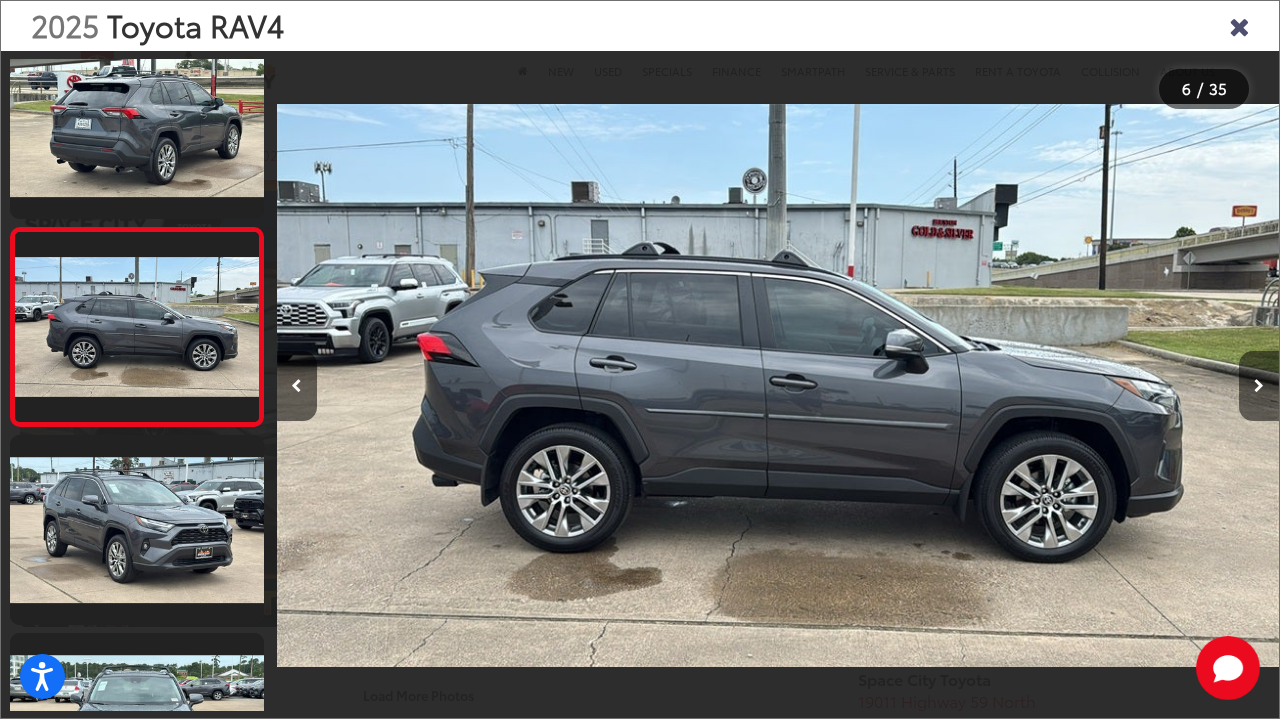 click at bounding box center (1259, 386) 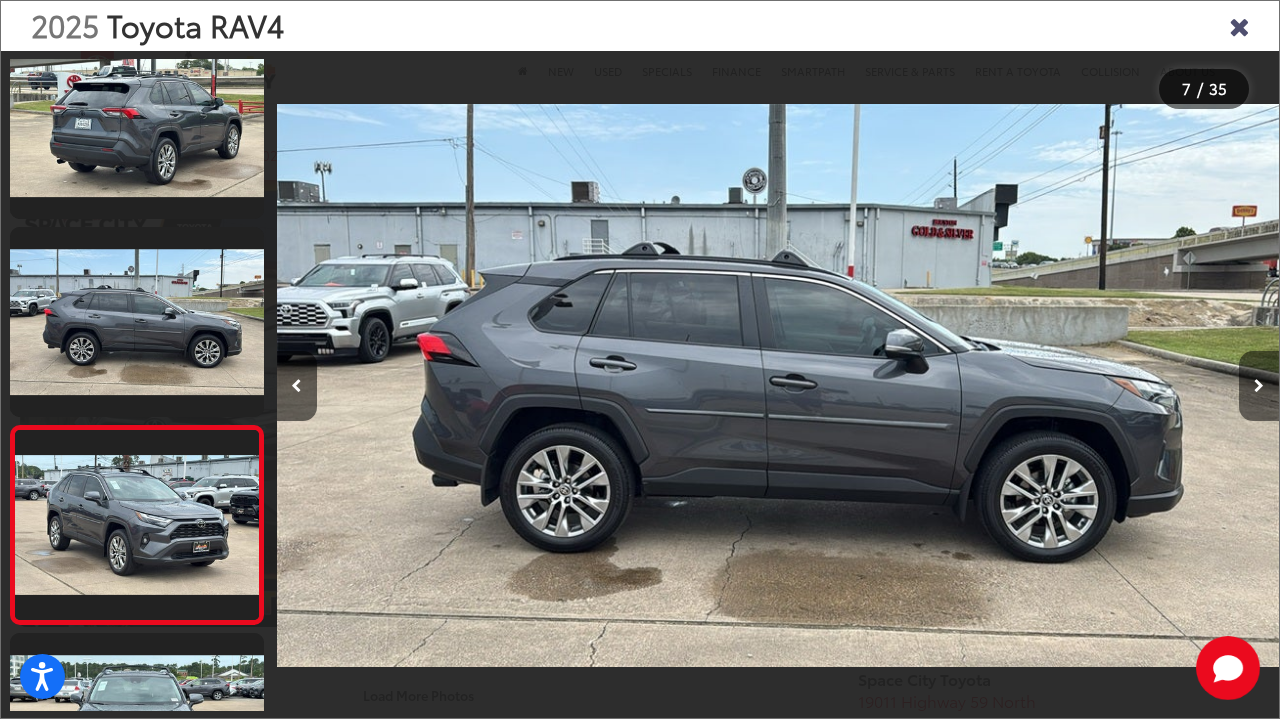 scroll, scrollTop: 0, scrollLeft: 6014, axis: horizontal 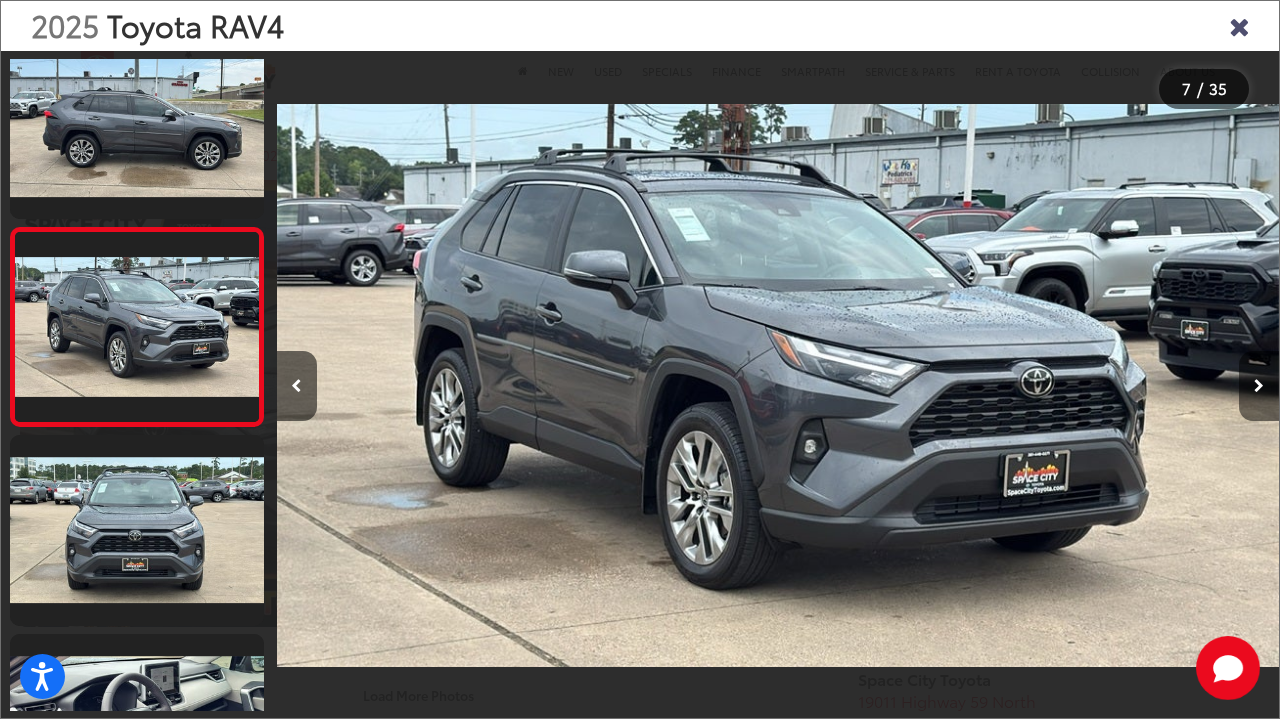 click at bounding box center [1259, 386] 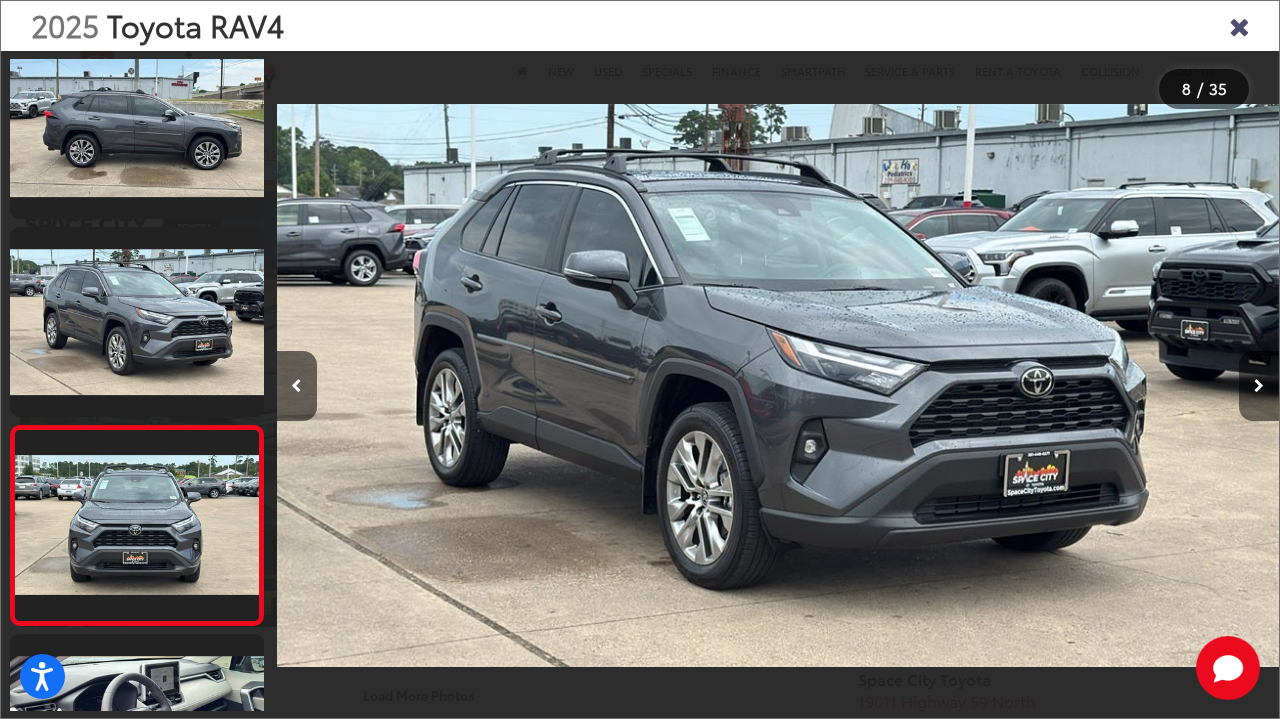 scroll, scrollTop: 0, scrollLeft: 7017, axis: horizontal 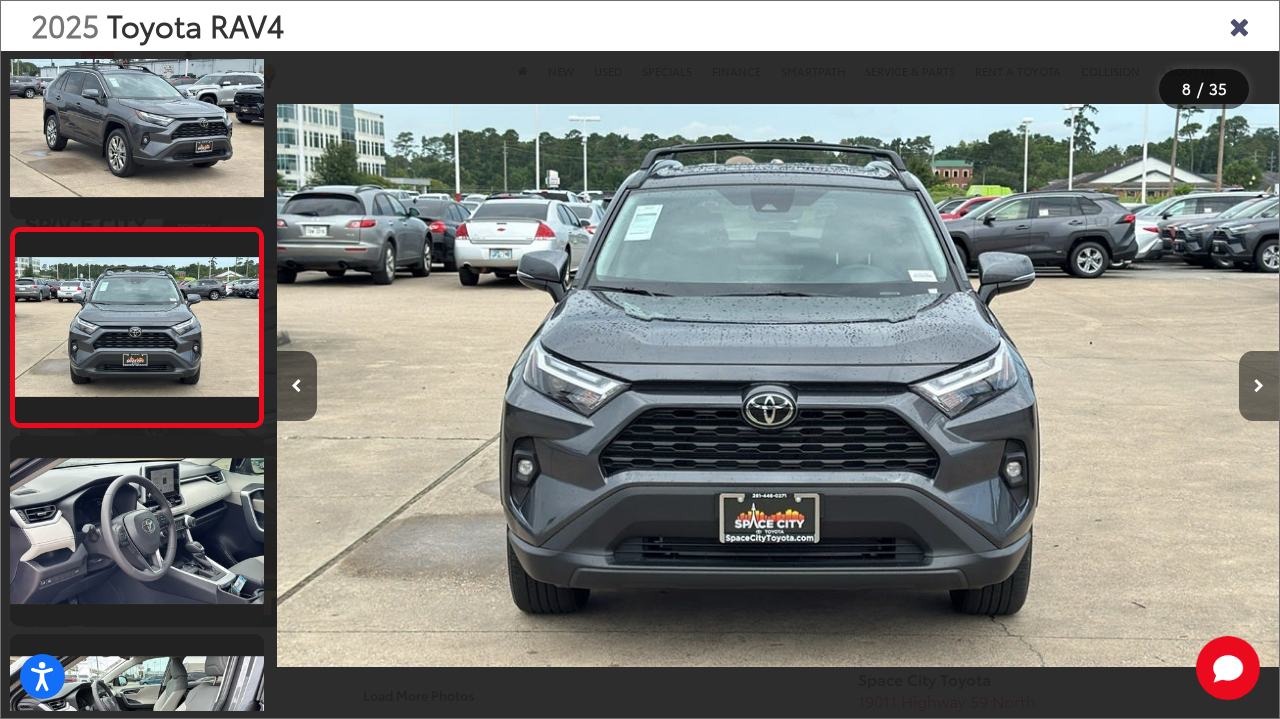 click at bounding box center [1259, 386] 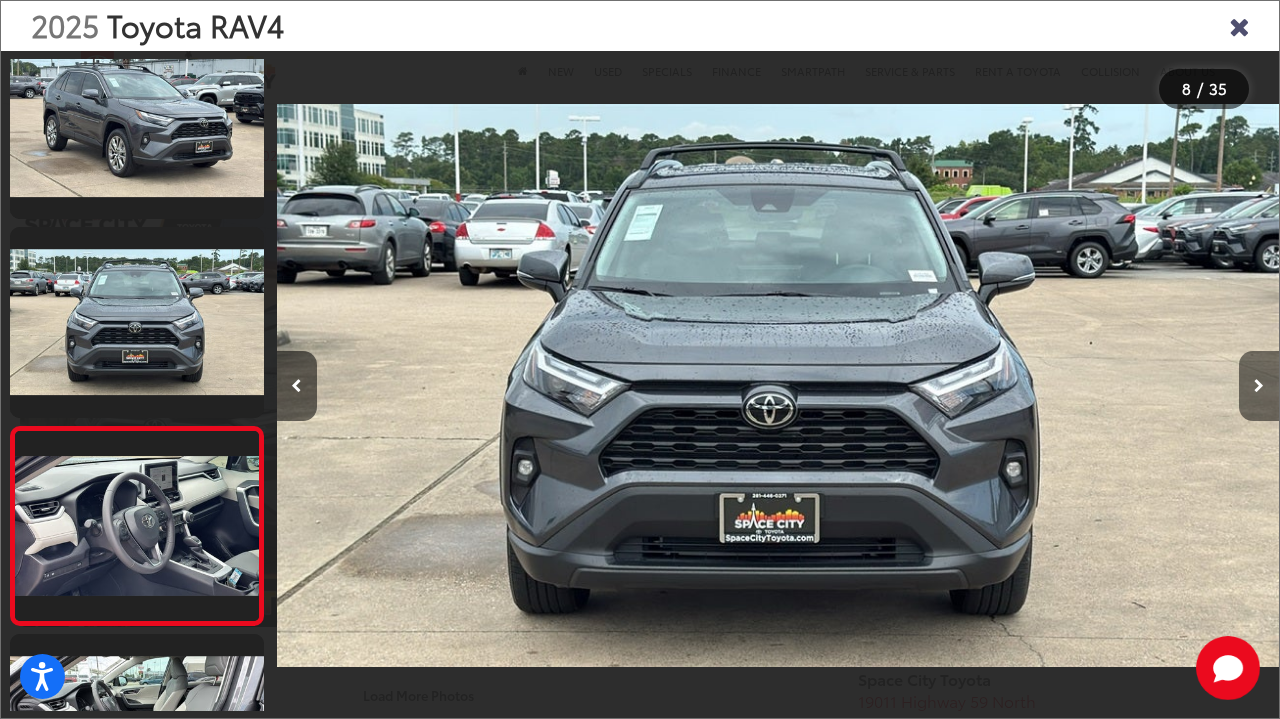 scroll, scrollTop: 0, scrollLeft: 8019, axis: horizontal 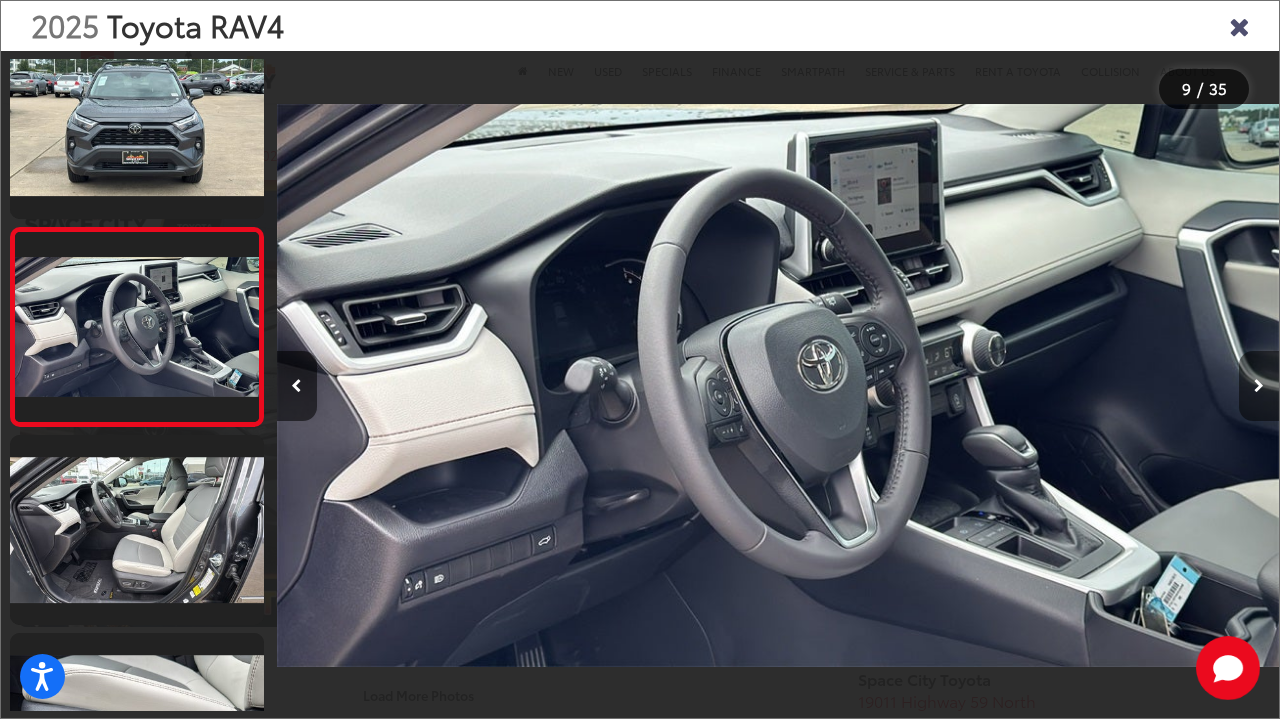click at bounding box center (1259, 386) 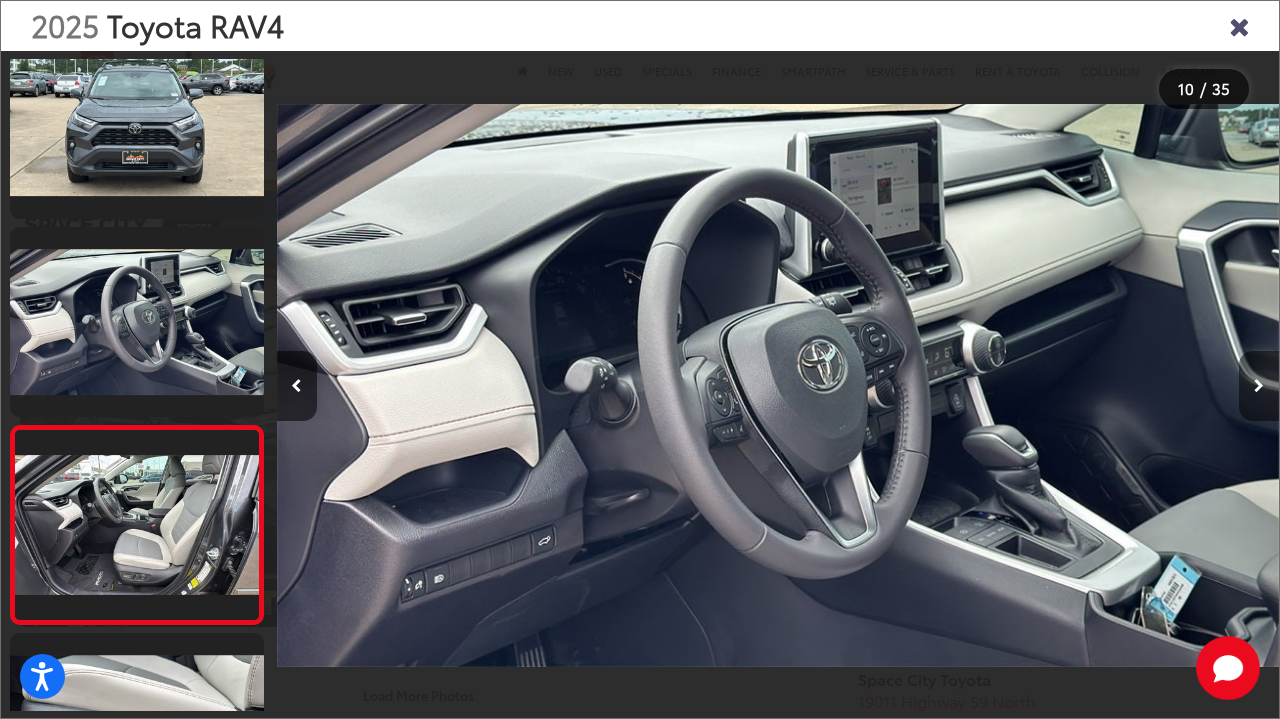 scroll, scrollTop: 0, scrollLeft: 9017, axis: horizontal 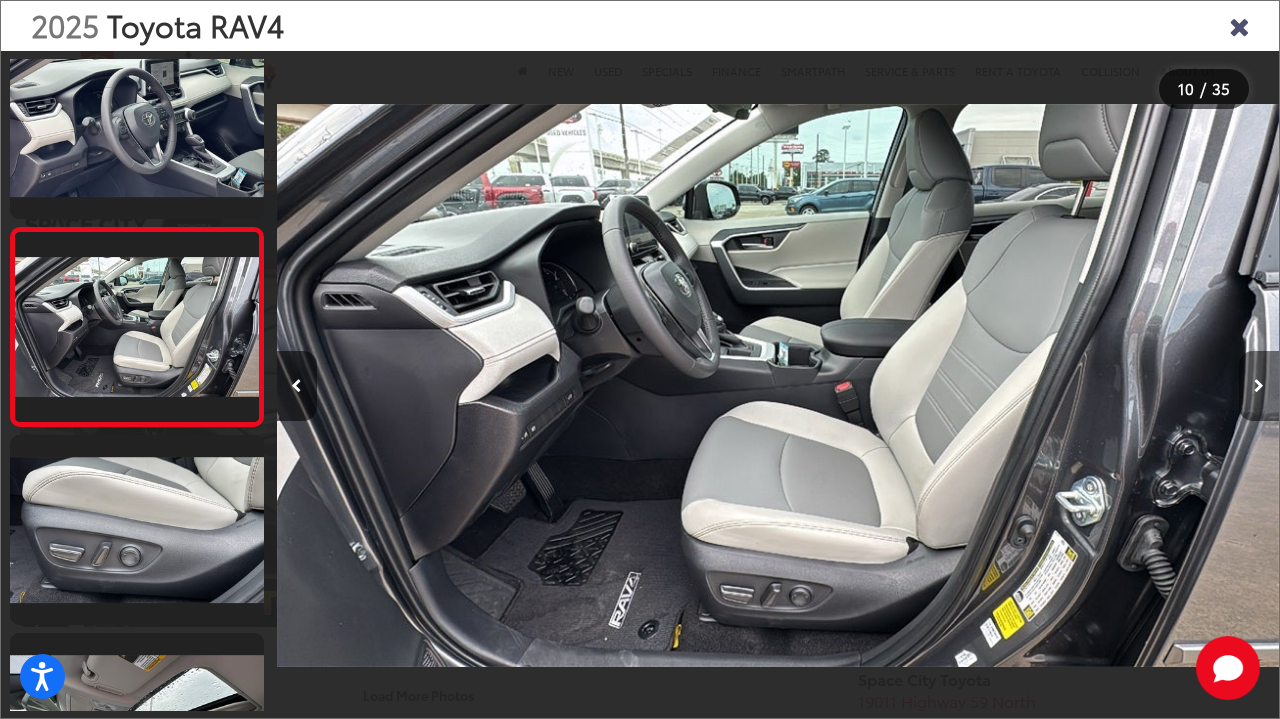 click at bounding box center [1259, 386] 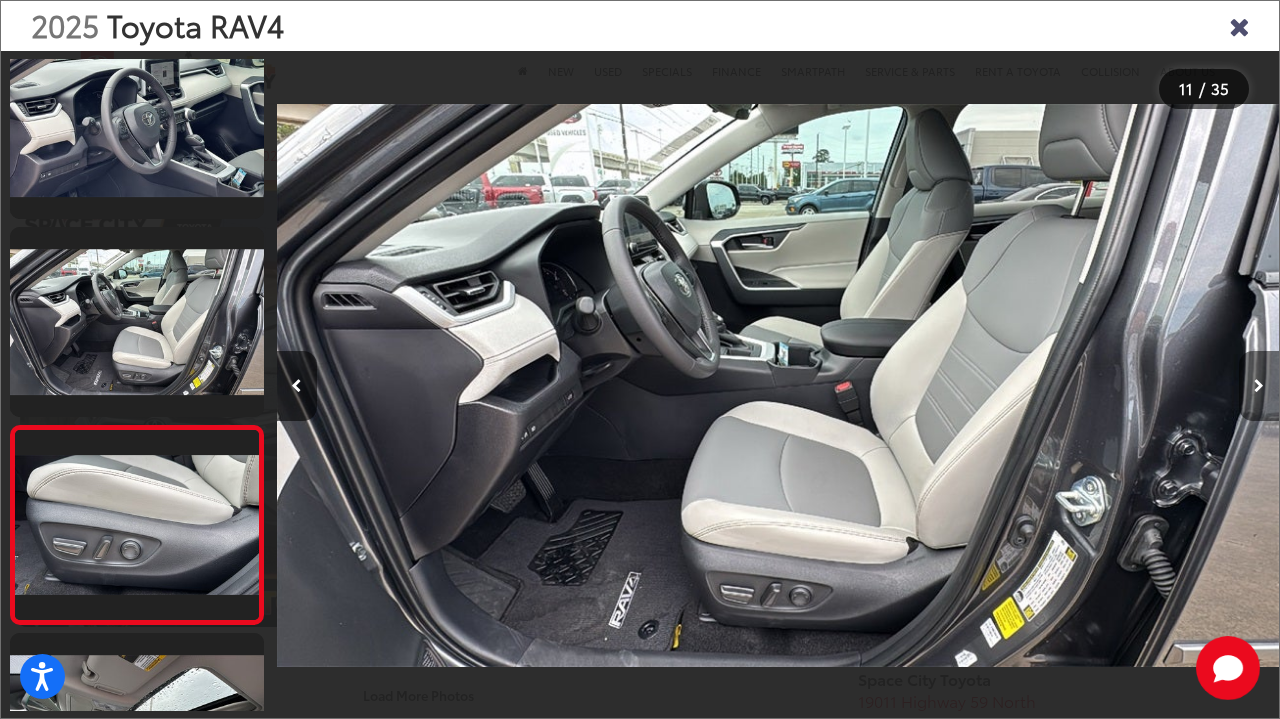 scroll, scrollTop: 0, scrollLeft: 10024, axis: horizontal 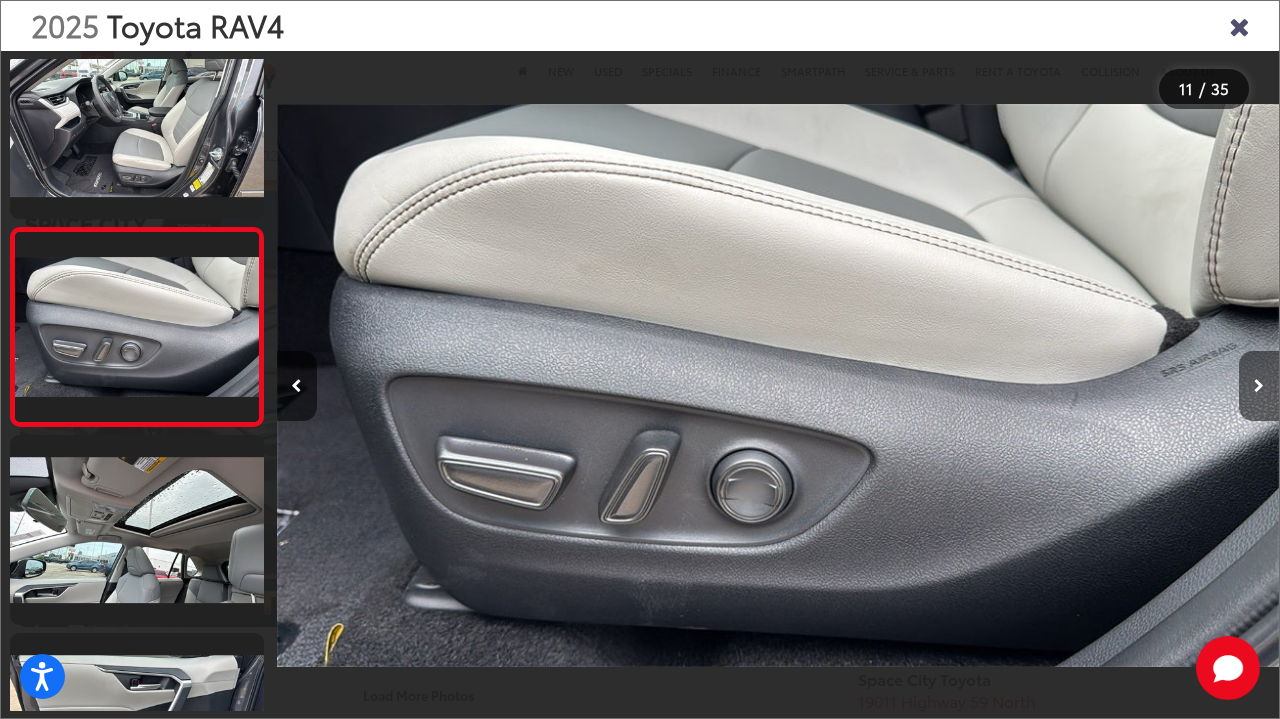 click at bounding box center (1259, 386) 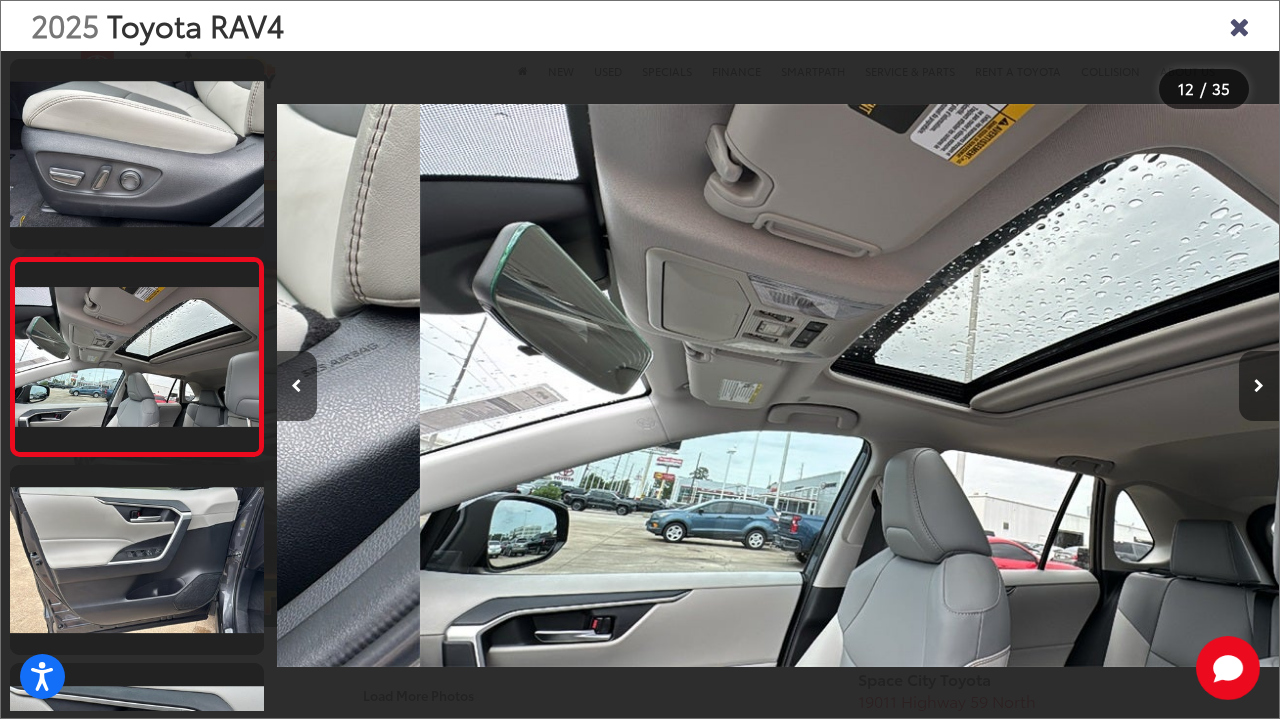 scroll, scrollTop: 0, scrollLeft: 11020, axis: horizontal 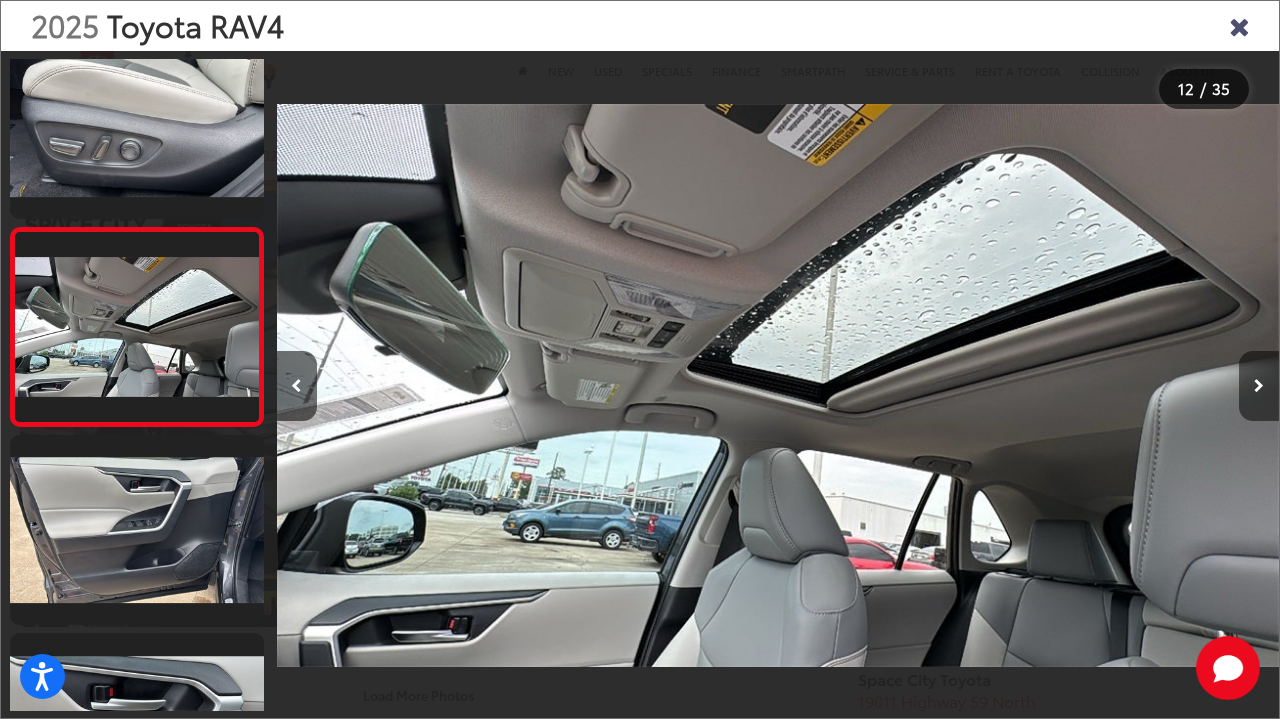 click at bounding box center [1259, 386] 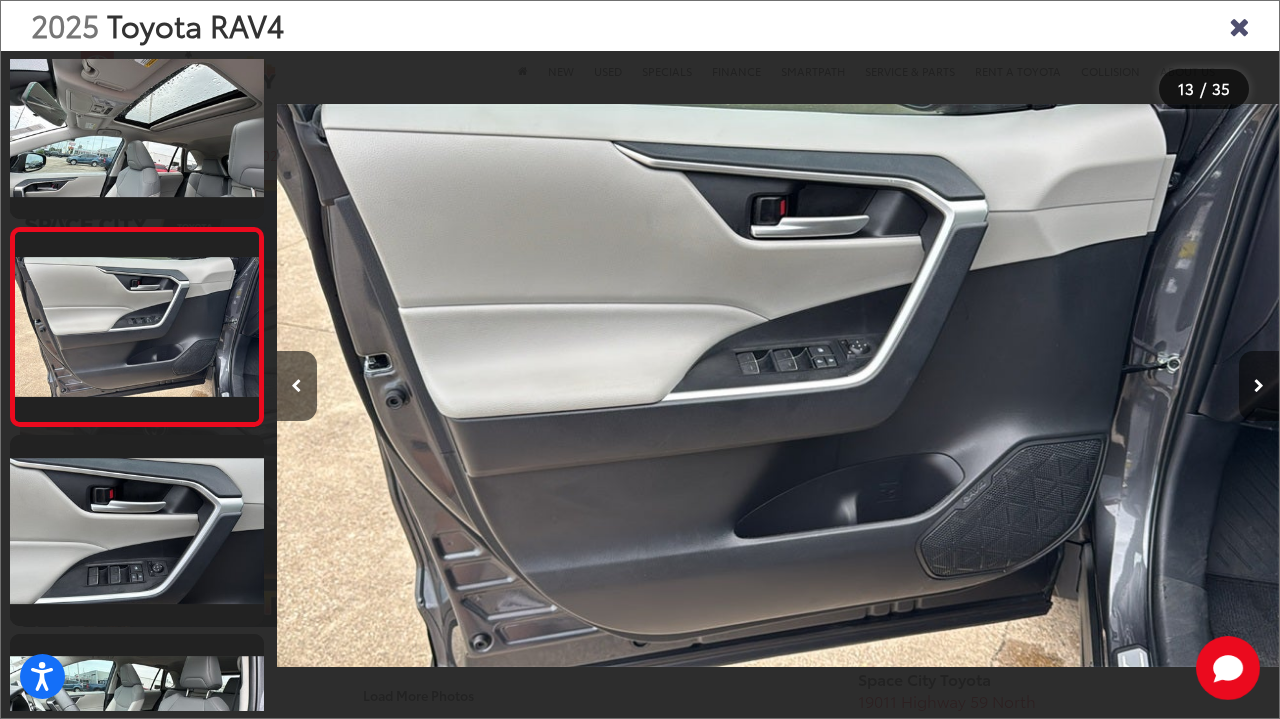 click at bounding box center (1259, 386) 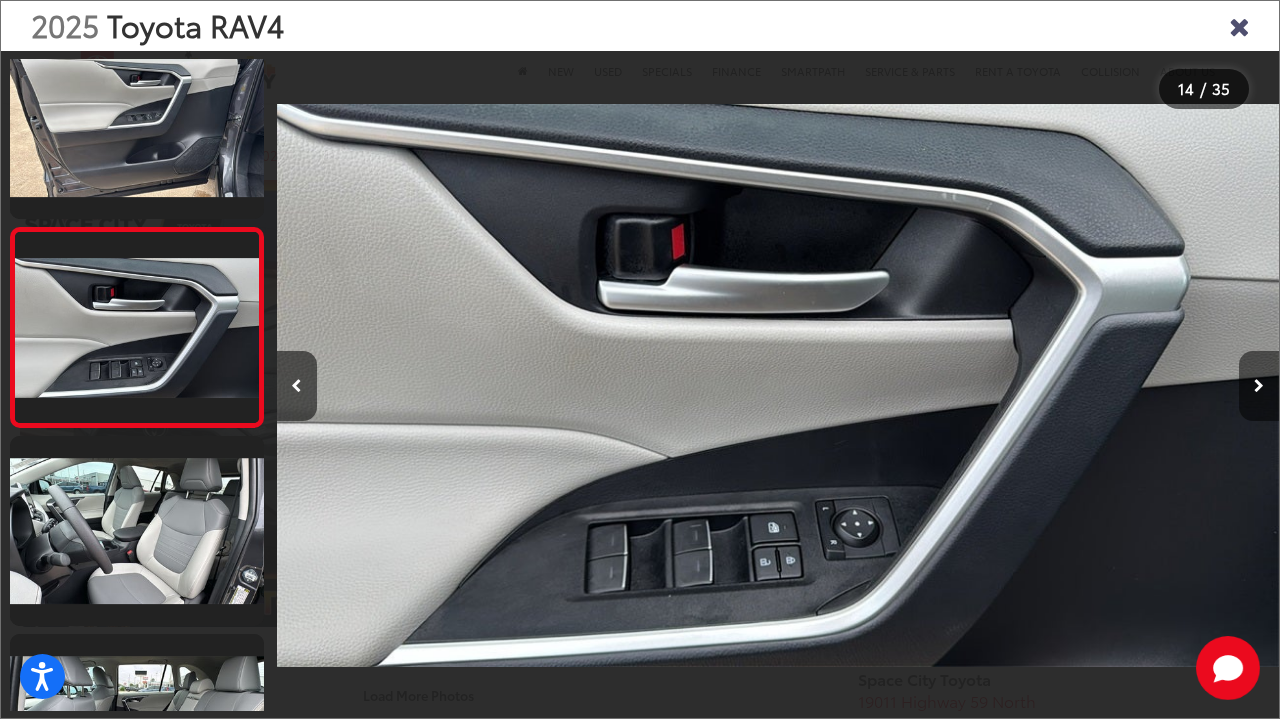 click at bounding box center [1259, 386] 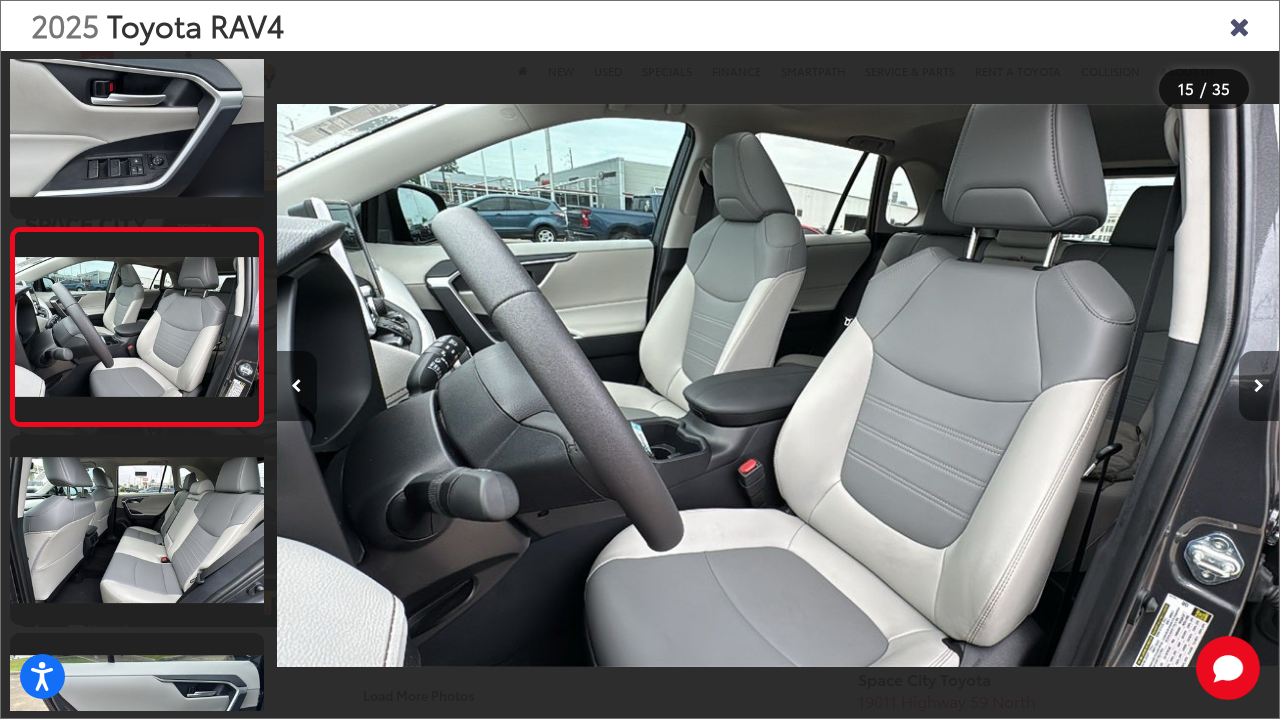 click at bounding box center [1259, 386] 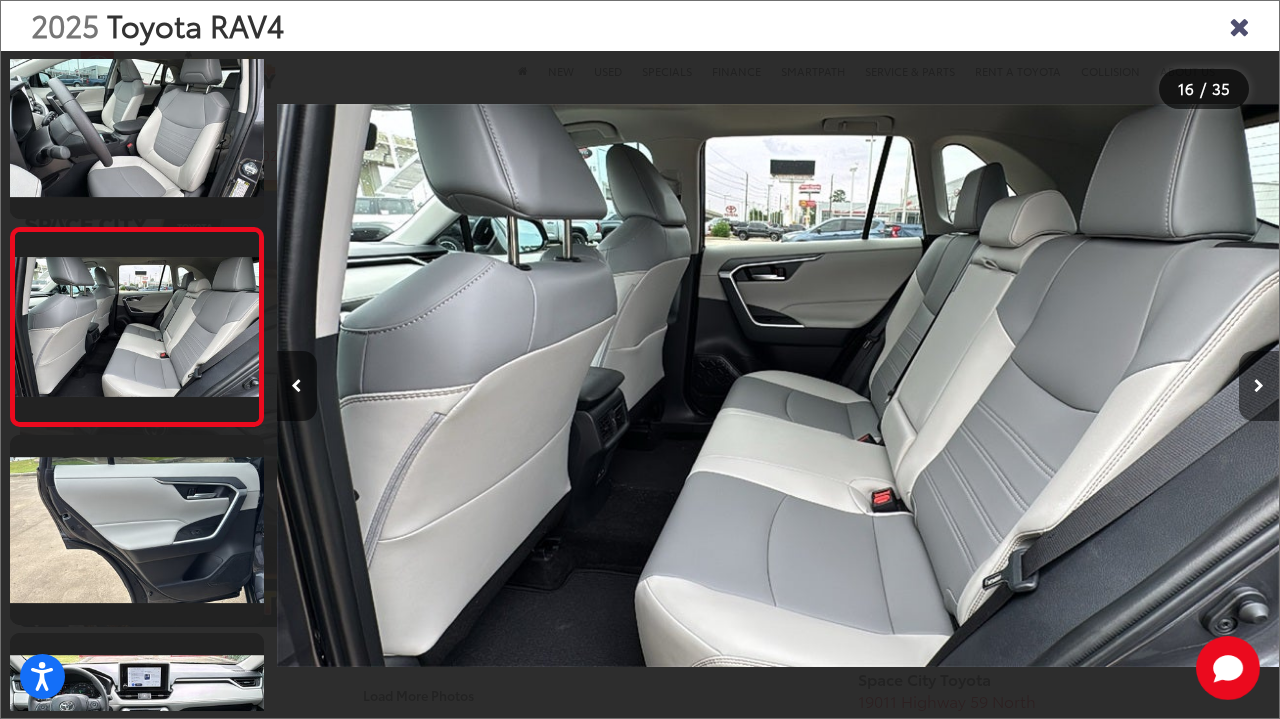 click at bounding box center (1259, 386) 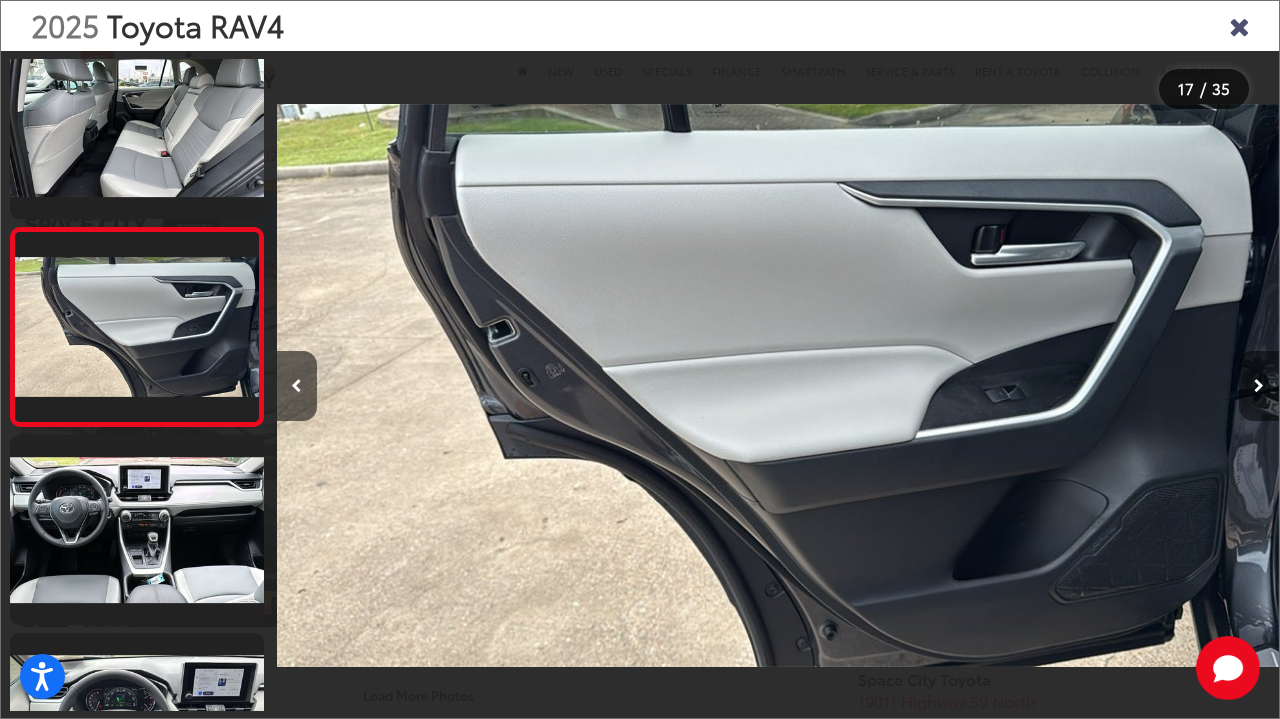 click at bounding box center [1259, 386] 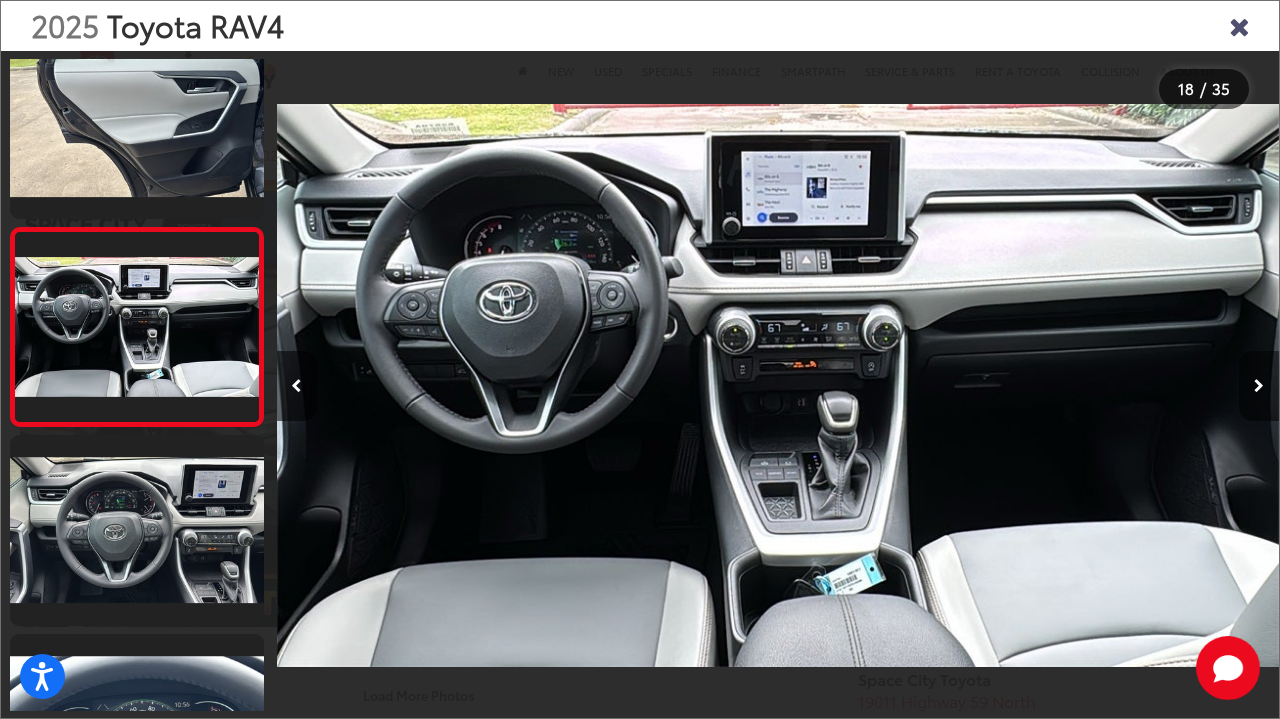 click at bounding box center [1259, 386] 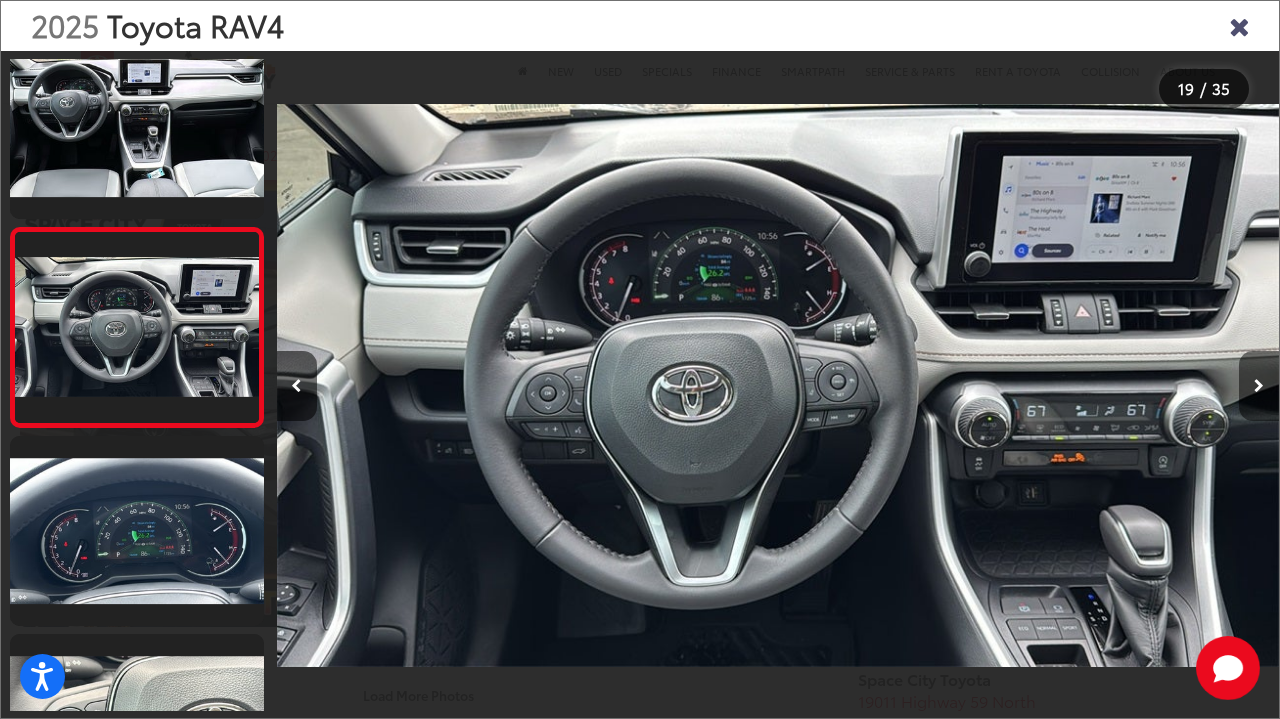 click at bounding box center [1259, 386] 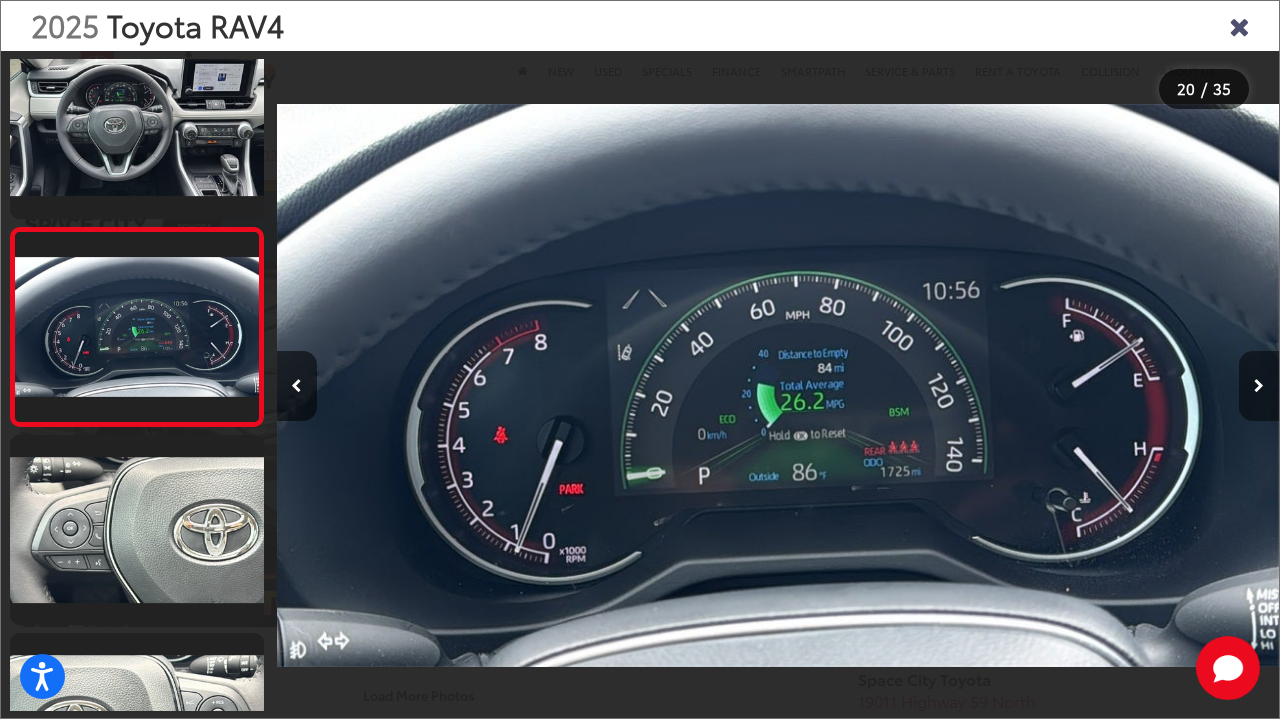 click at bounding box center [1259, 386] 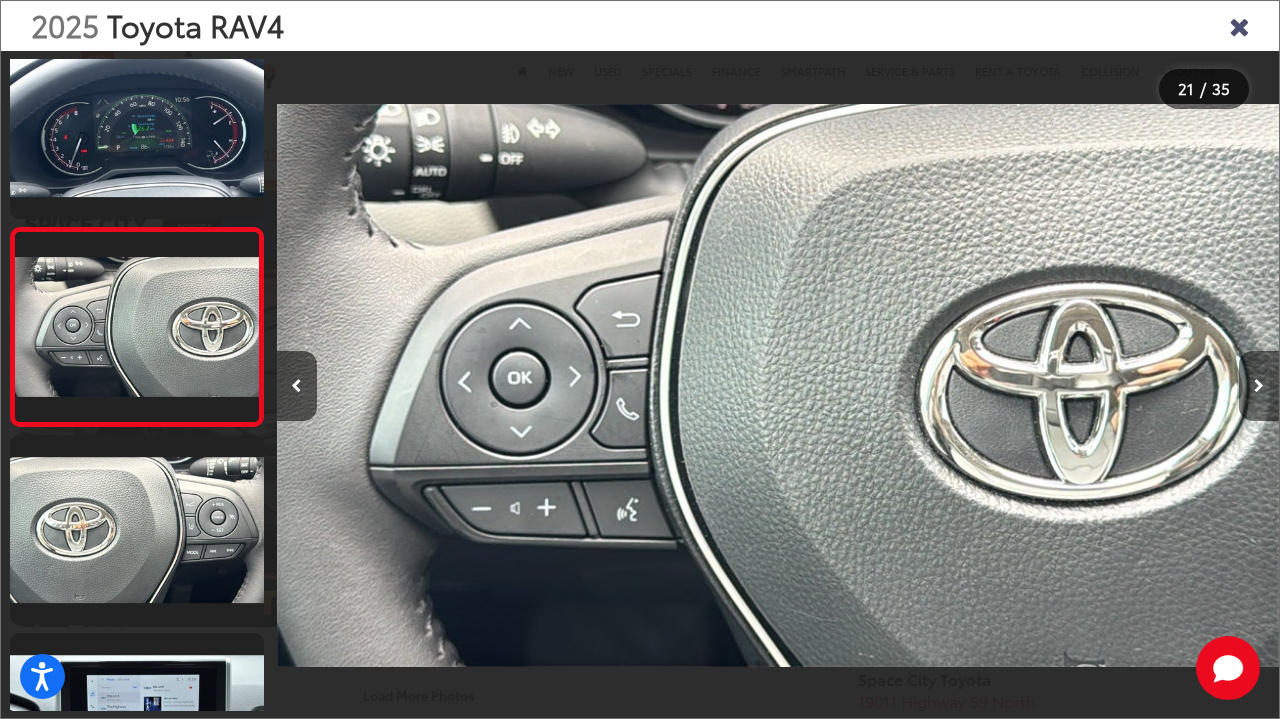 click at bounding box center [1259, 386] 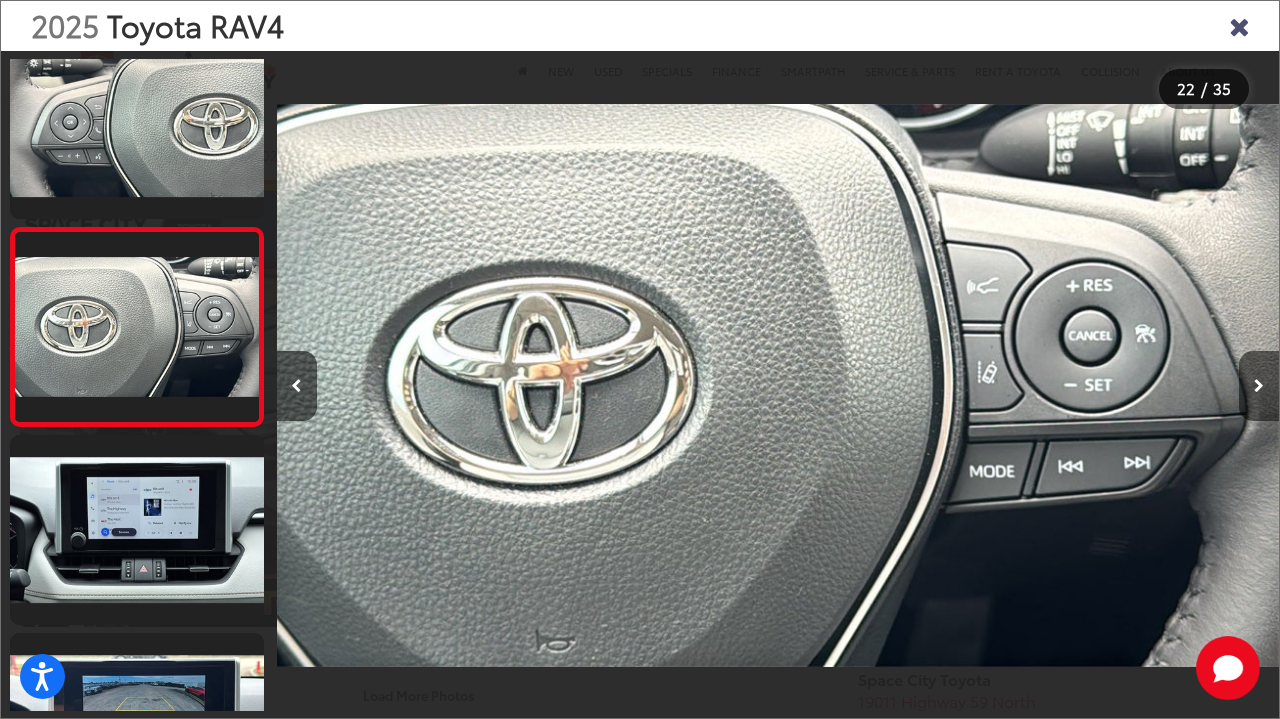 click at bounding box center [1259, 386] 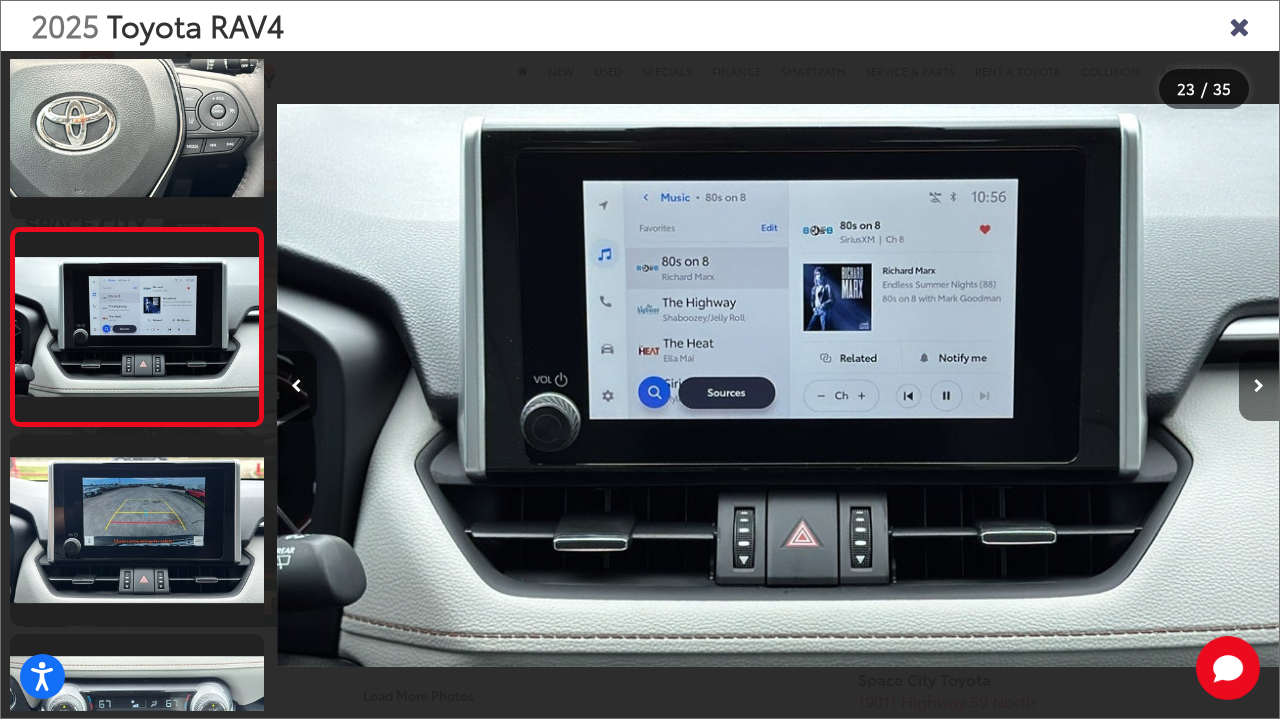 click at bounding box center [1259, 386] 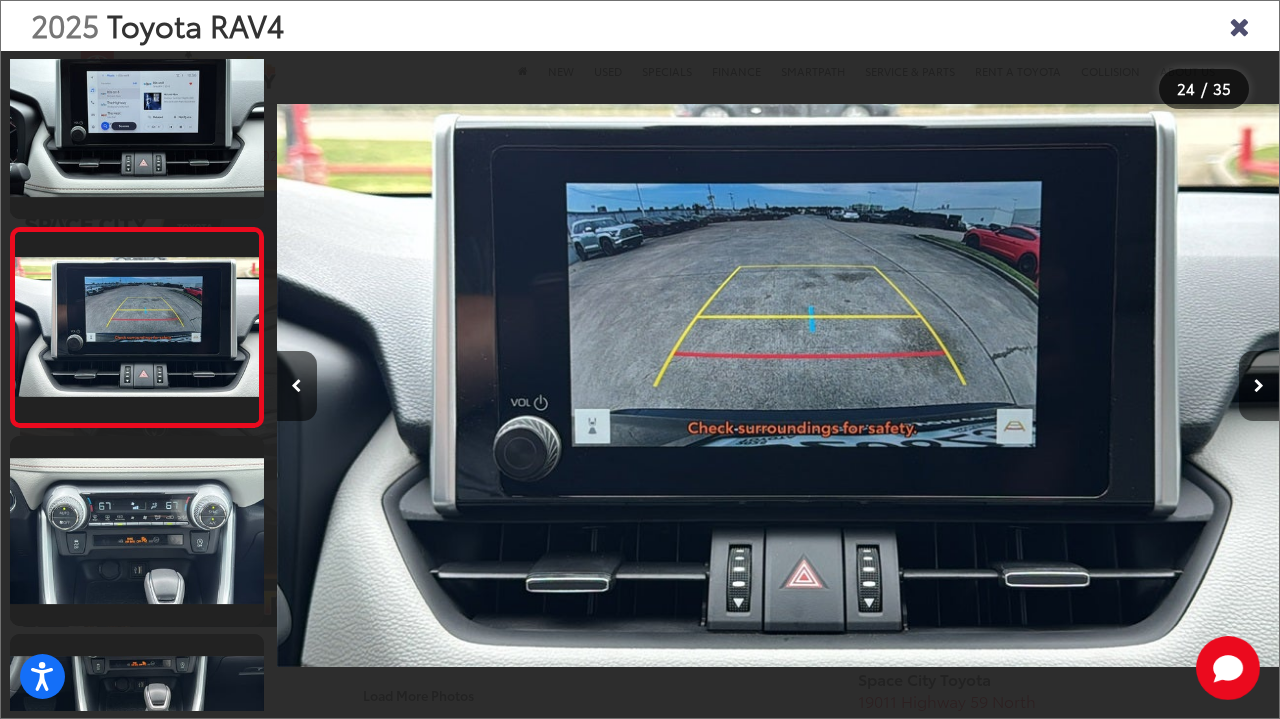 click at bounding box center [1259, 386] 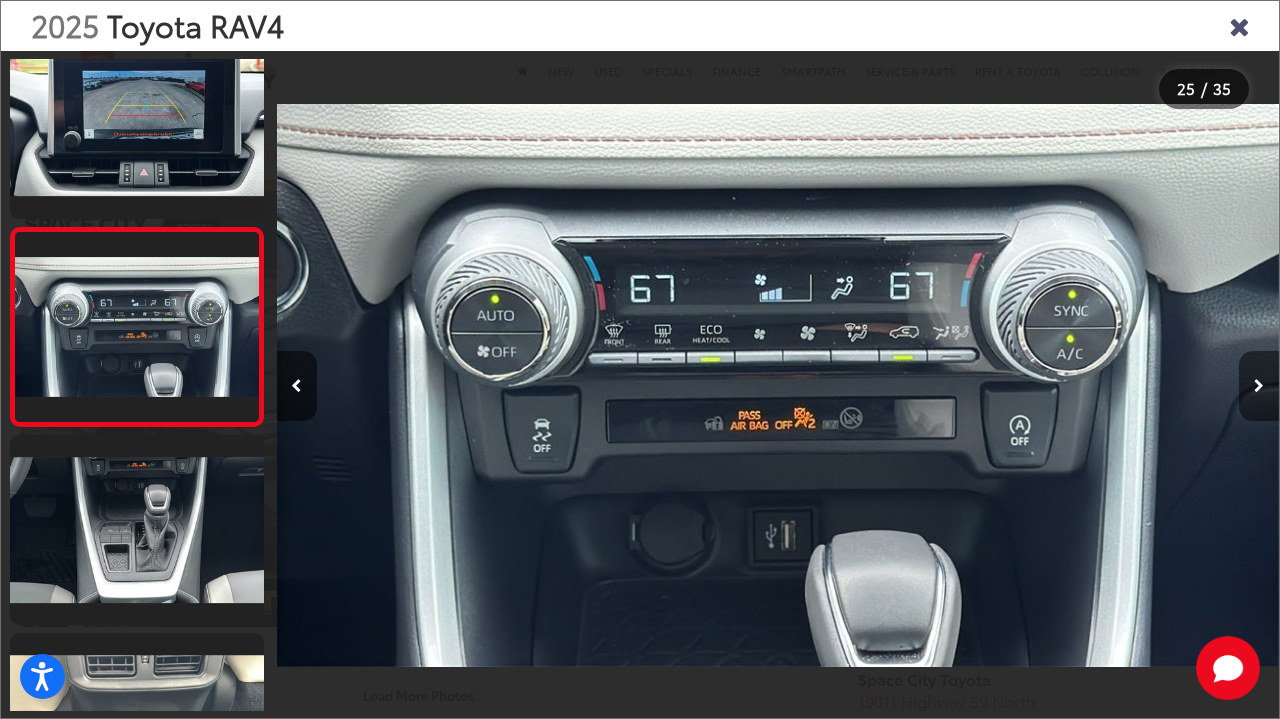 click at bounding box center (1259, 386) 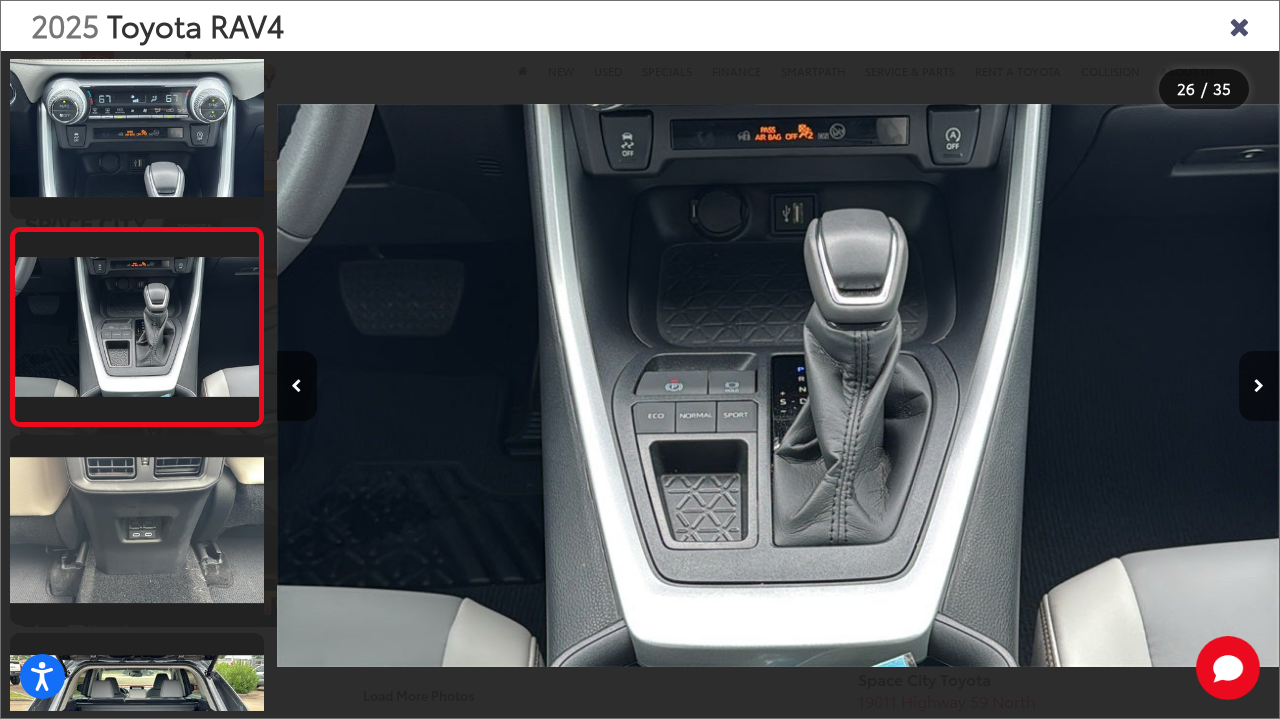 click at bounding box center [1259, 386] 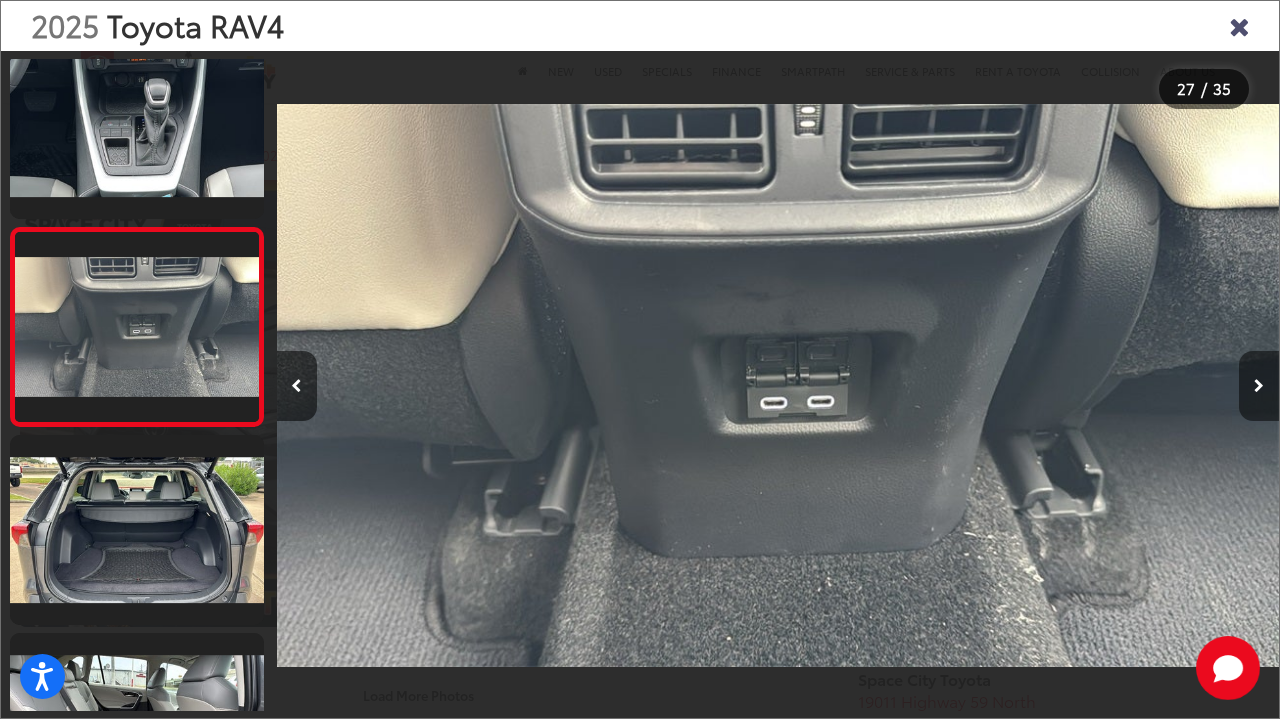 click at bounding box center [1259, 386] 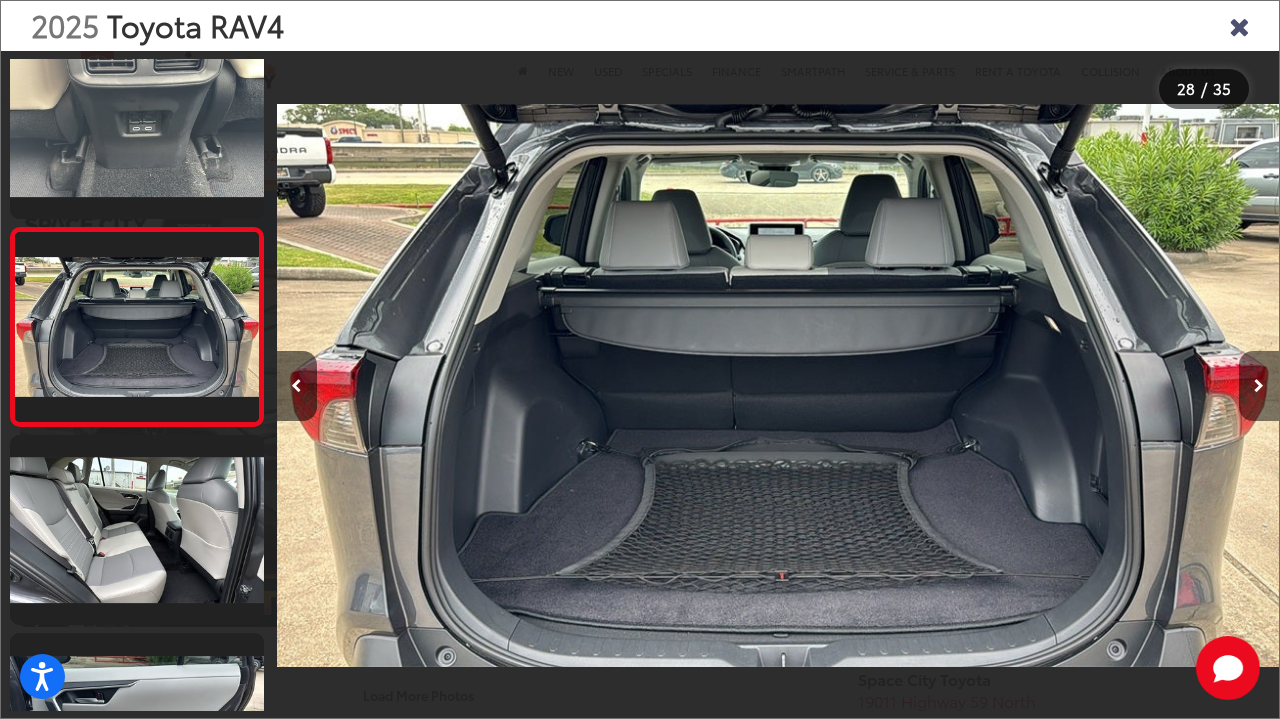 click at bounding box center (1259, 386) 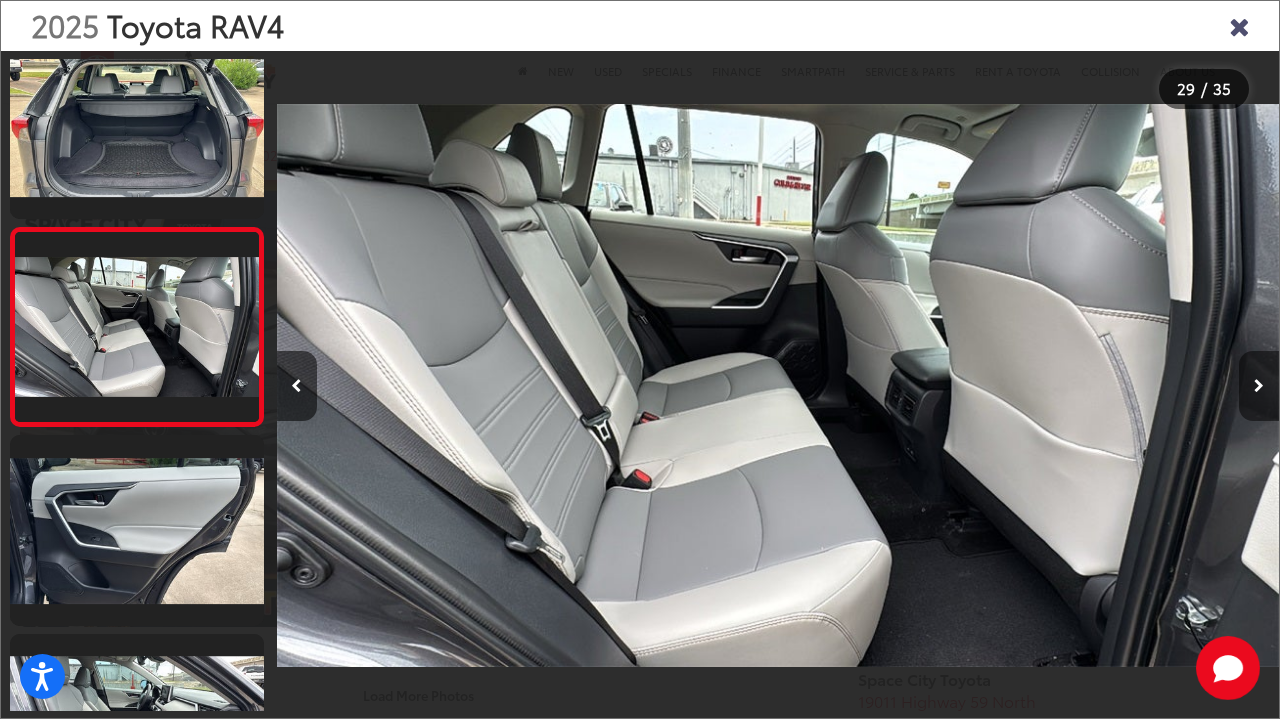 click at bounding box center (1259, 386) 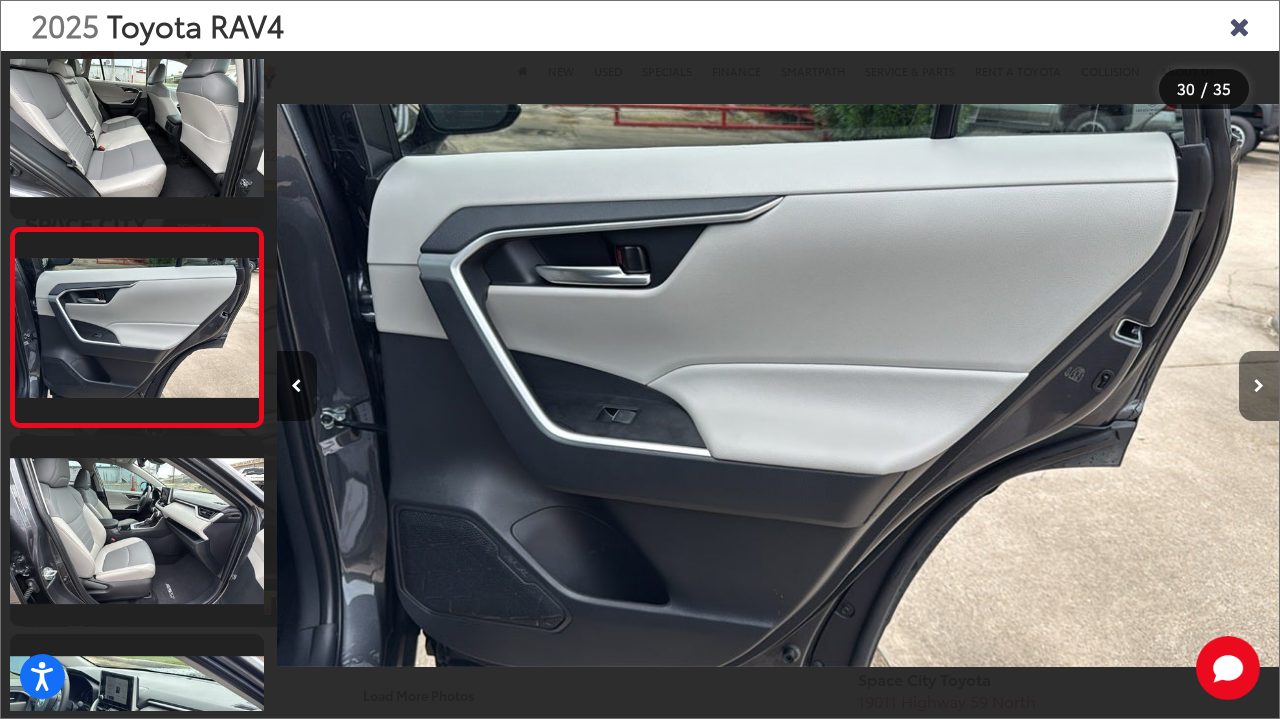 click at bounding box center [1259, 386] 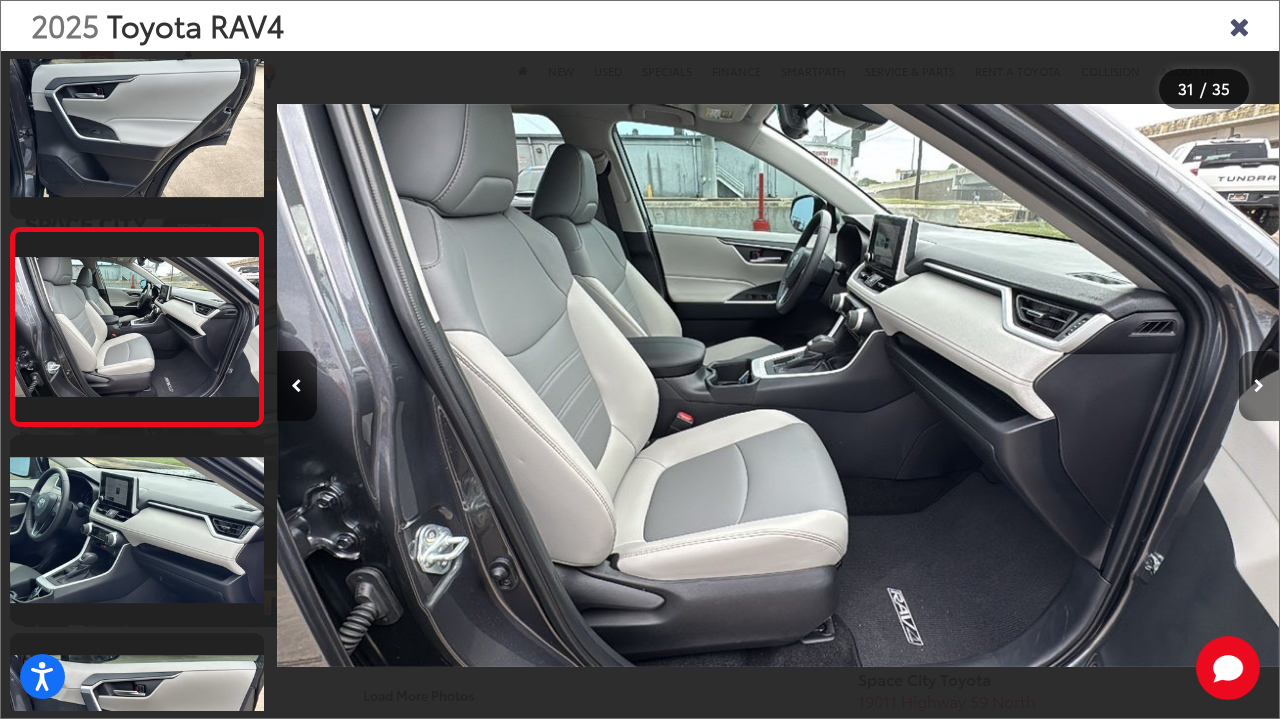 click at bounding box center (1259, 386) 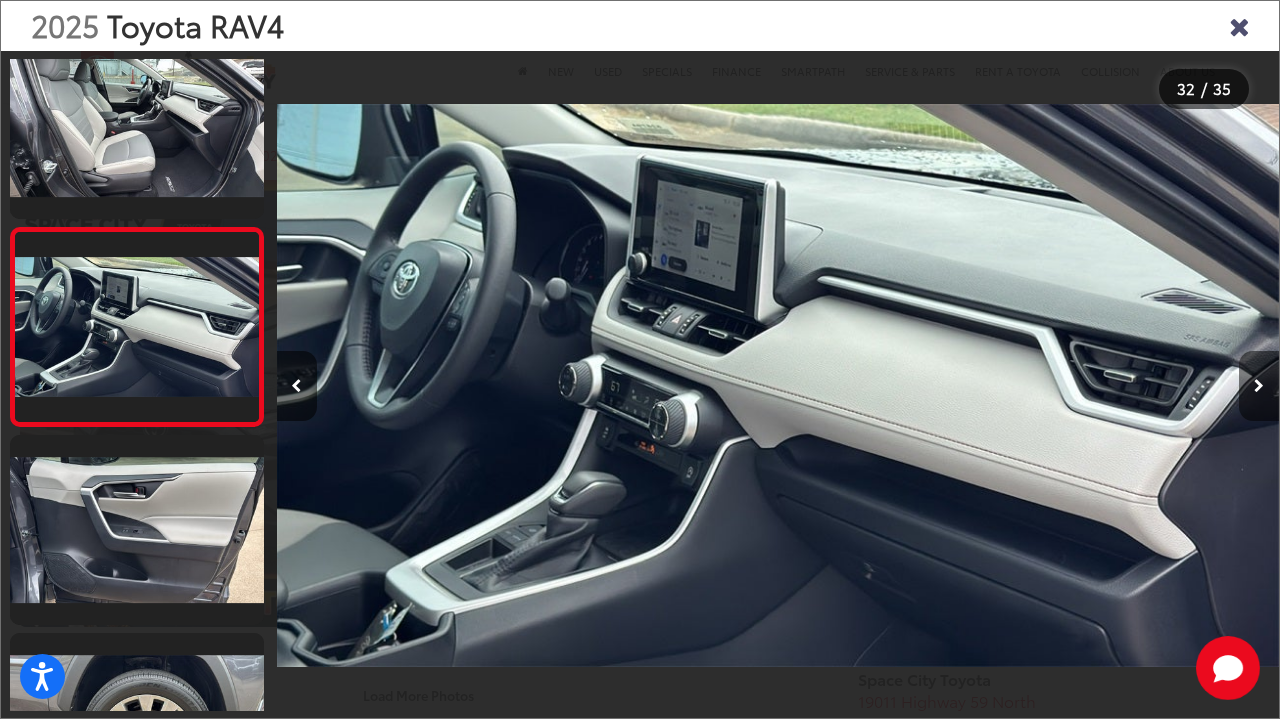 click at bounding box center [1259, 386] 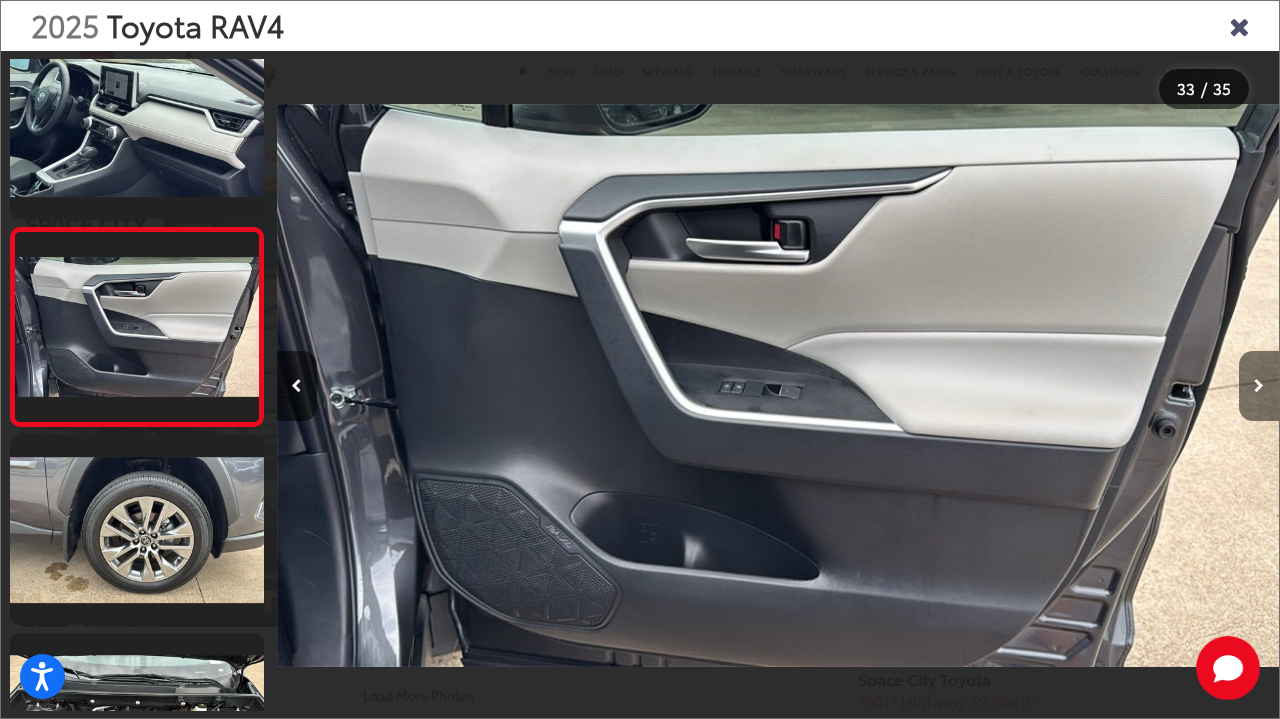 click at bounding box center [1259, 386] 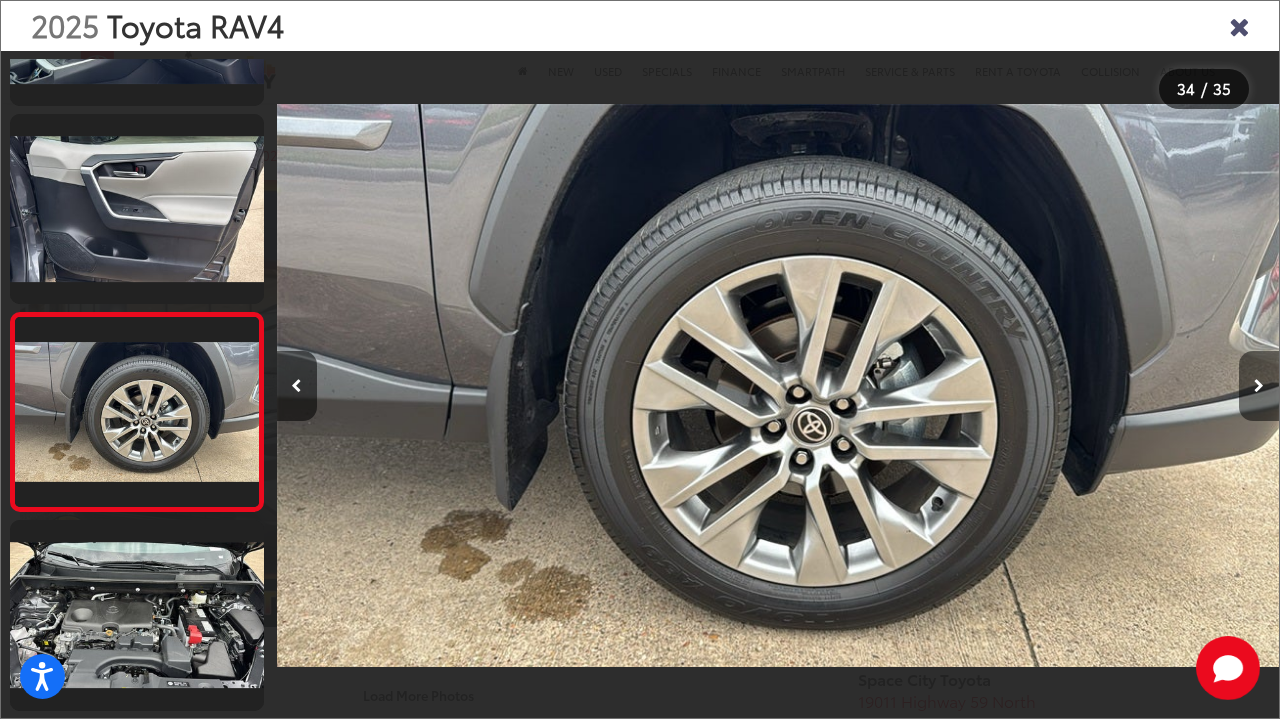 click at bounding box center [1259, 386] 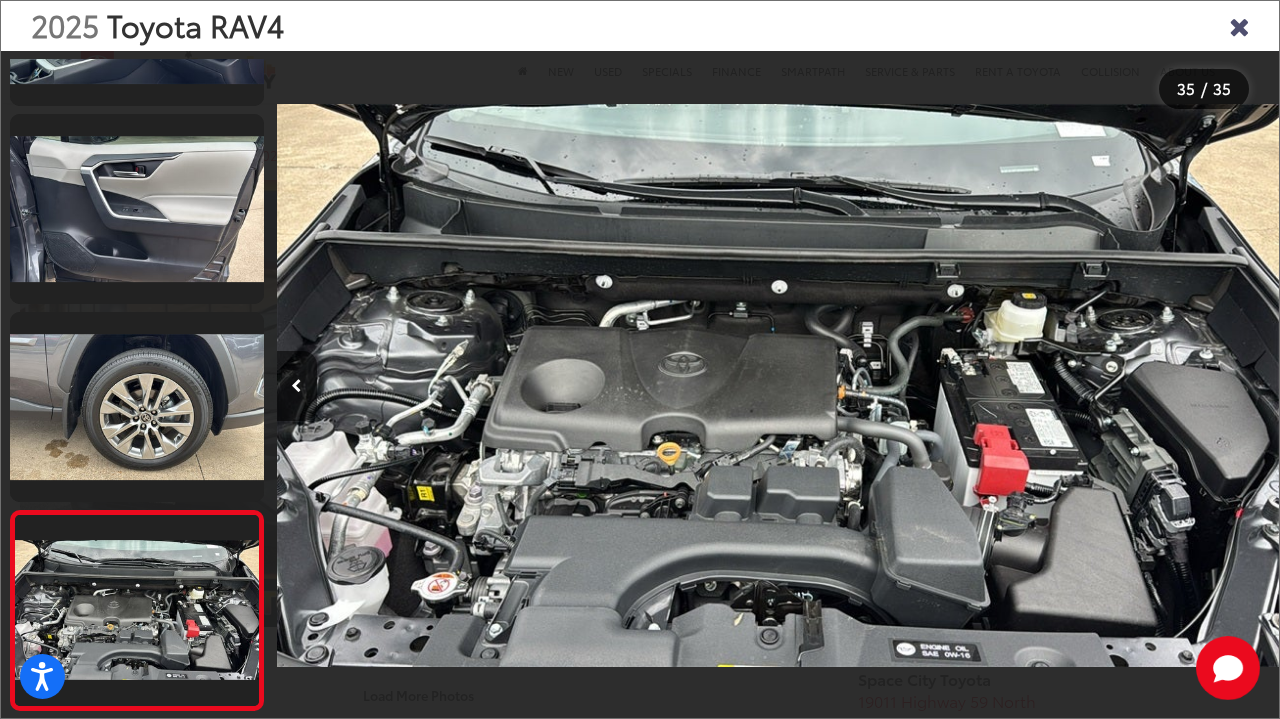 click at bounding box center [1239, 25] 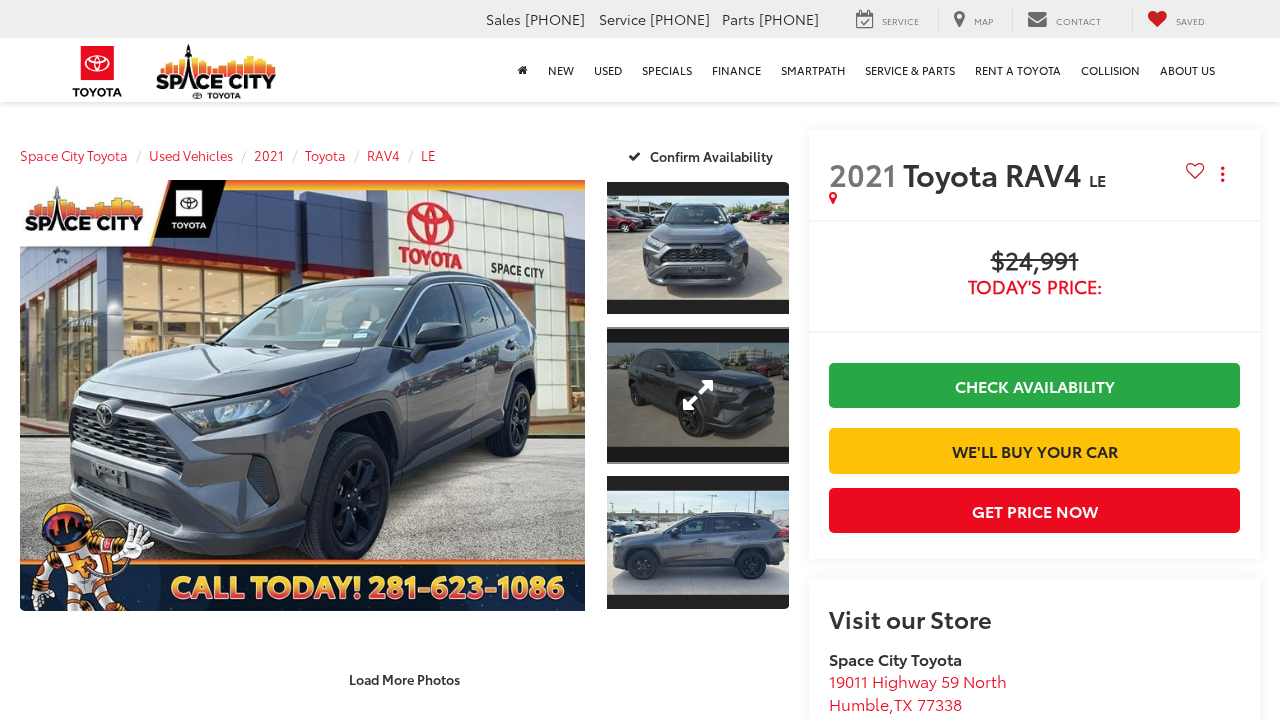 scroll, scrollTop: 0, scrollLeft: 0, axis: both 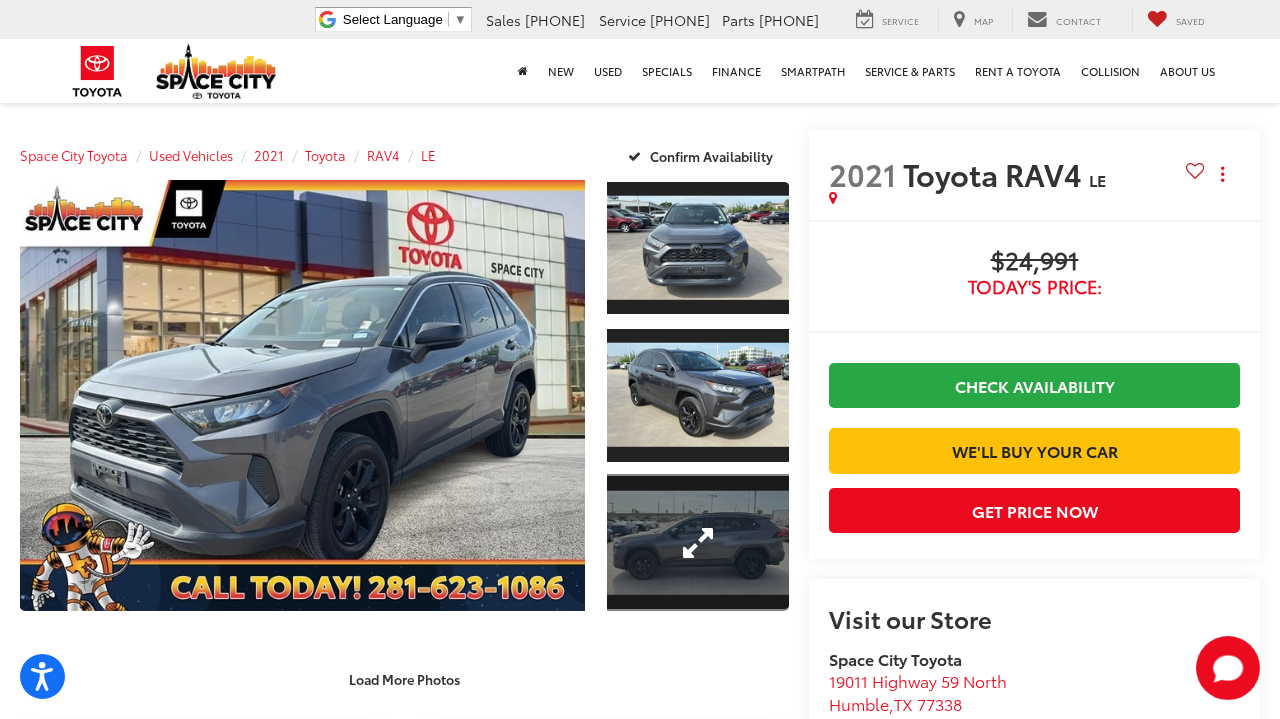 click at bounding box center (698, 542) 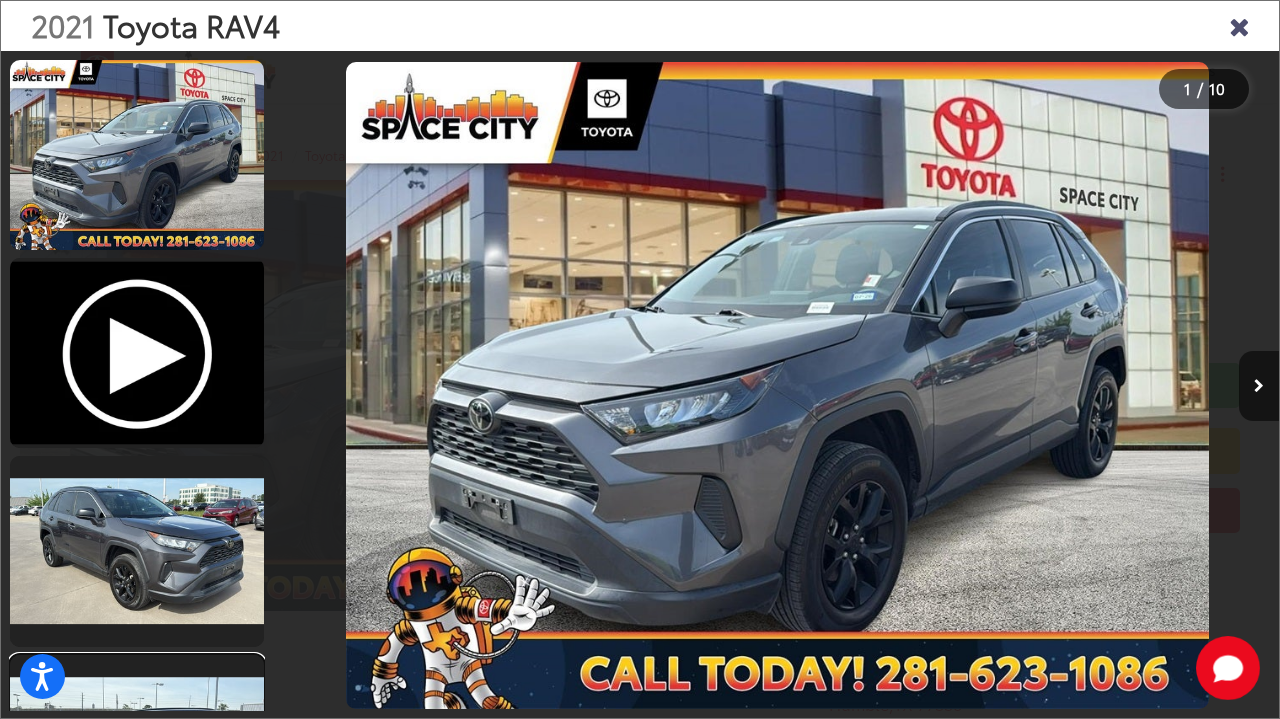 scroll, scrollTop: 0, scrollLeft: 2690, axis: horizontal 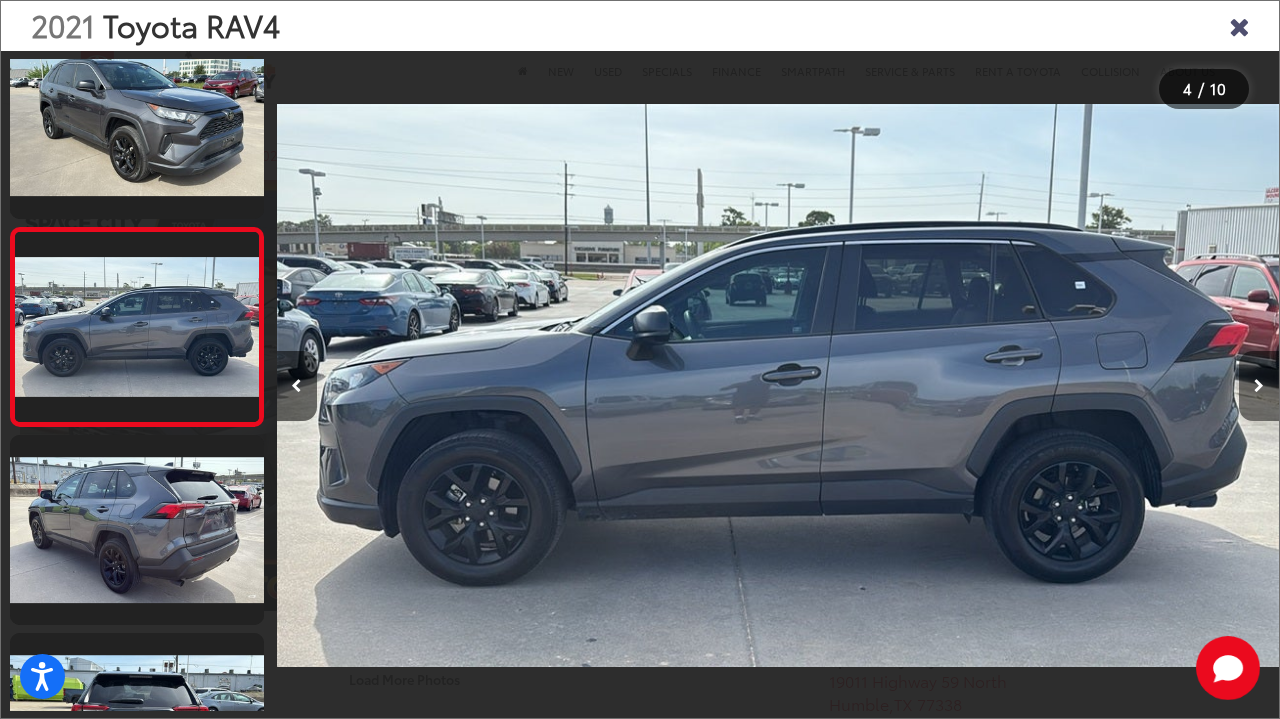 click at bounding box center [1259, 386] 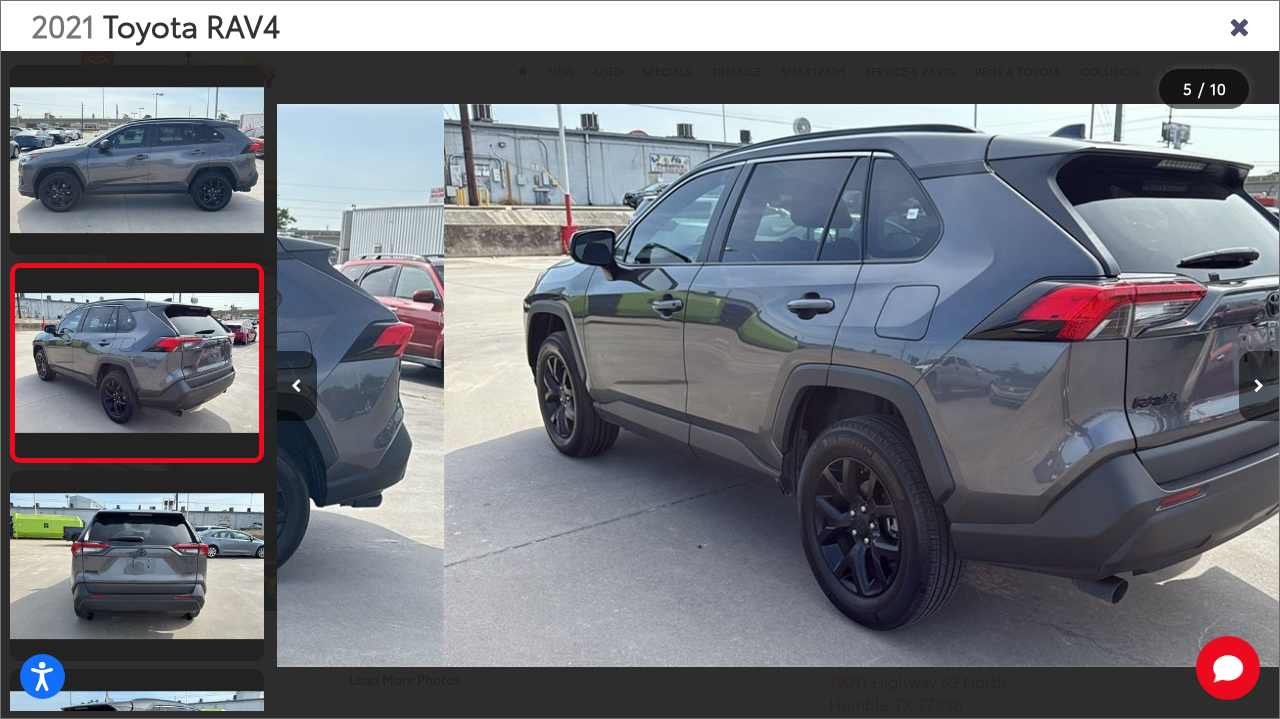 scroll, scrollTop: 626, scrollLeft: 0, axis: vertical 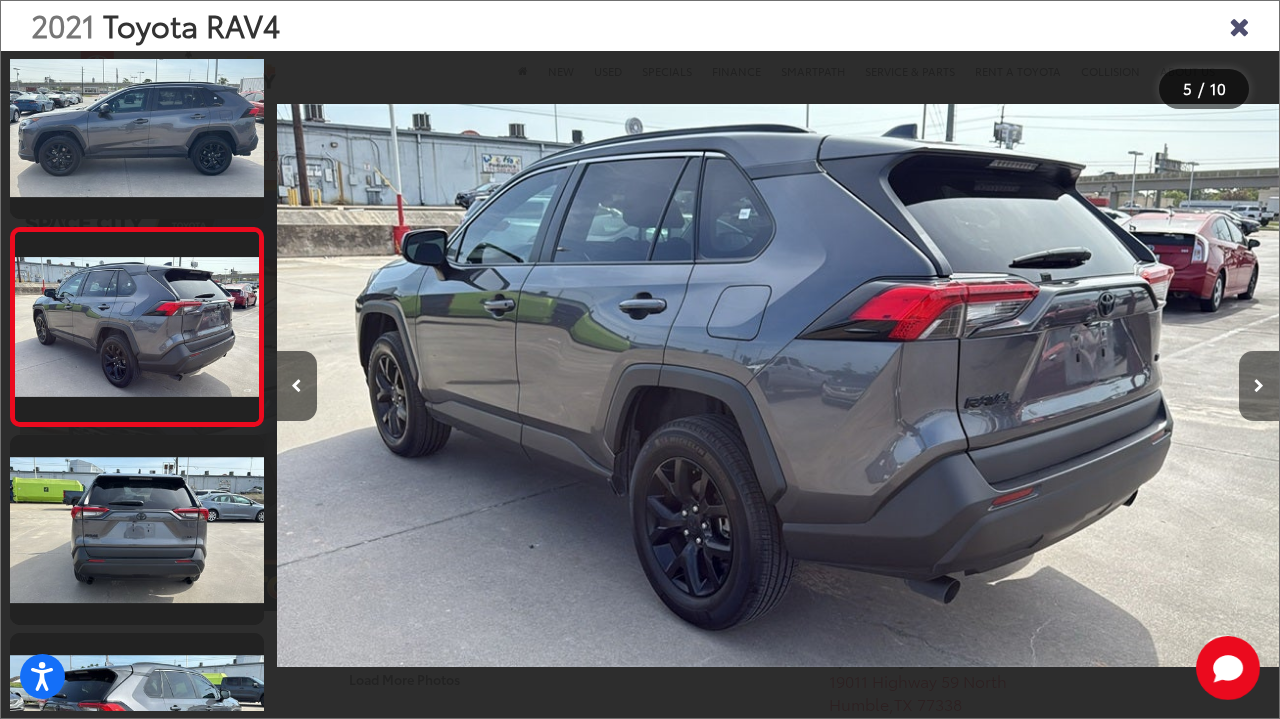 click at bounding box center (1259, 386) 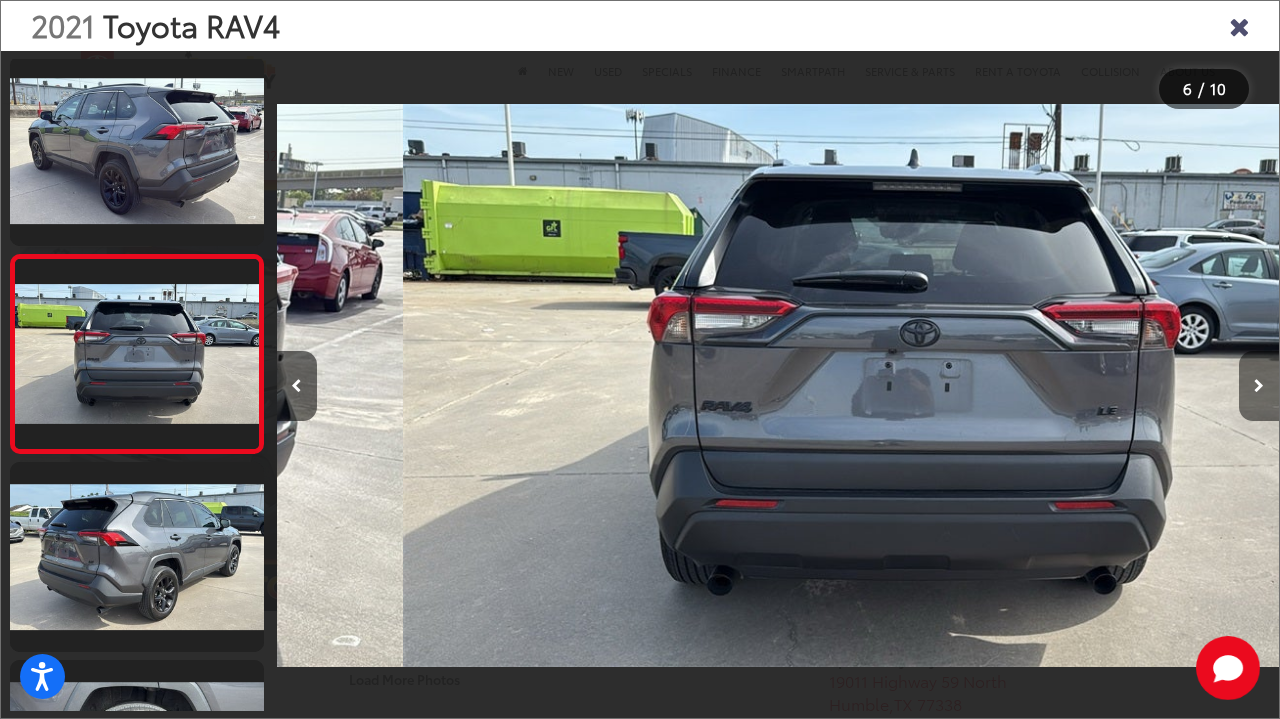 scroll, scrollTop: 824, scrollLeft: 0, axis: vertical 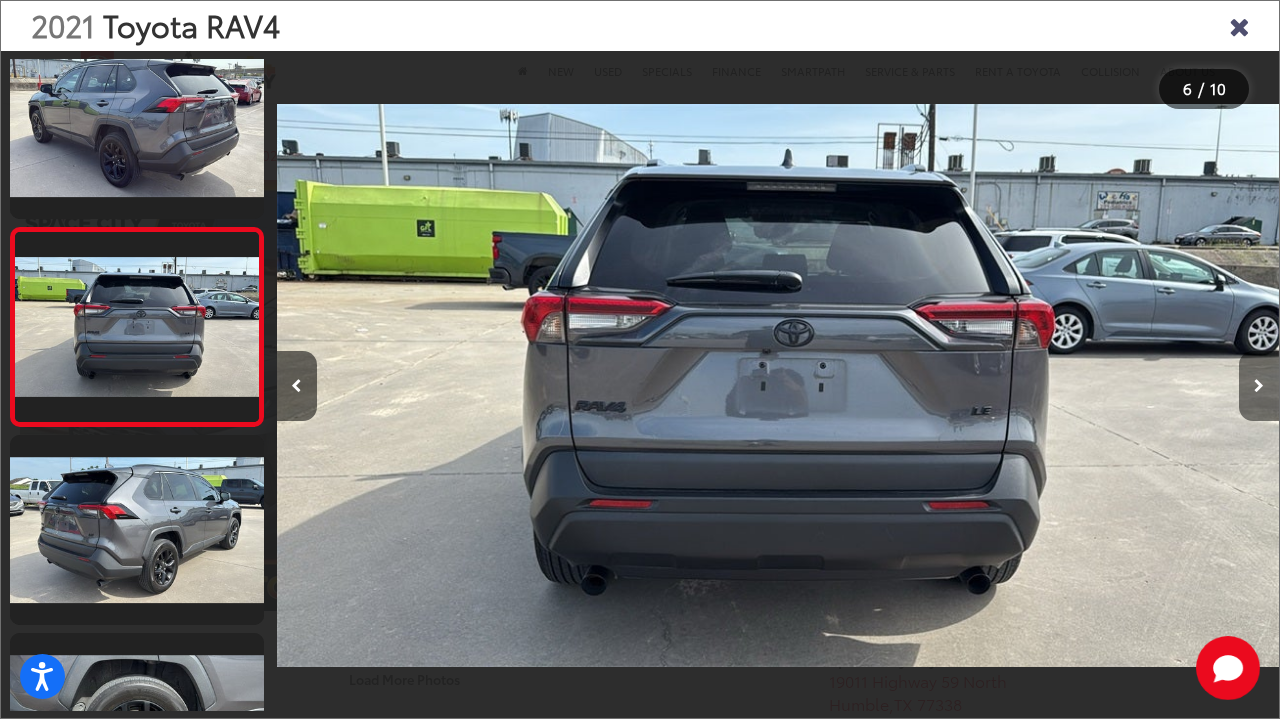click at bounding box center [1259, 386] 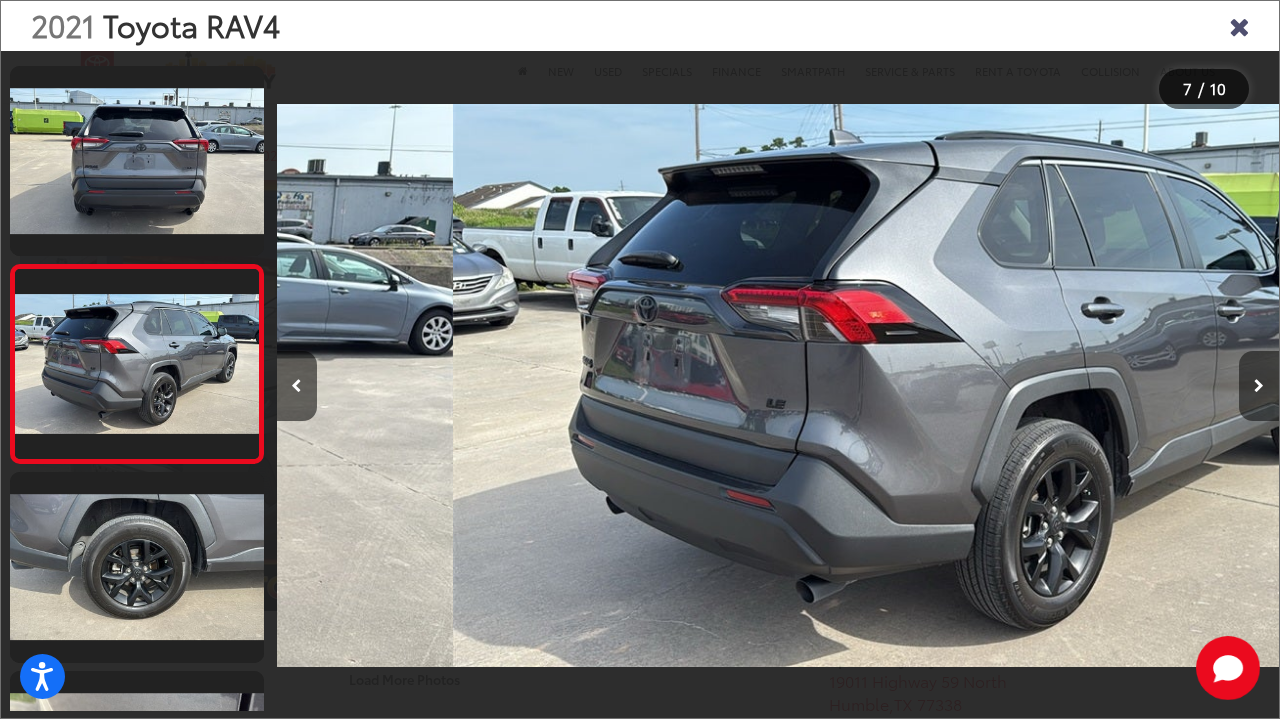 scroll, scrollTop: 1022, scrollLeft: 0, axis: vertical 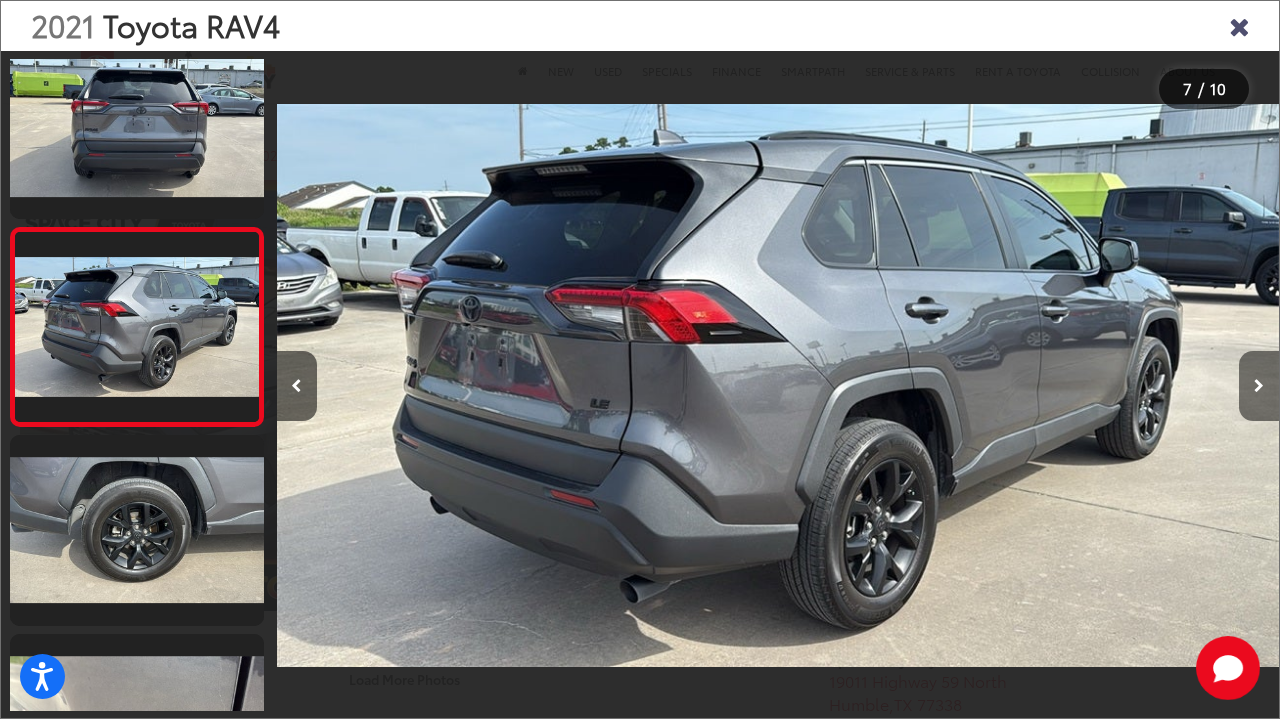 click at bounding box center (1259, 386) 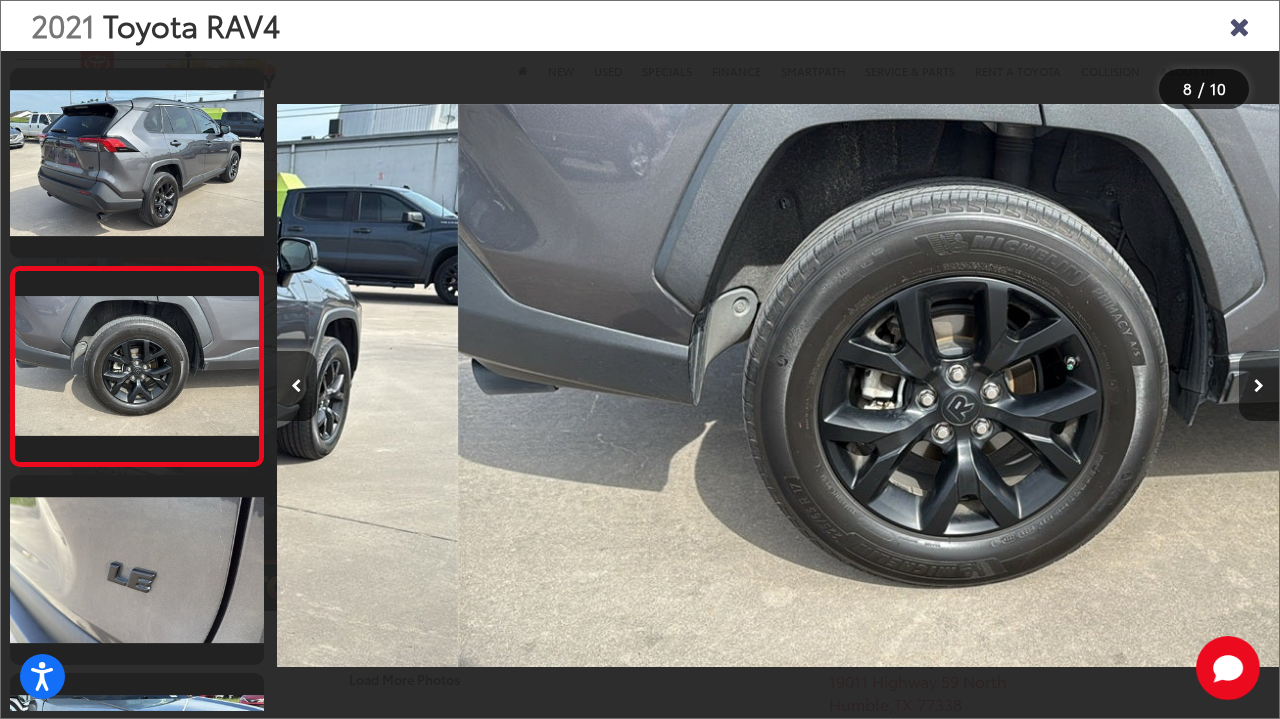 scroll, scrollTop: 1220, scrollLeft: 0, axis: vertical 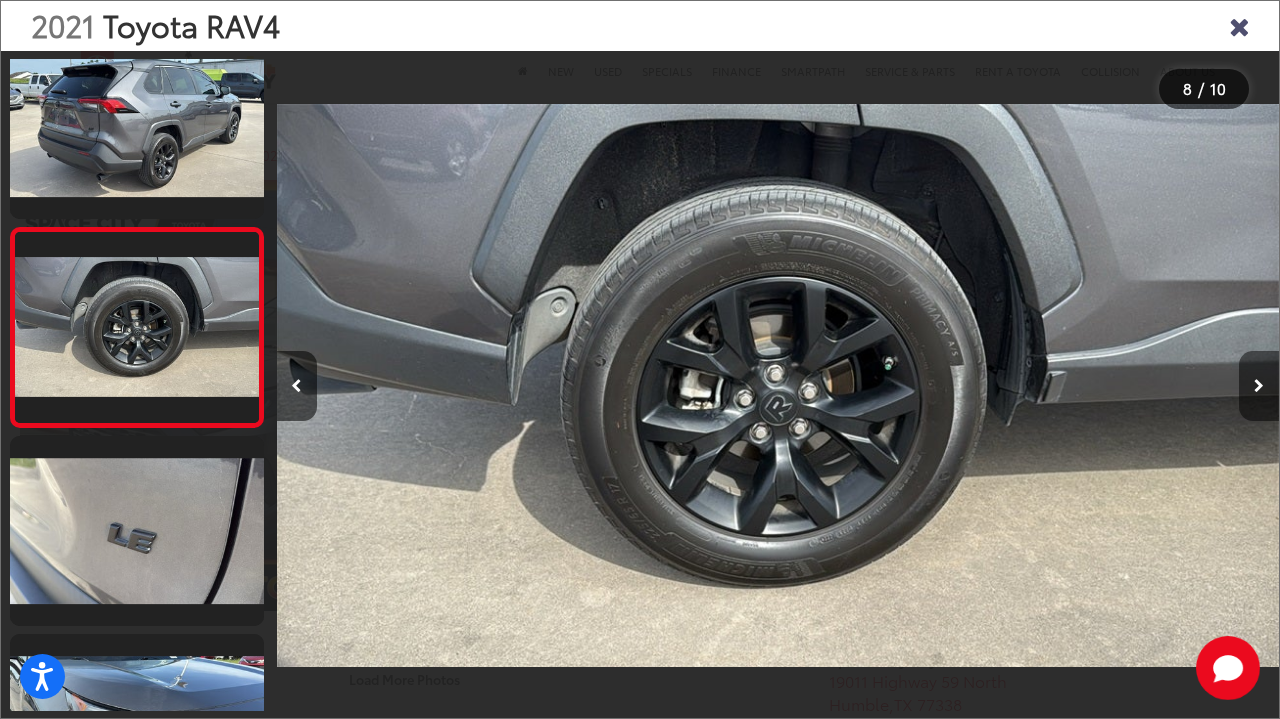 click at bounding box center [1259, 386] 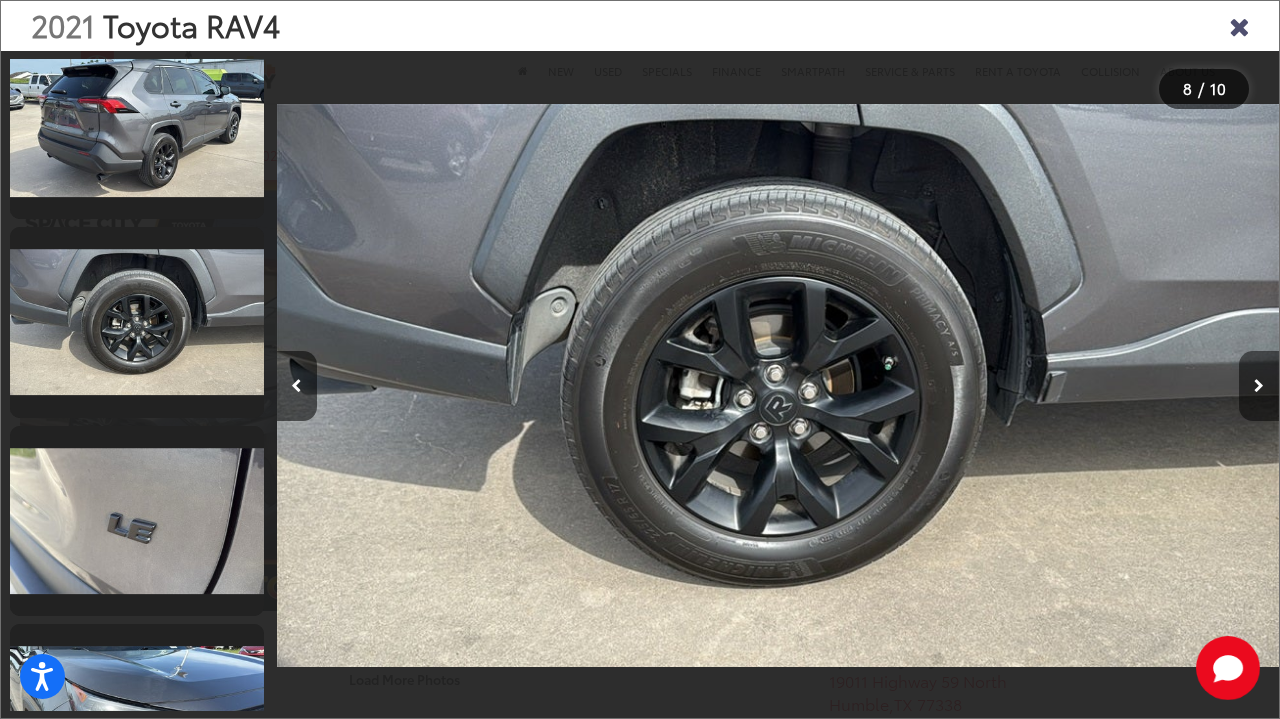 scroll, scrollTop: 1333, scrollLeft: 0, axis: vertical 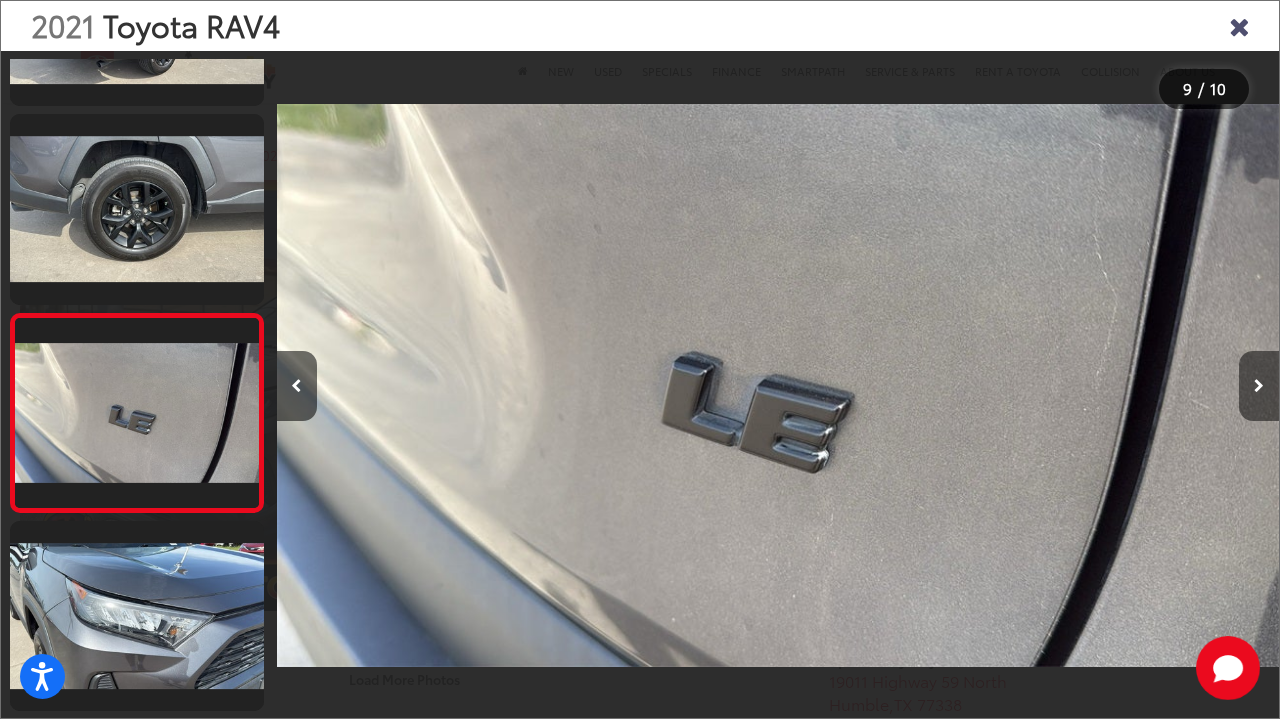click at bounding box center [1259, 386] 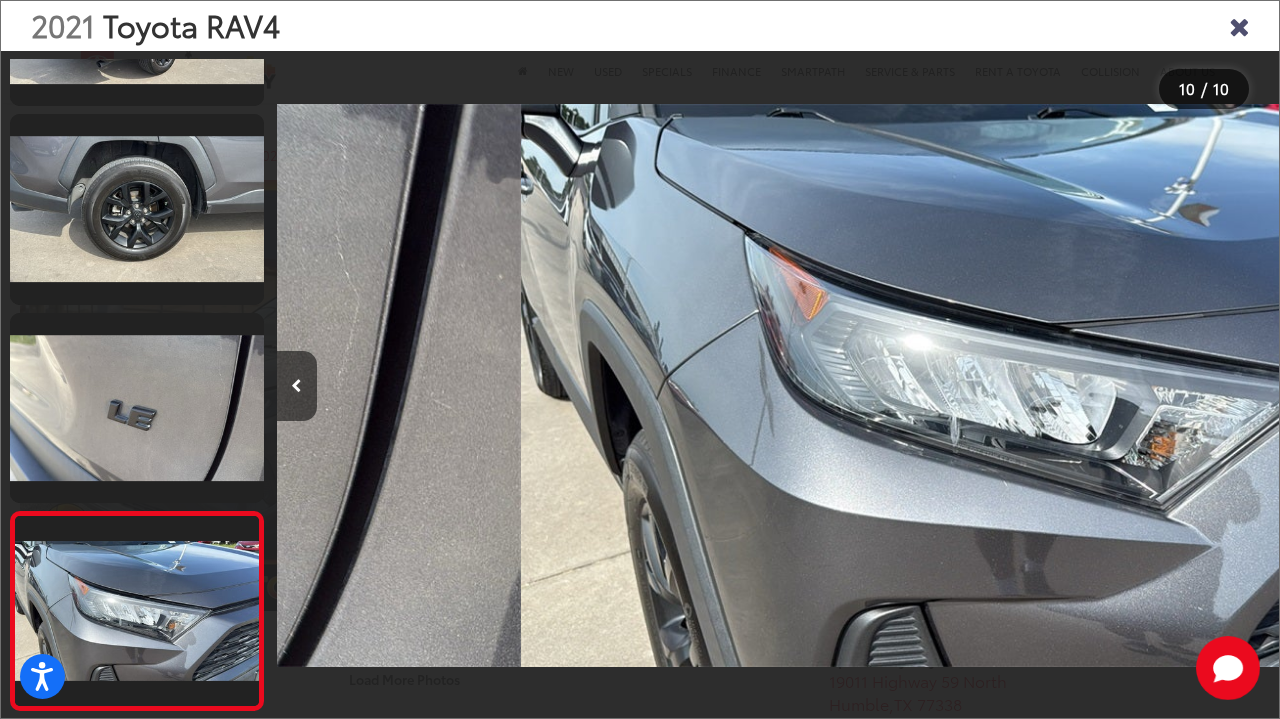 scroll, scrollTop: 0, scrollLeft: 9022, axis: horizontal 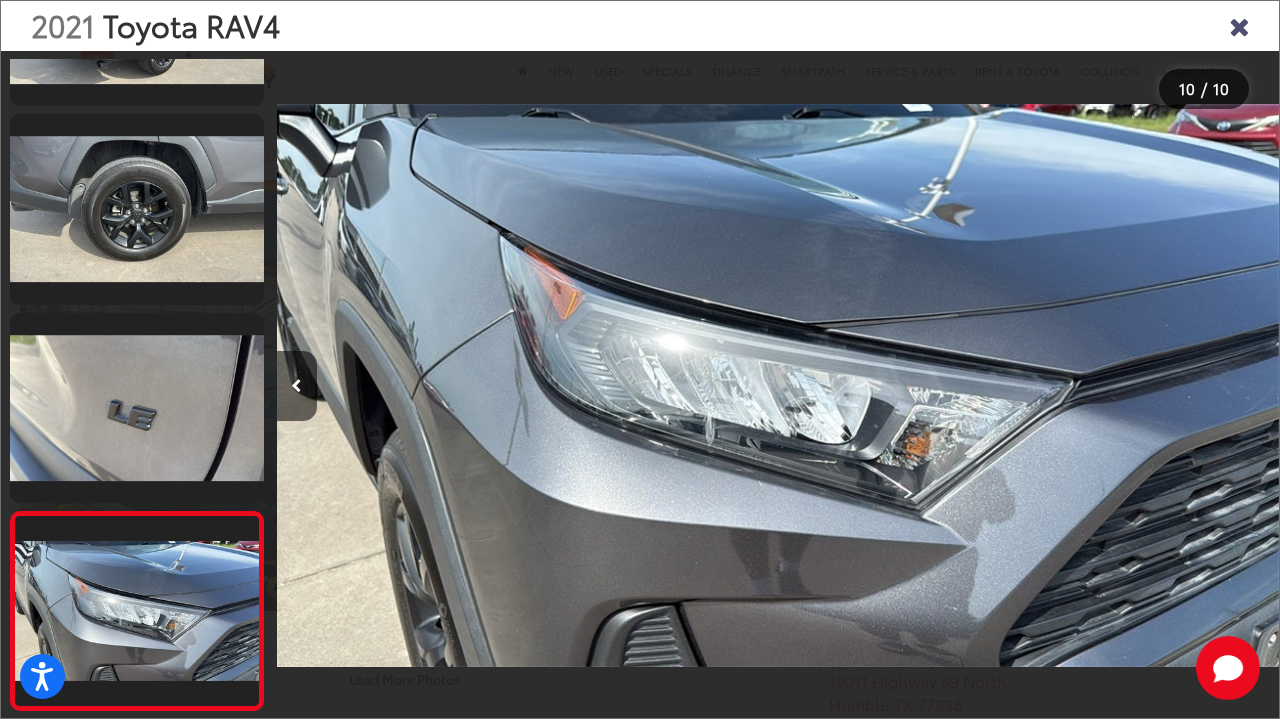 click at bounding box center (1153, 385) 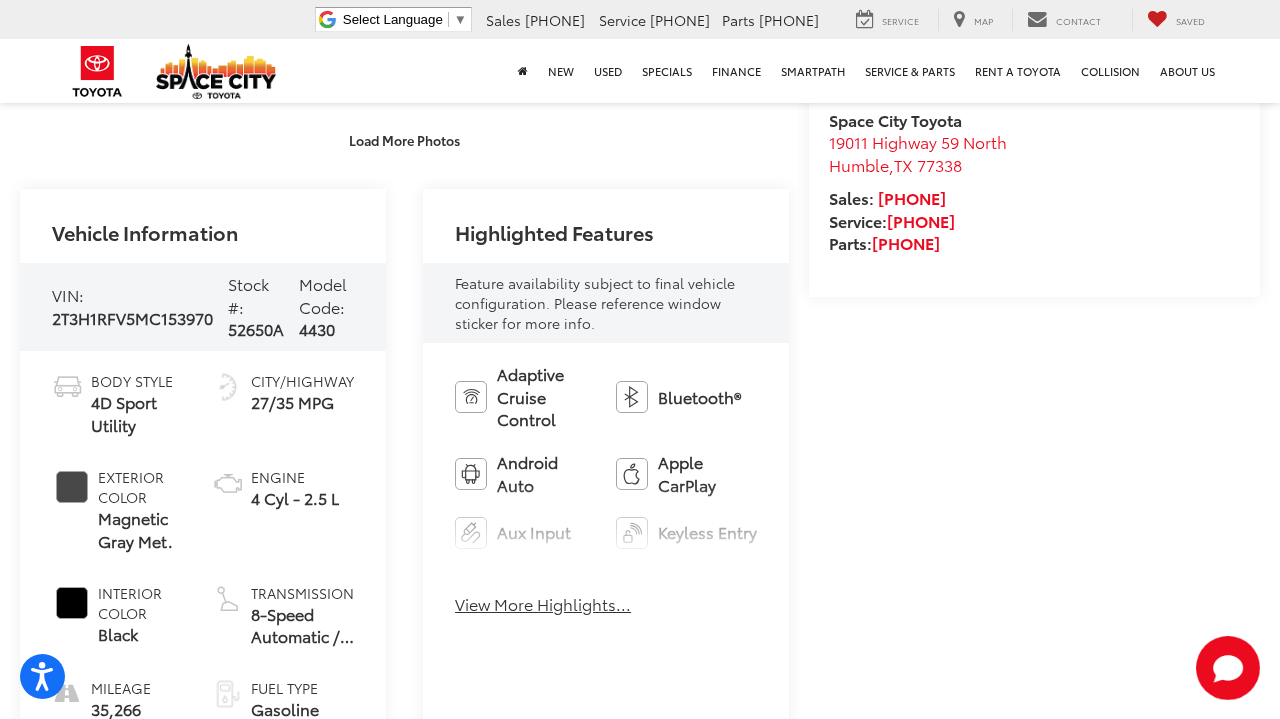 scroll, scrollTop: 542, scrollLeft: 0, axis: vertical 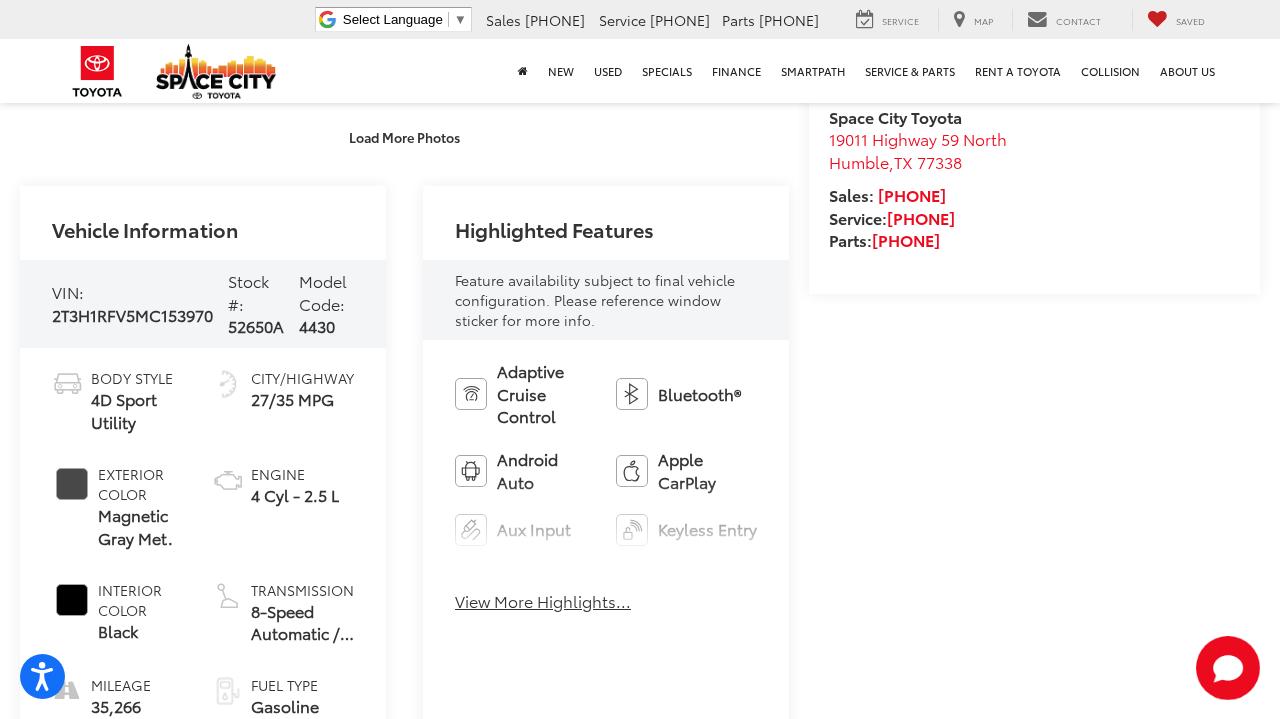 click on "View More Highlights..." at bounding box center (543, 601) 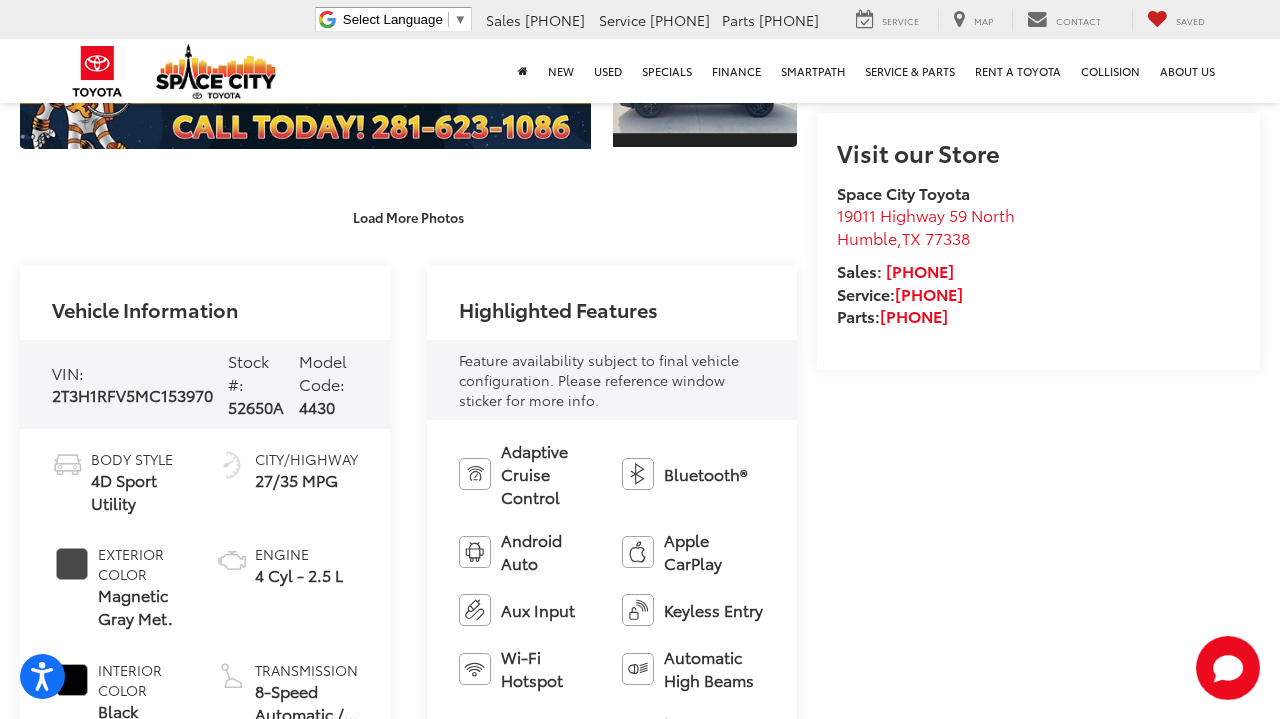 scroll, scrollTop: 375, scrollLeft: 0, axis: vertical 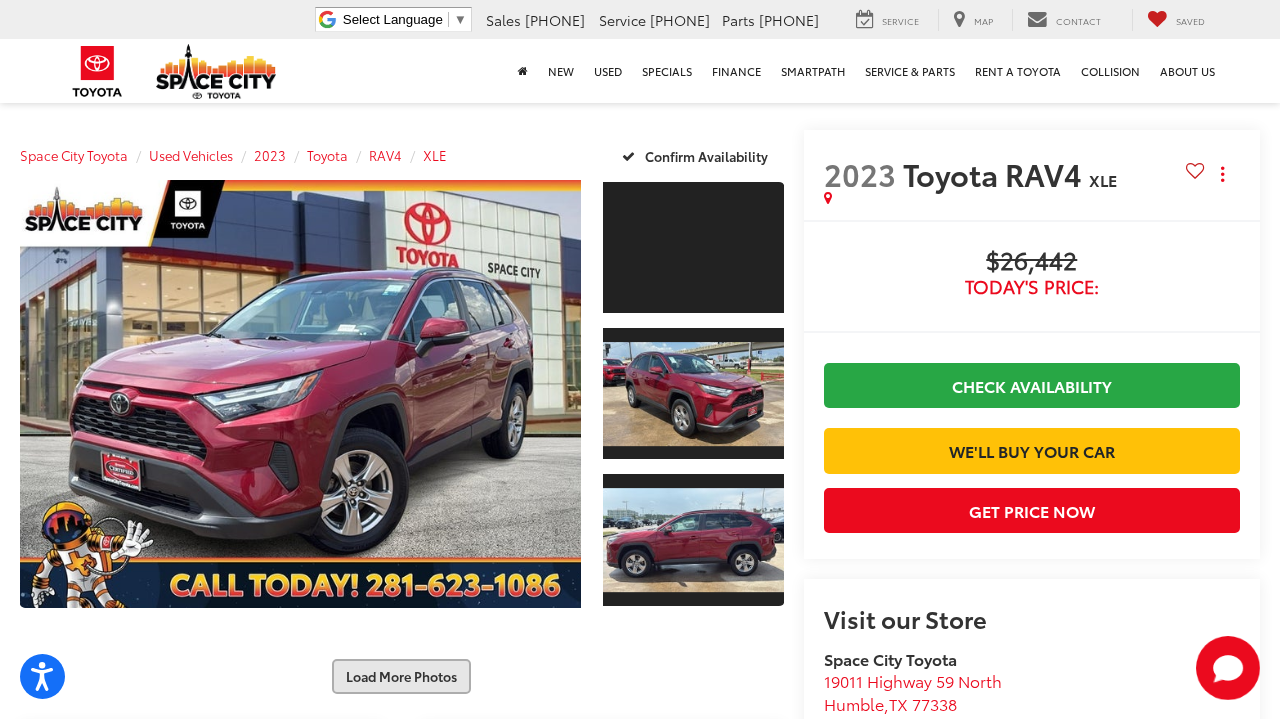 click on "Load More Photos" at bounding box center (401, 676) 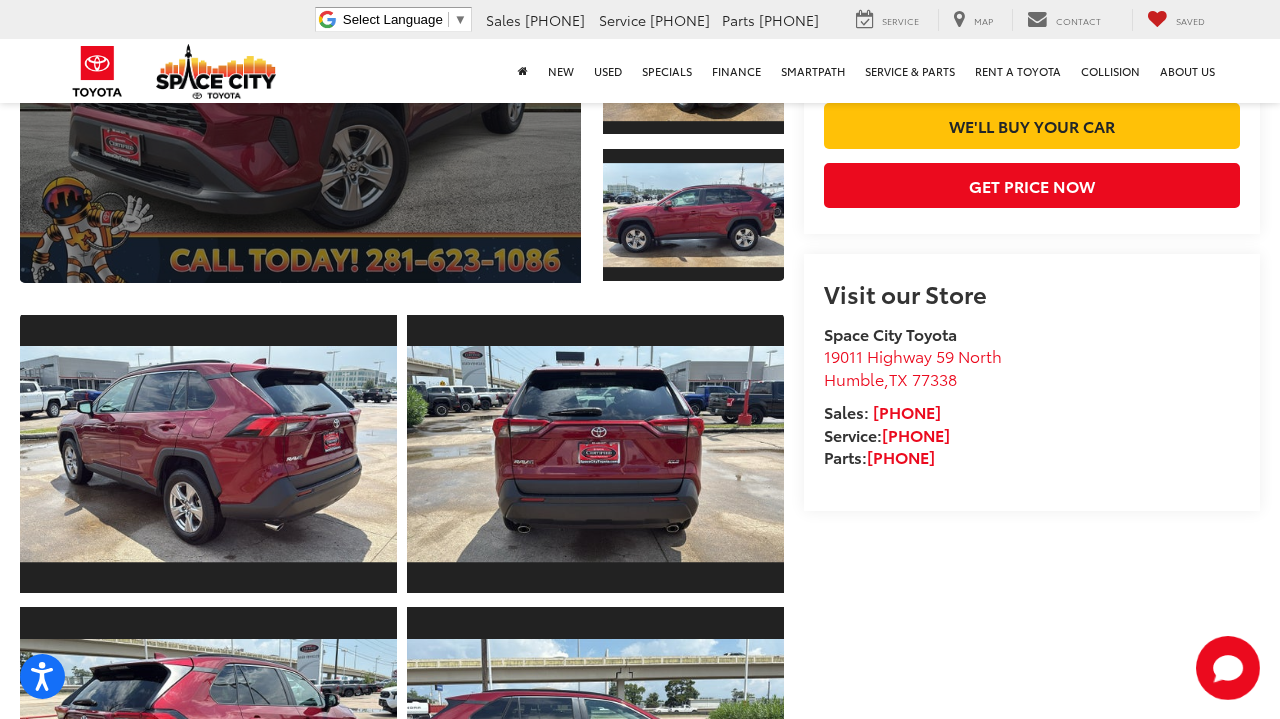 scroll, scrollTop: 332, scrollLeft: 0, axis: vertical 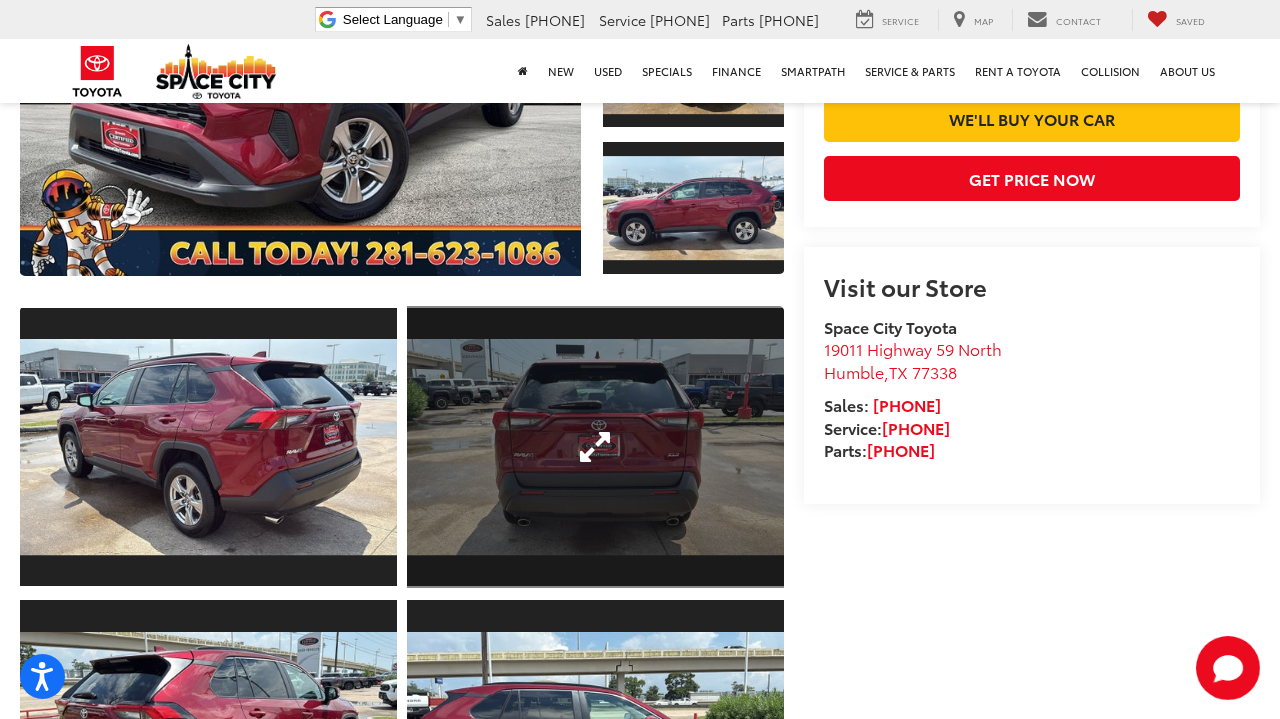 click at bounding box center [595, 447] 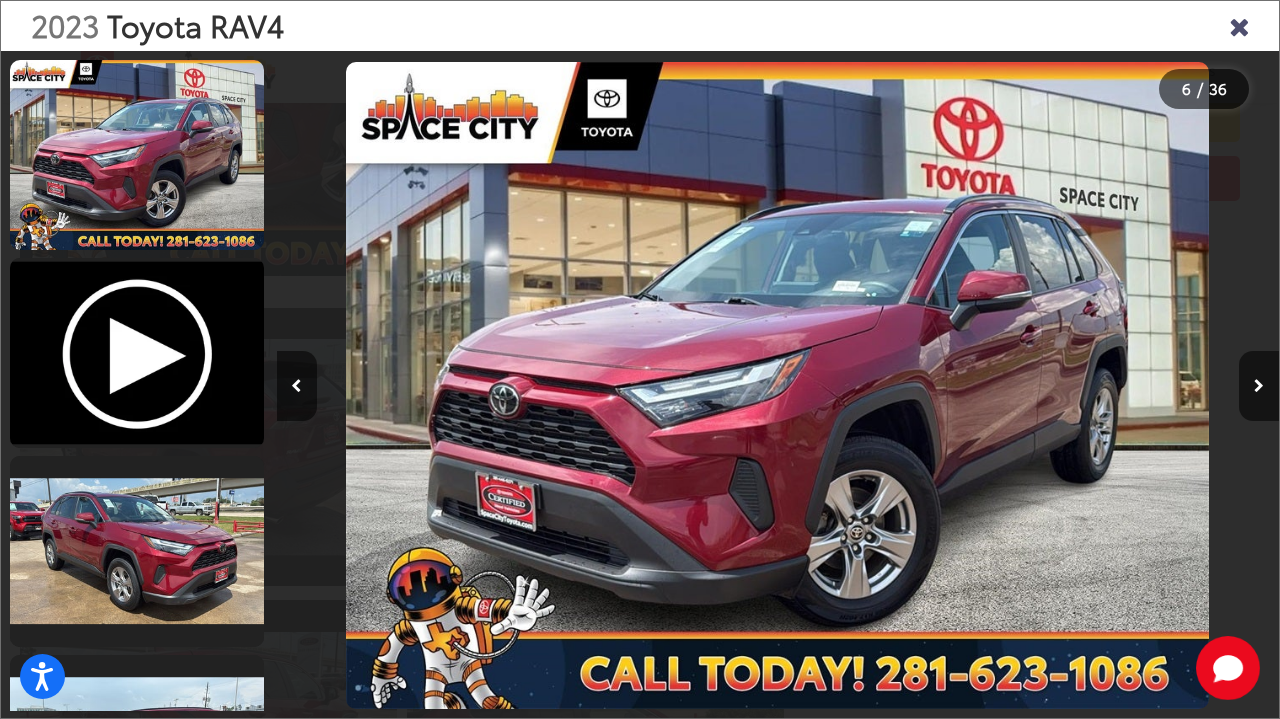 scroll, scrollTop: 824, scrollLeft: 0, axis: vertical 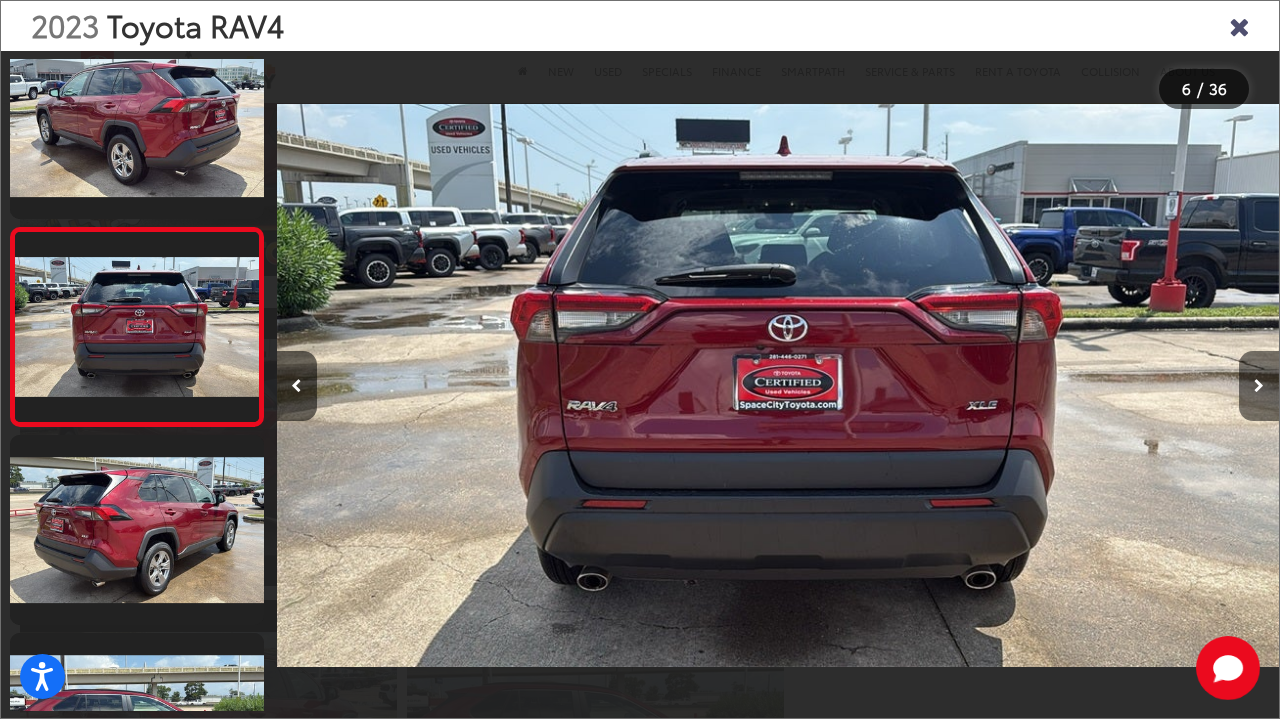 click at bounding box center (1259, 386) 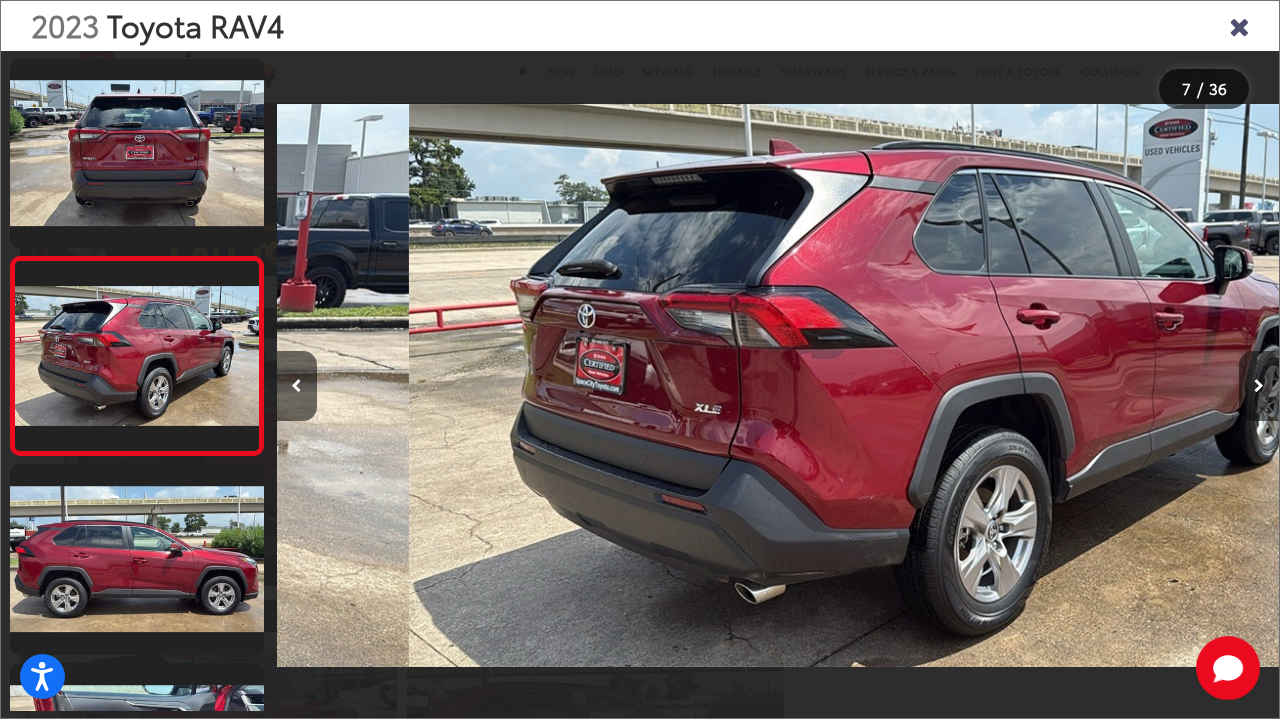 scroll, scrollTop: 0, scrollLeft: 6014, axis: horizontal 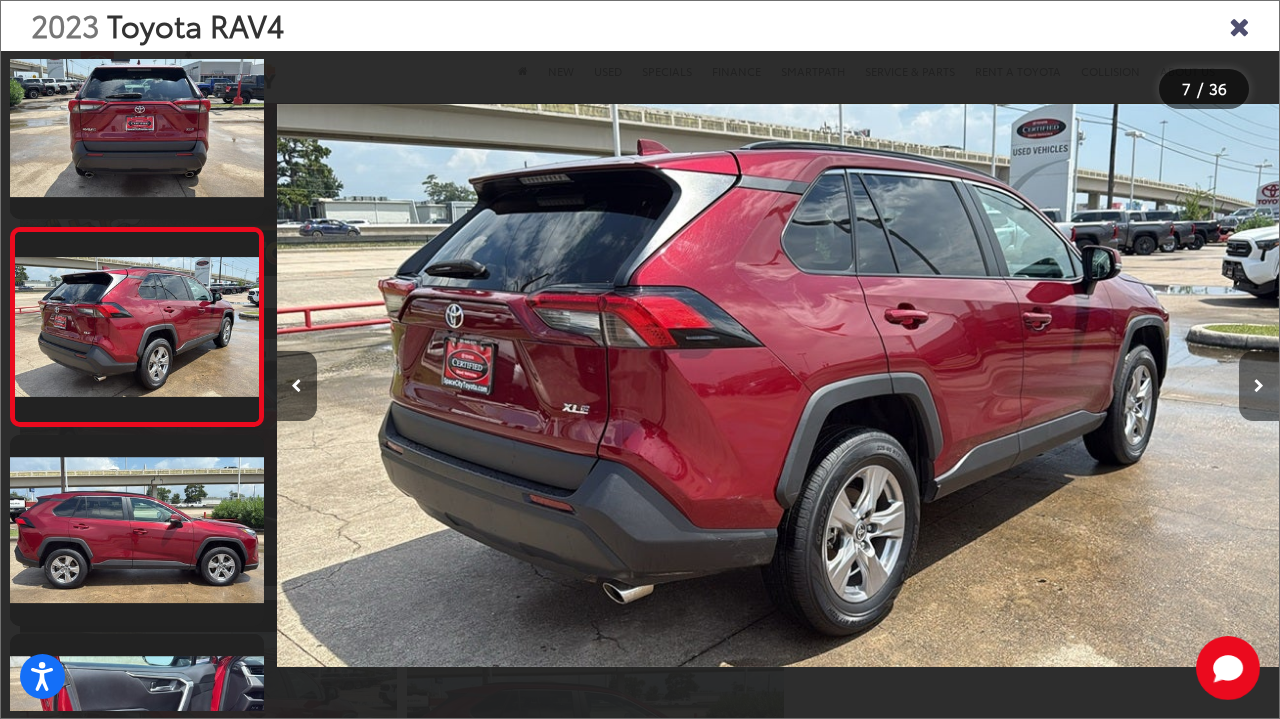 click at bounding box center (1259, 386) 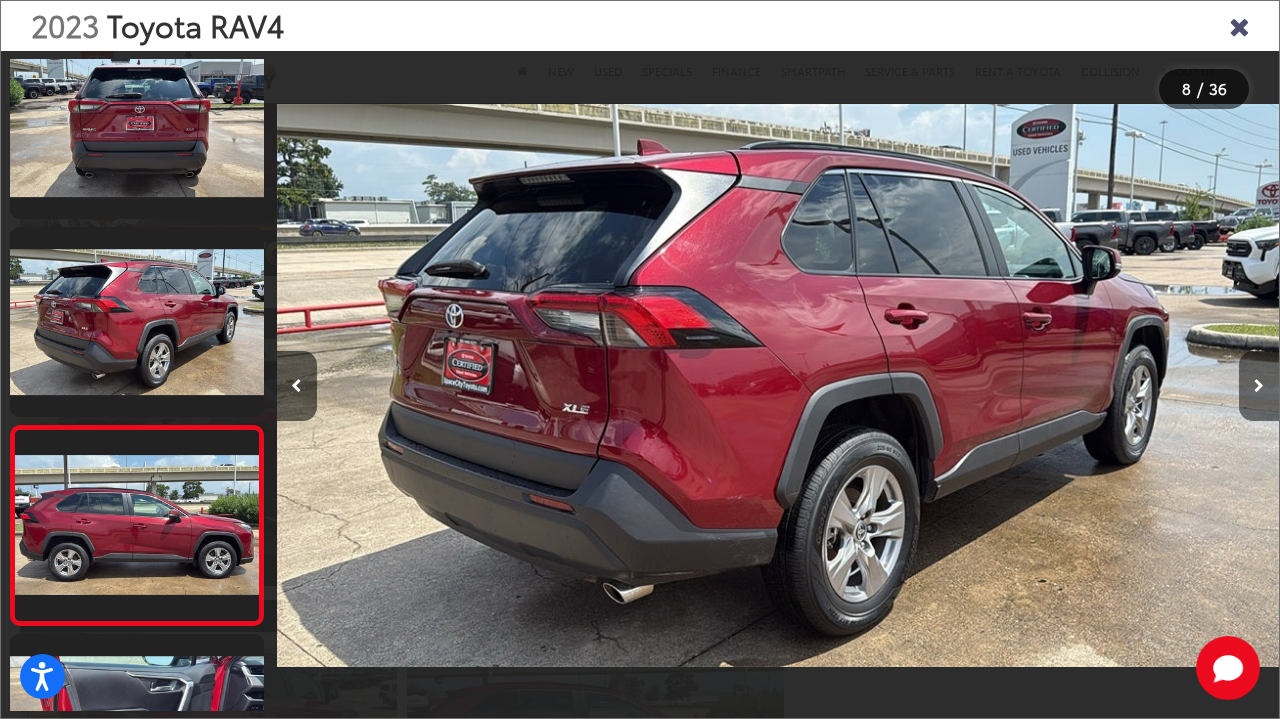 scroll, scrollTop: 0, scrollLeft: 7017, axis: horizontal 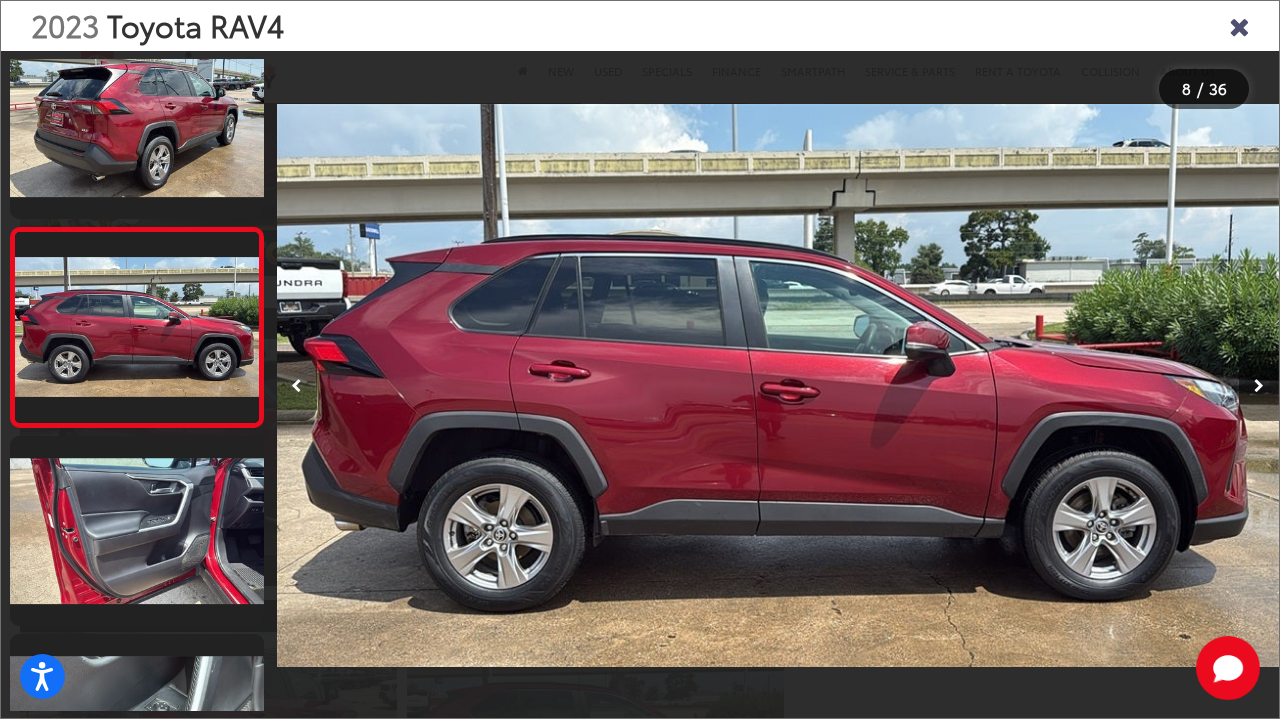 click at bounding box center [1259, 386] 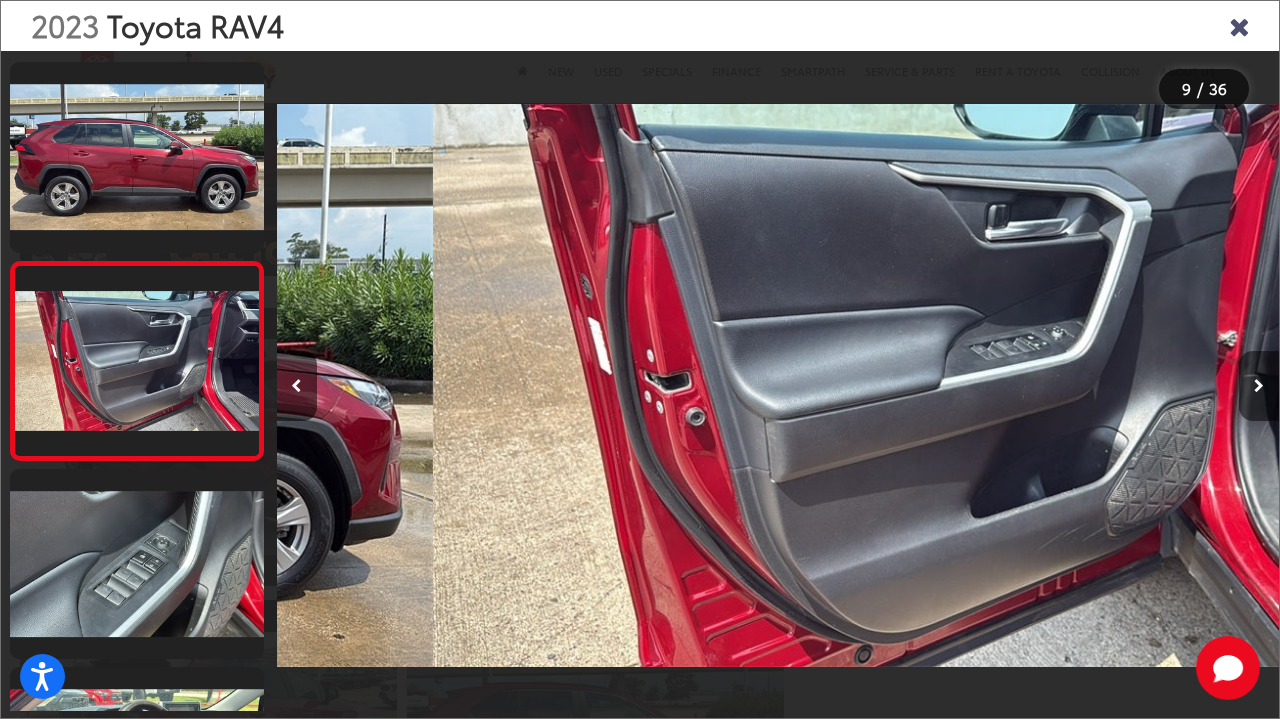 scroll, scrollTop: 0, scrollLeft: 8011, axis: horizontal 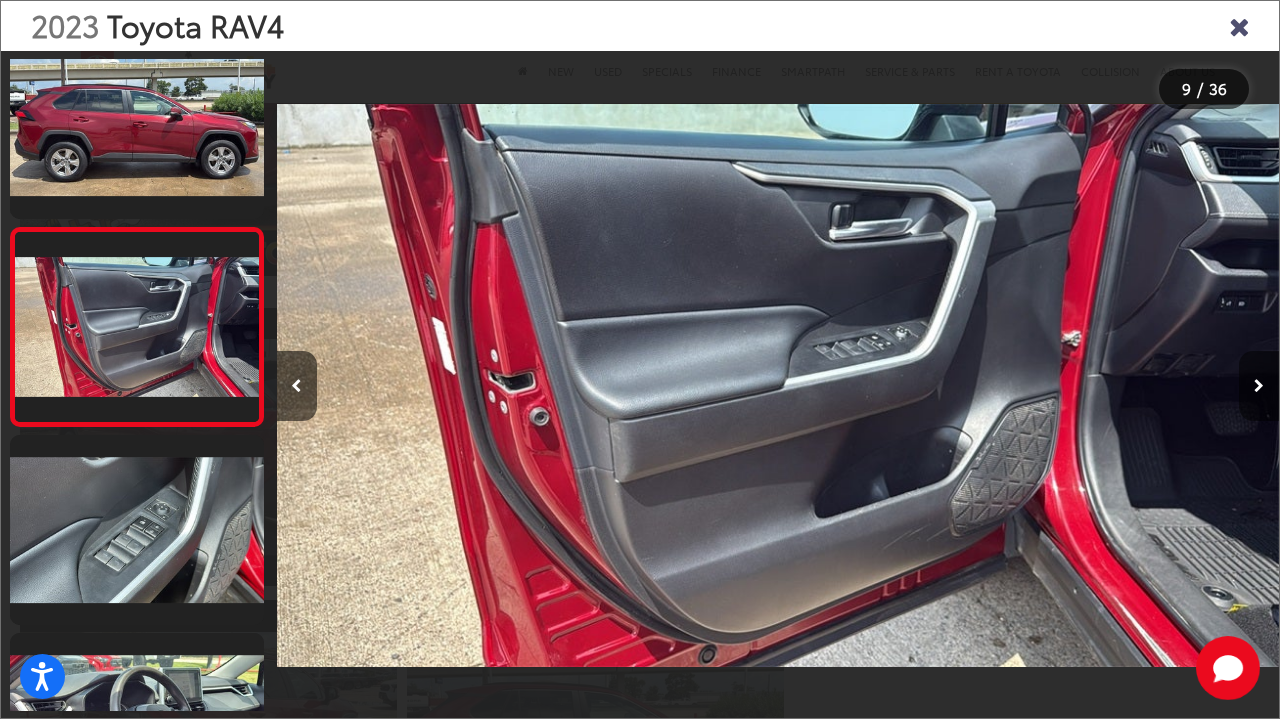 click at bounding box center [1259, 386] 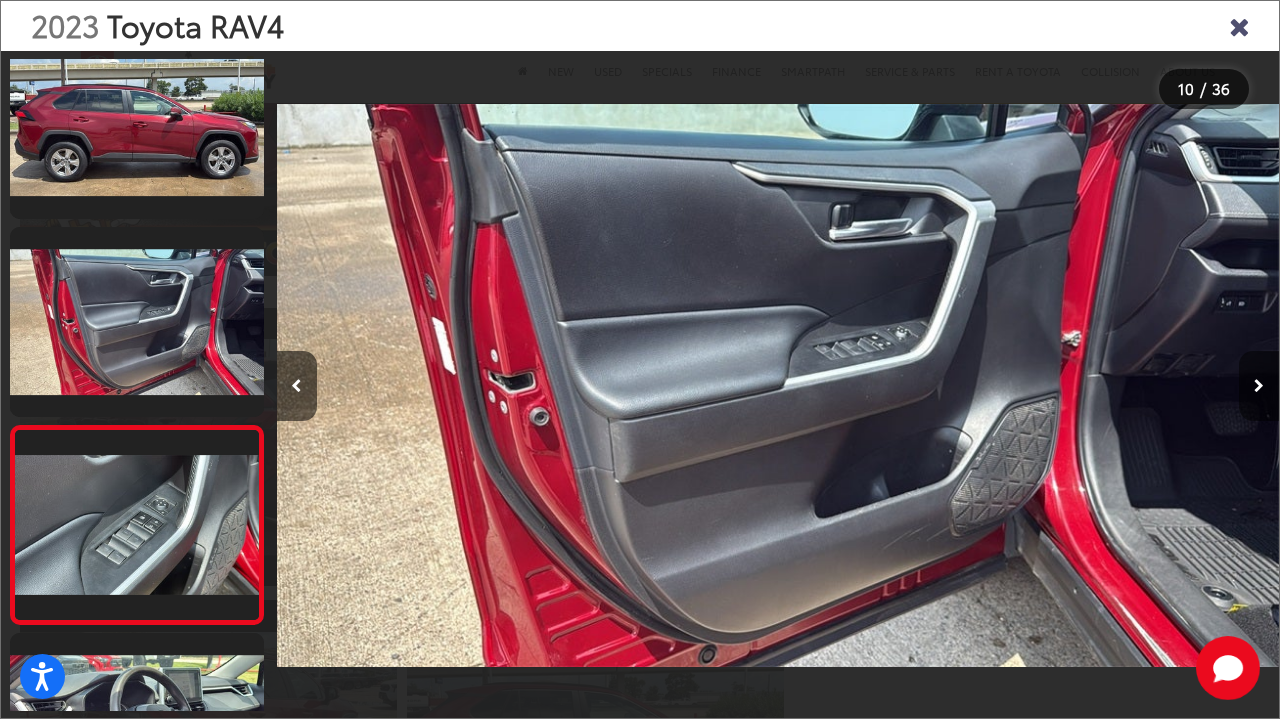 scroll, scrollTop: 0, scrollLeft: 9022, axis: horizontal 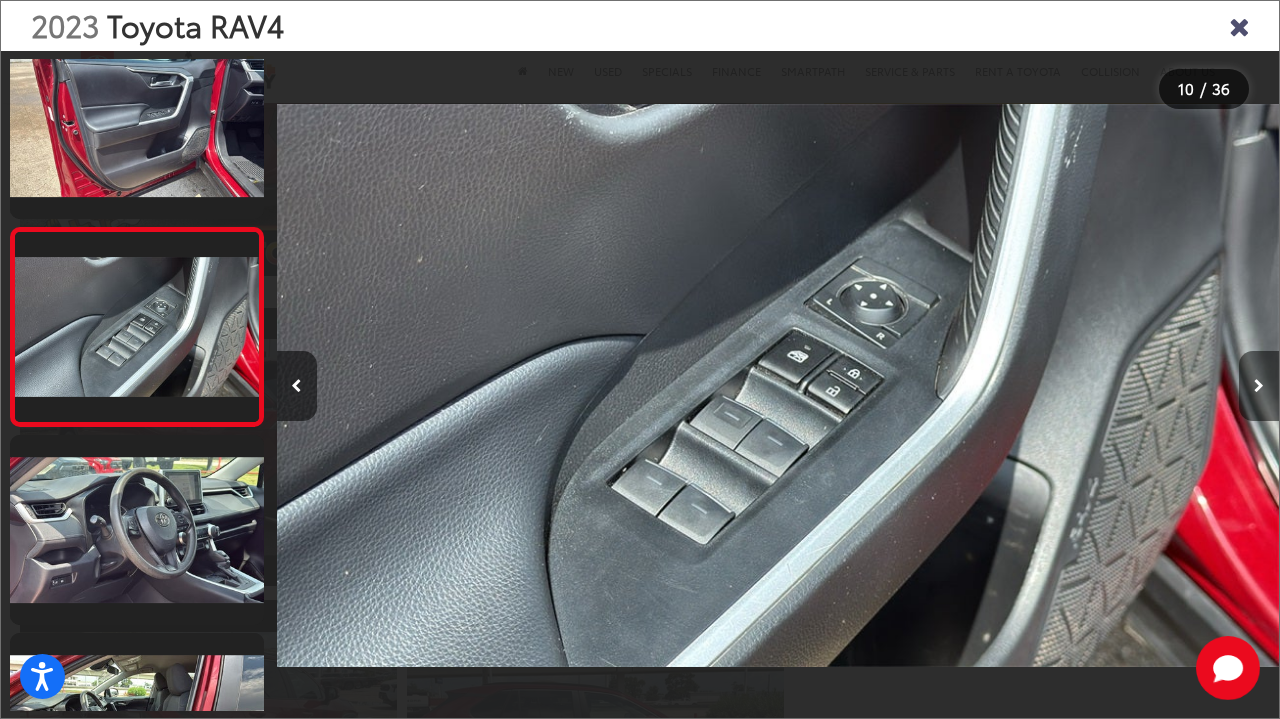 click at bounding box center [1259, 386] 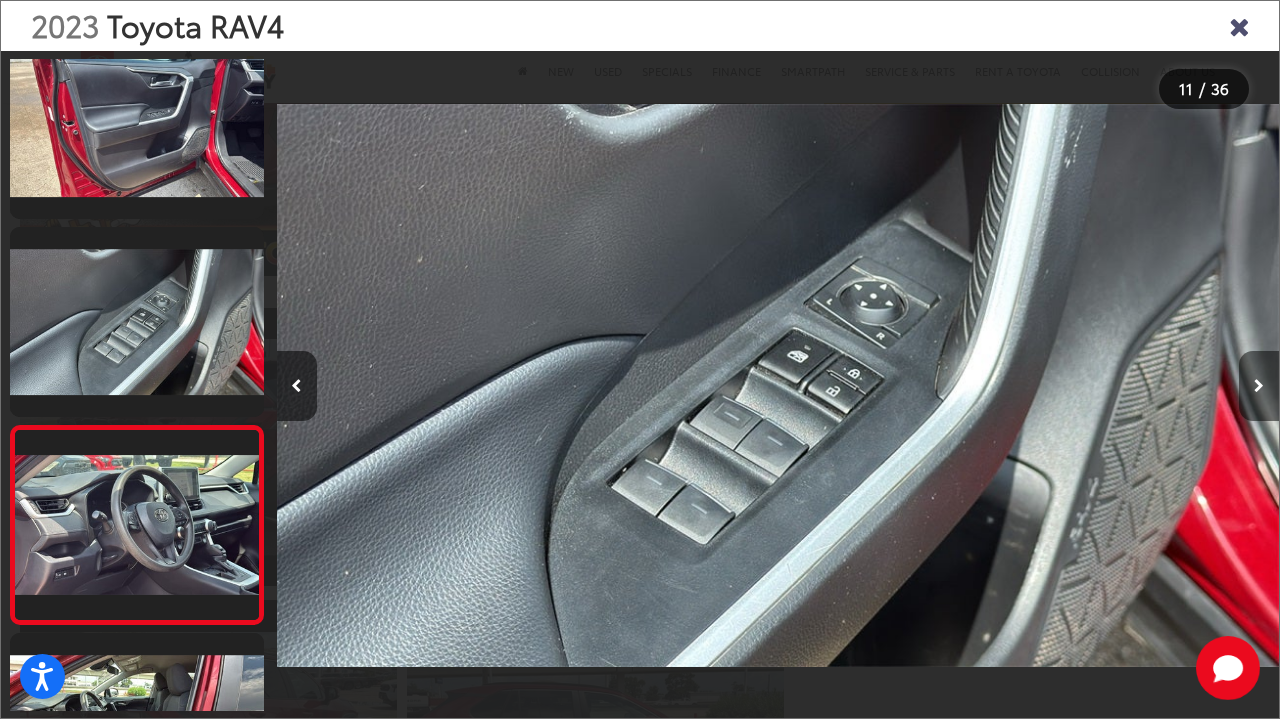 scroll, scrollTop: 0, scrollLeft: 10022, axis: horizontal 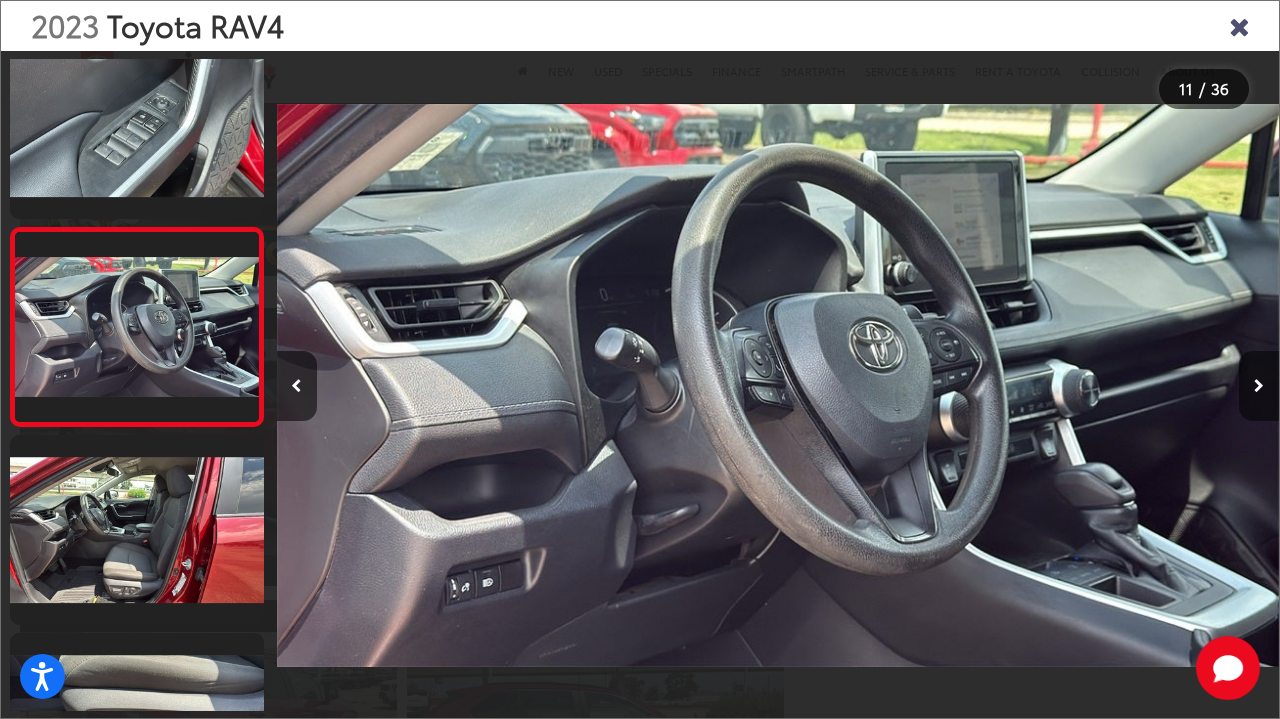 click at bounding box center [1259, 386] 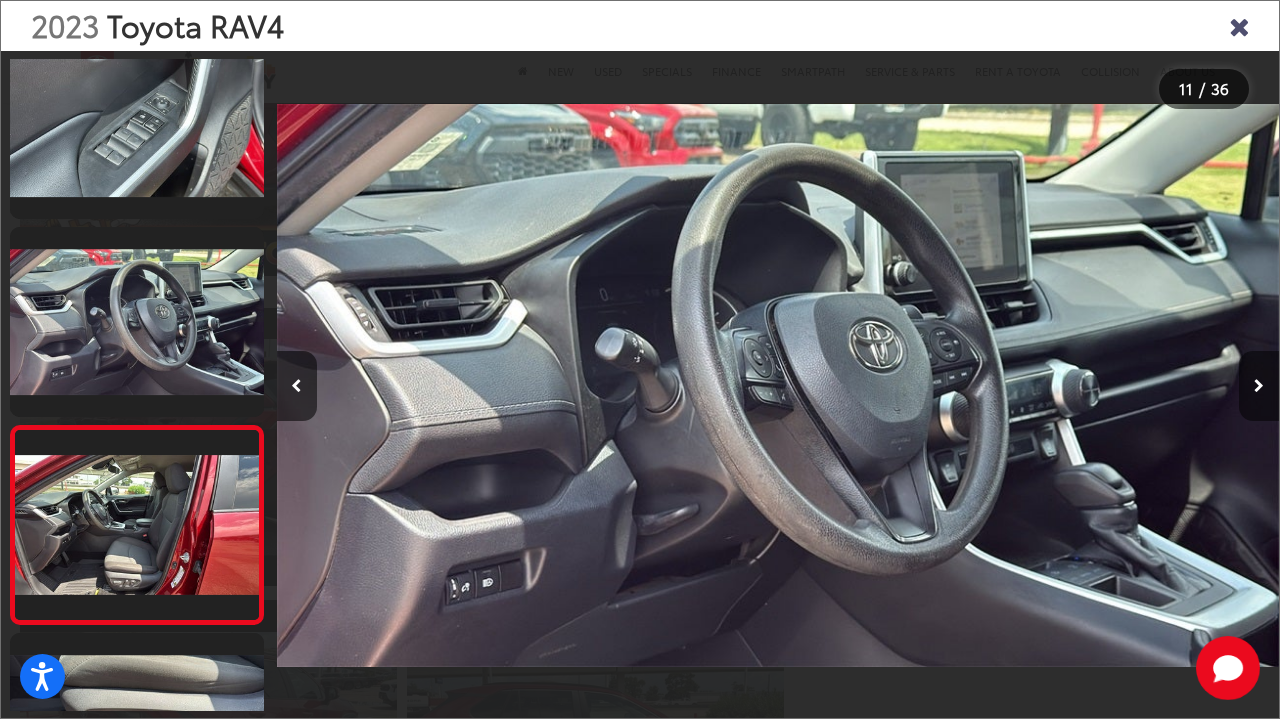 scroll, scrollTop: 0, scrollLeft: 11026, axis: horizontal 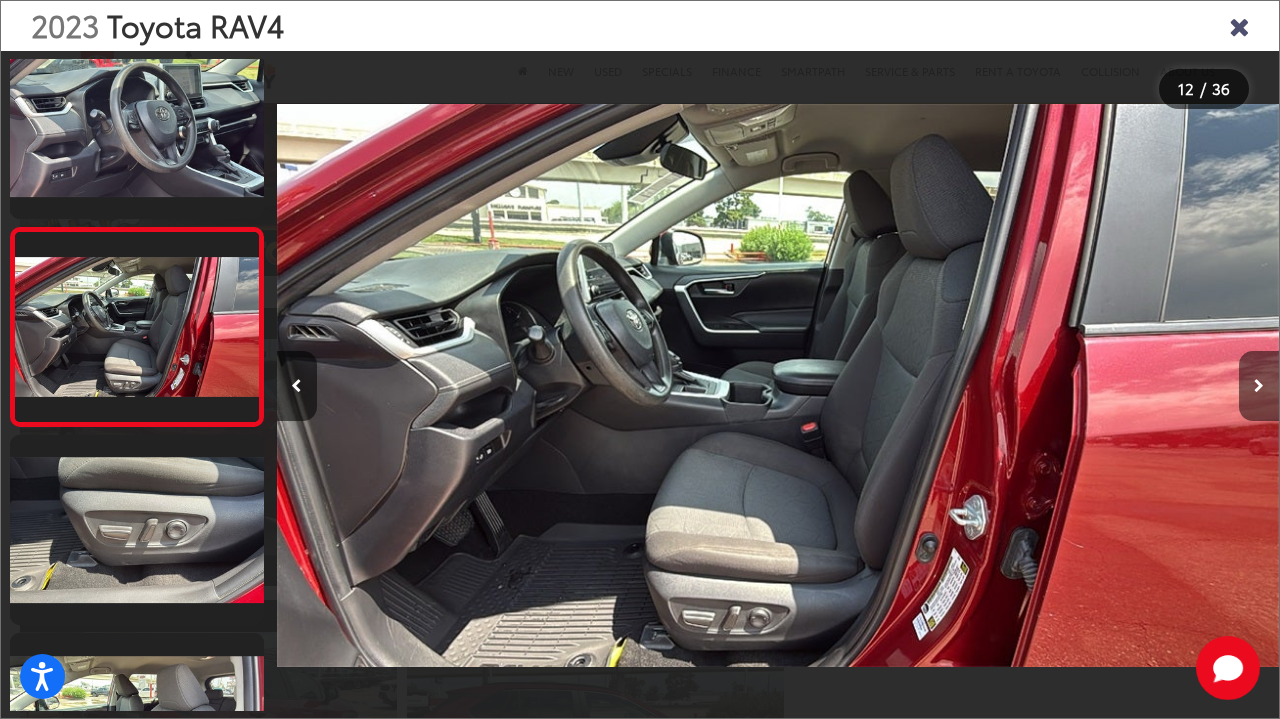 click at bounding box center (1259, 386) 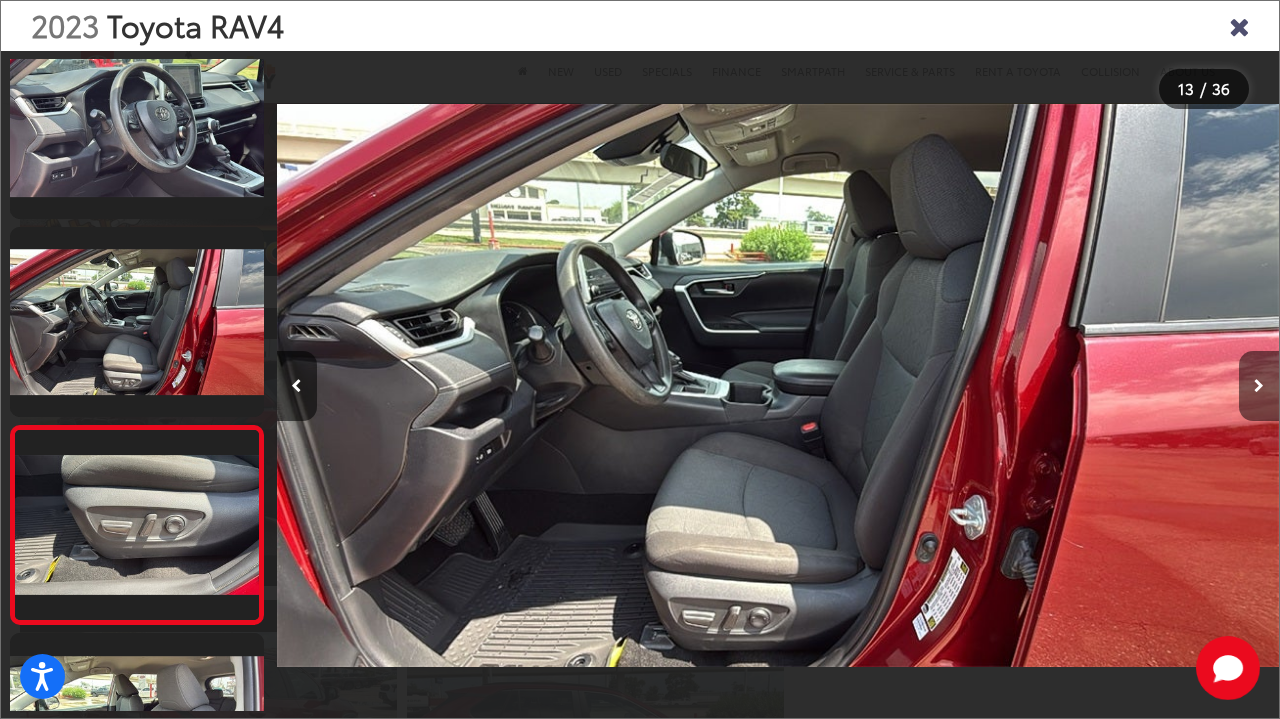 scroll, scrollTop: 0, scrollLeft: 12029, axis: horizontal 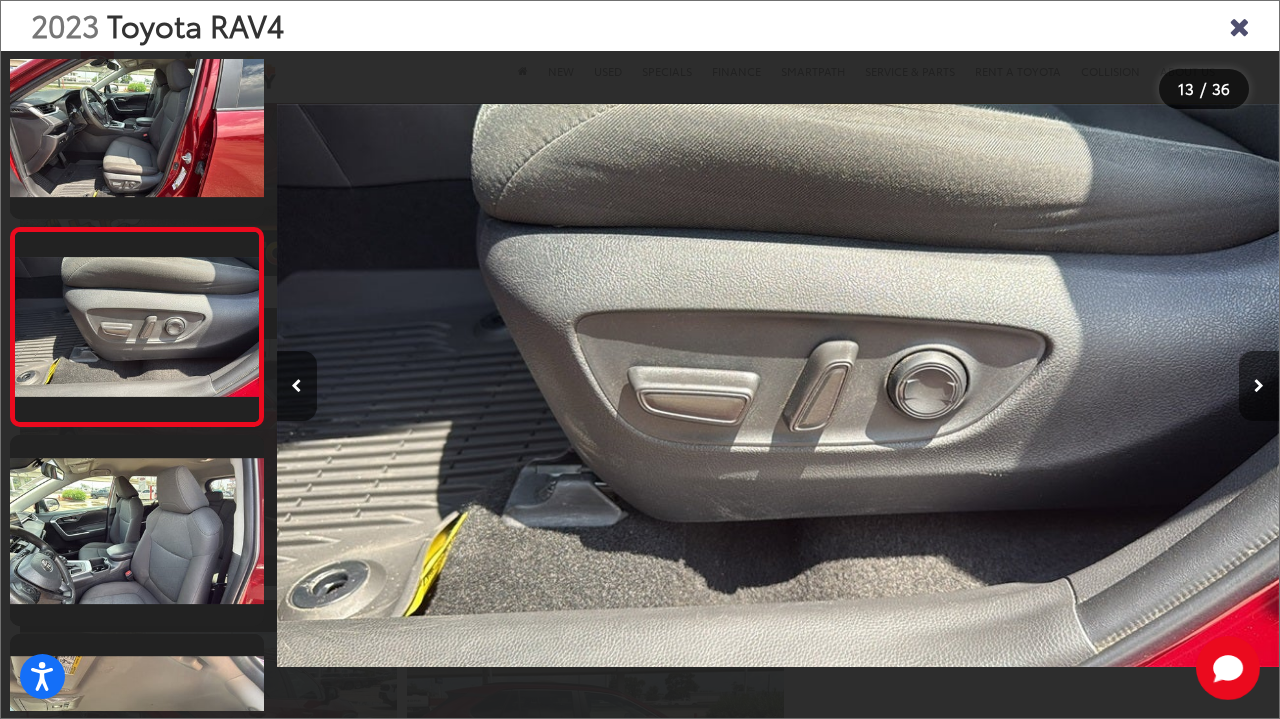 click at bounding box center (1259, 386) 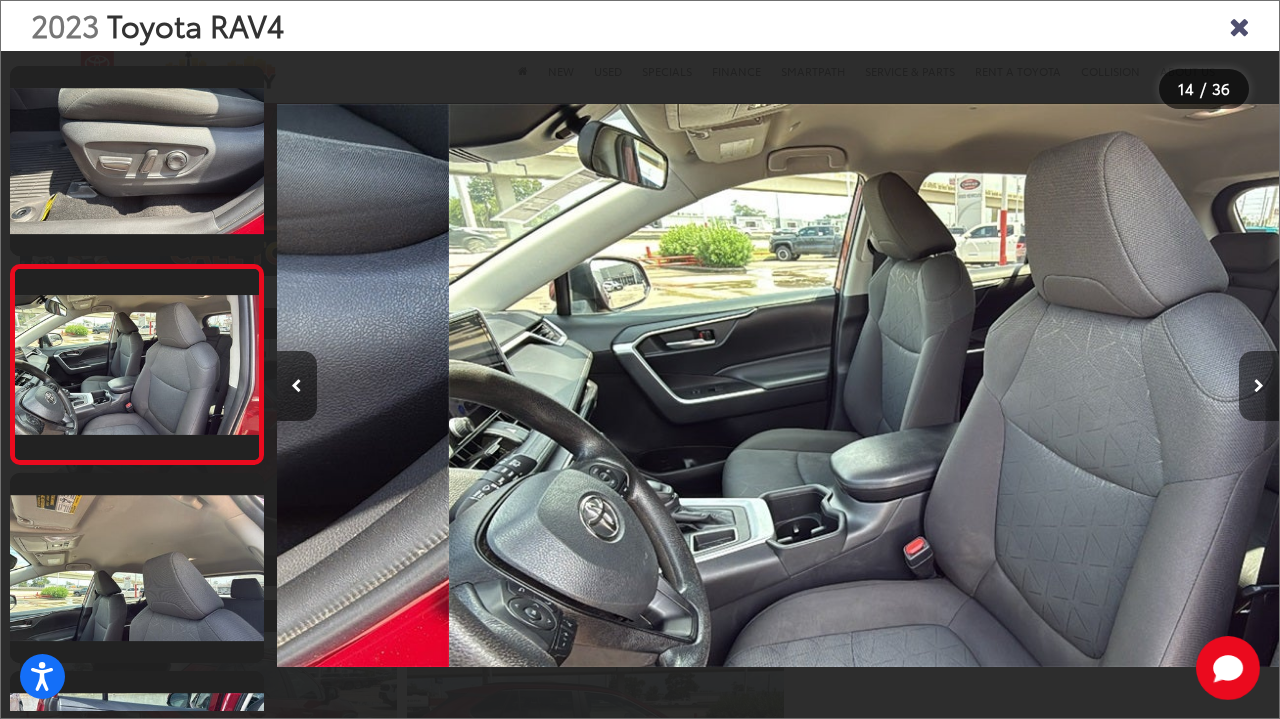scroll 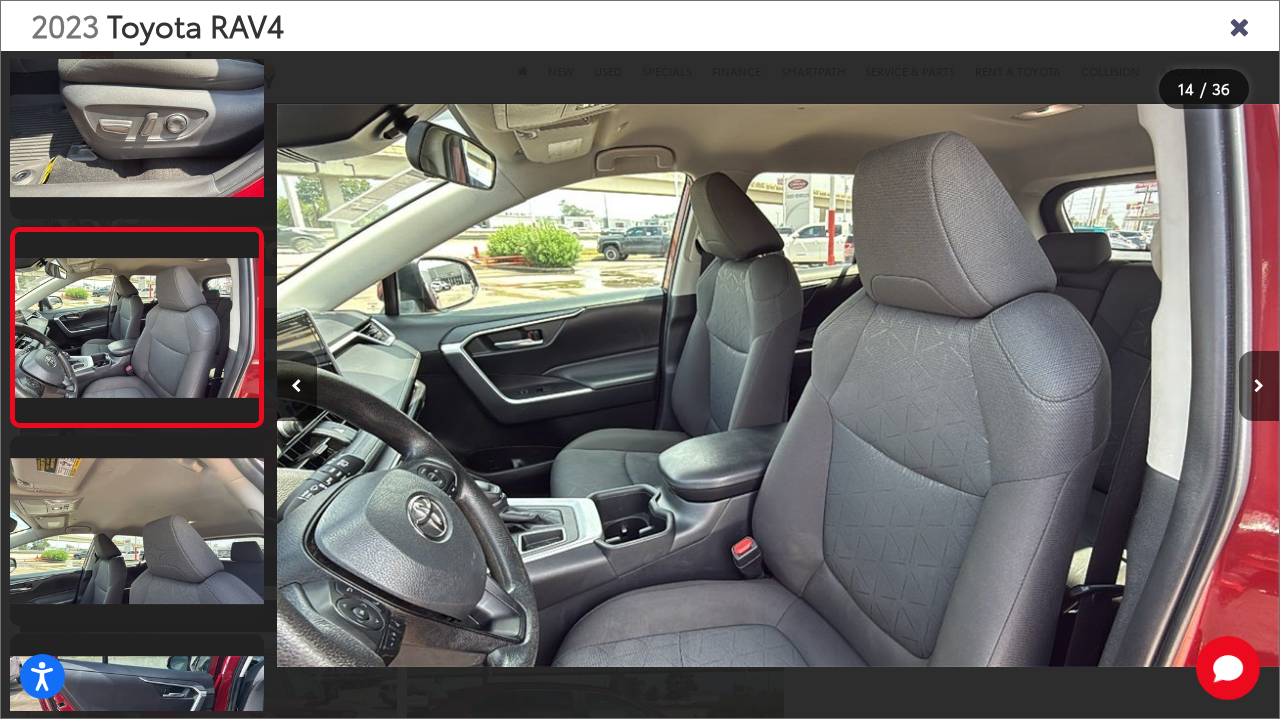 click at bounding box center [1239, 25] 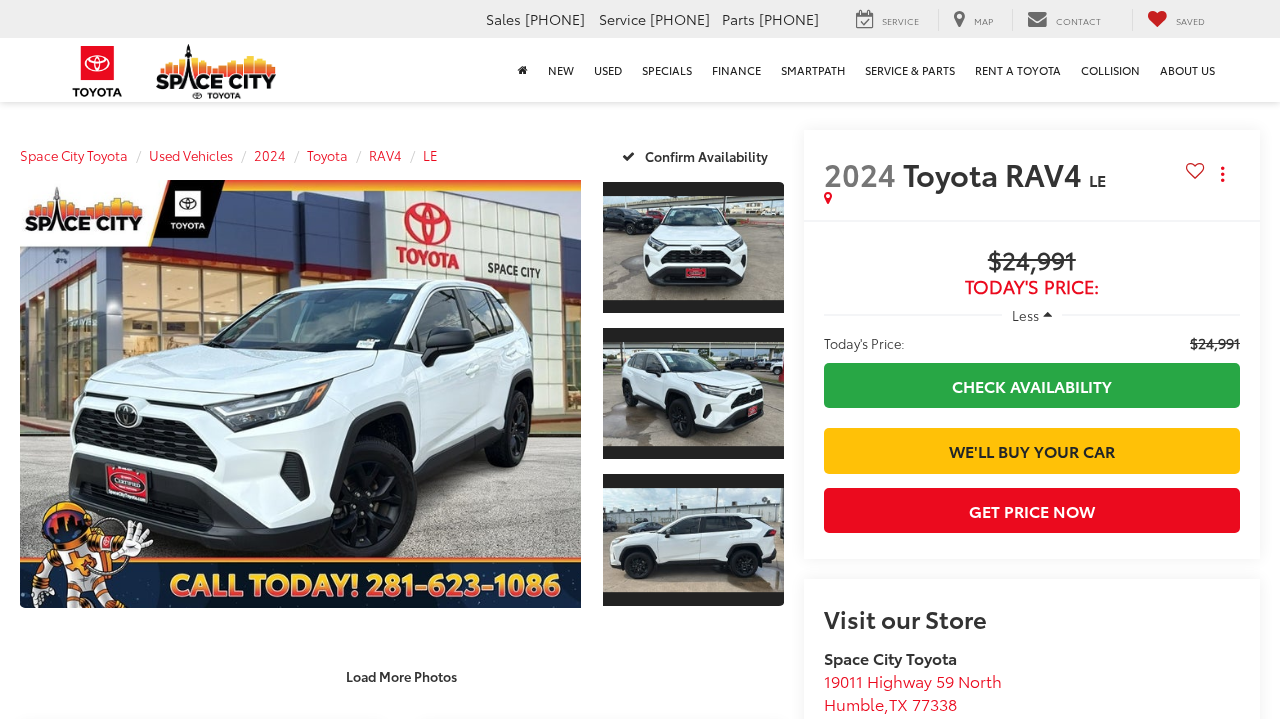 scroll, scrollTop: 0, scrollLeft: 0, axis: both 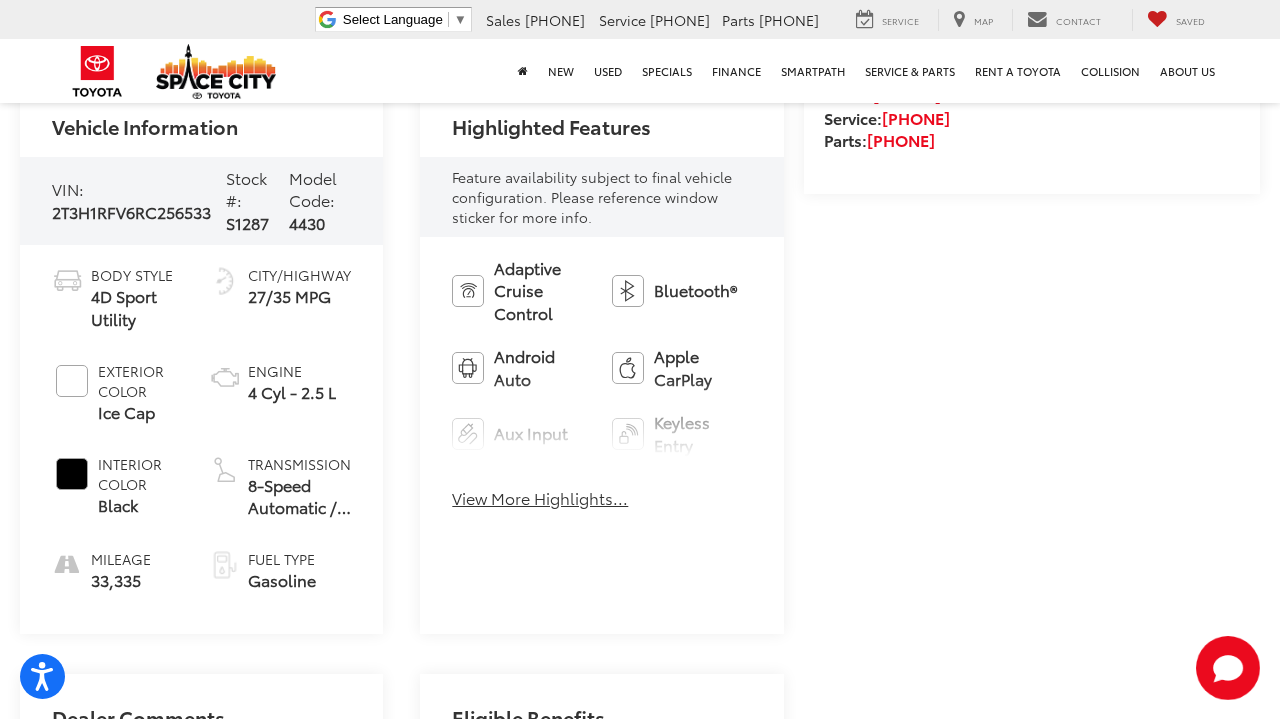 click on "View More Highlights..." at bounding box center [540, 498] 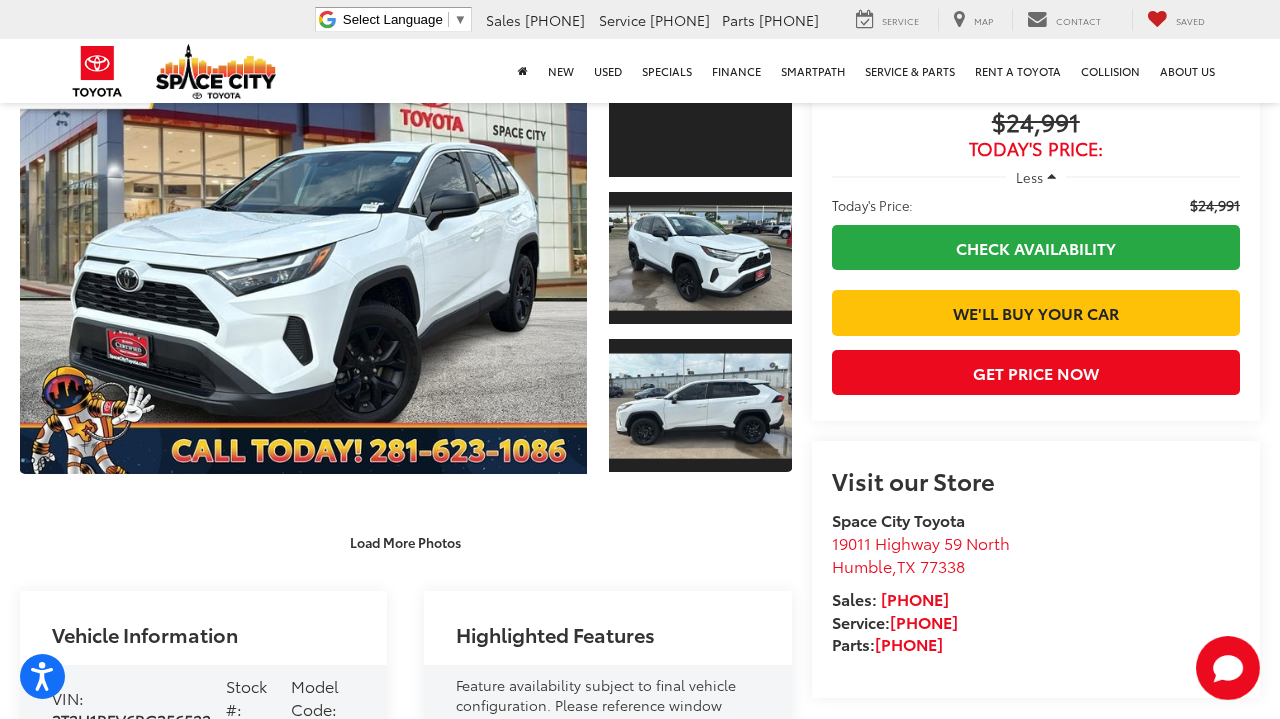 scroll, scrollTop: 101, scrollLeft: 0, axis: vertical 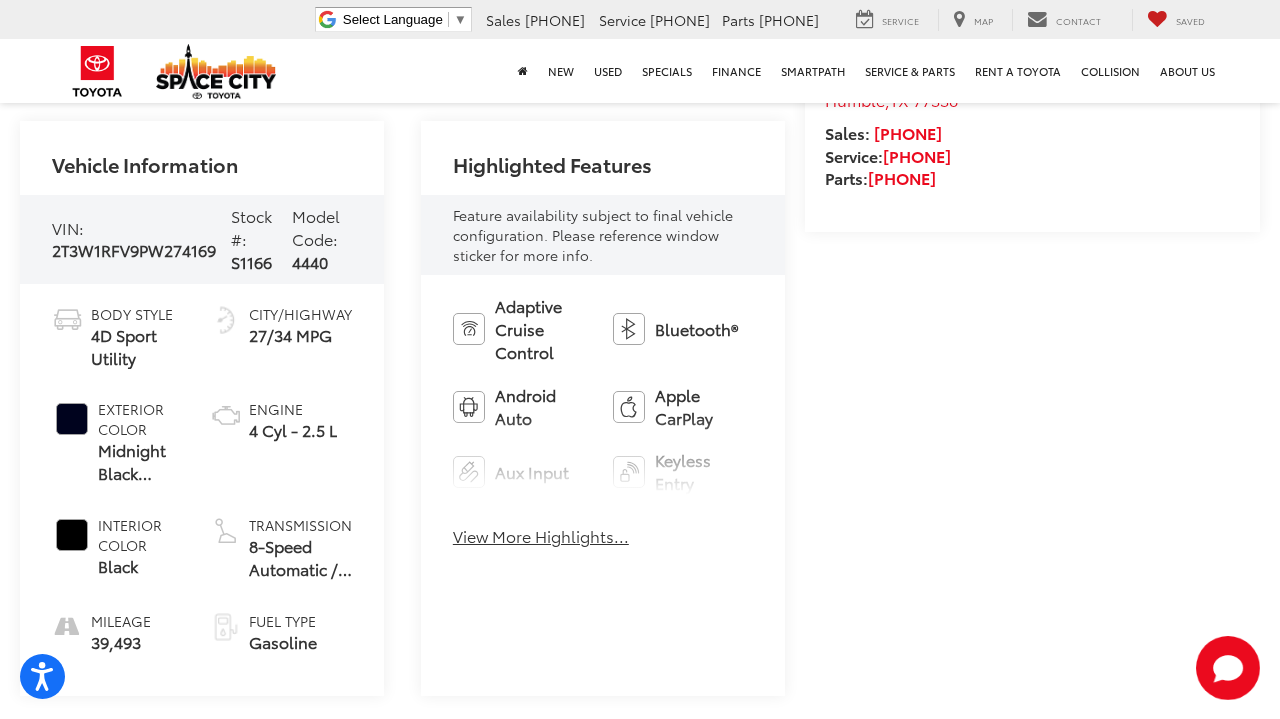 click on "View More Highlights..." at bounding box center (541, 536) 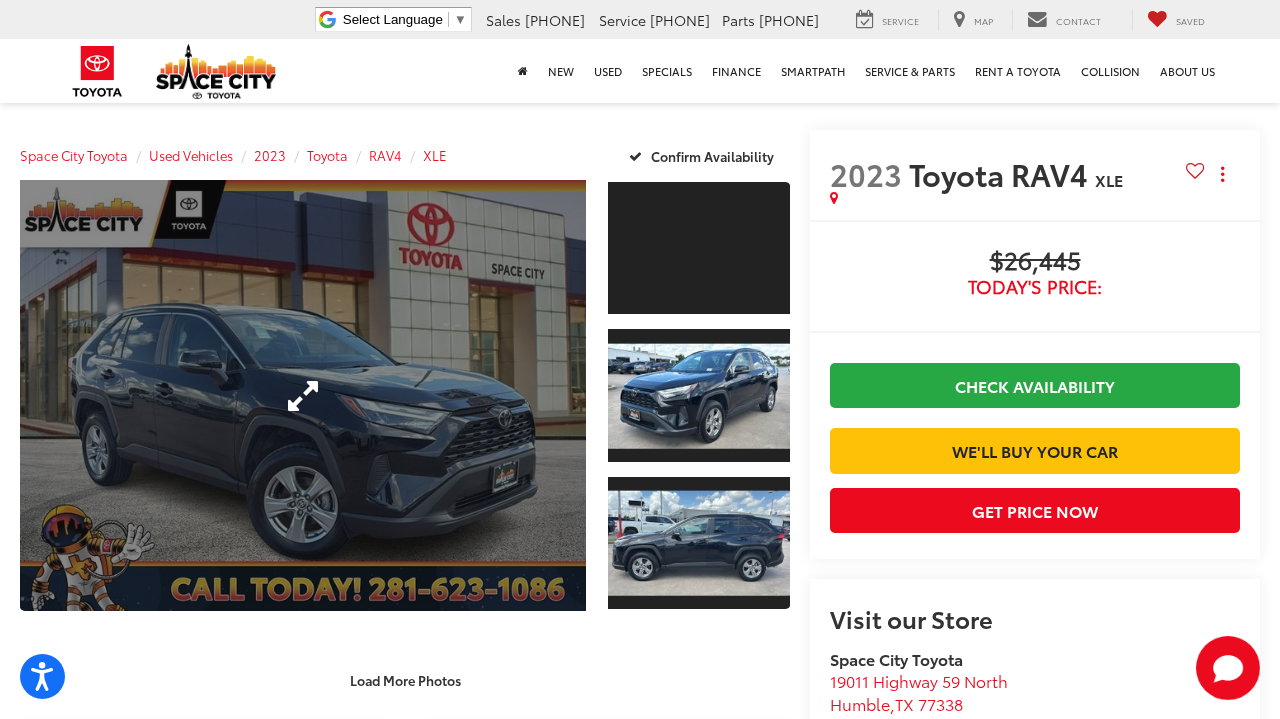 scroll, scrollTop: 0, scrollLeft: 0, axis: both 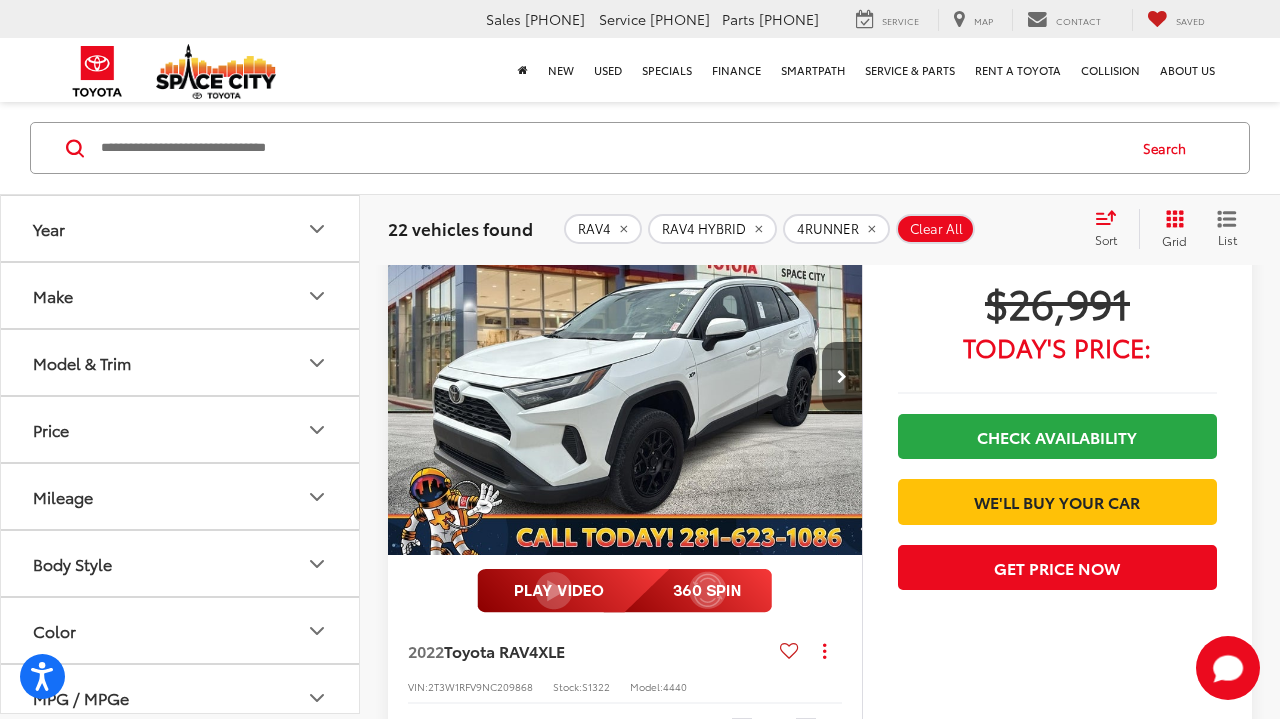 click at bounding box center (625, 378) 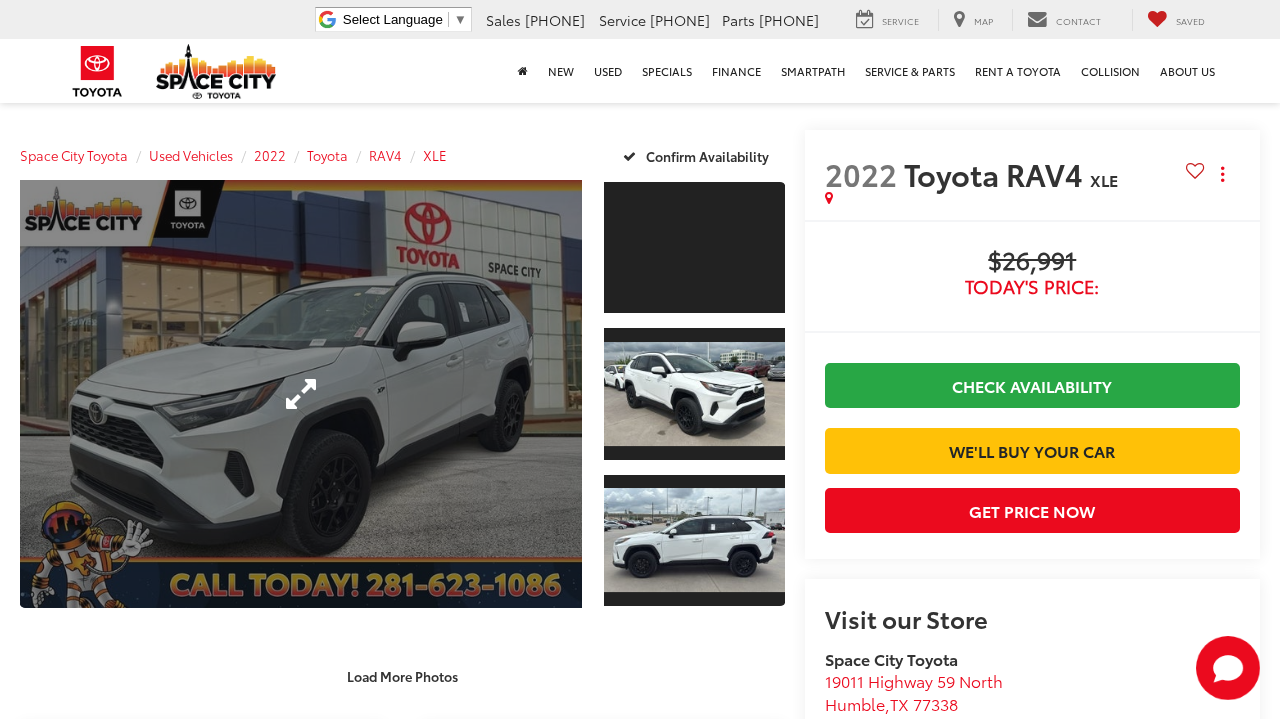 scroll, scrollTop: 0, scrollLeft: 0, axis: both 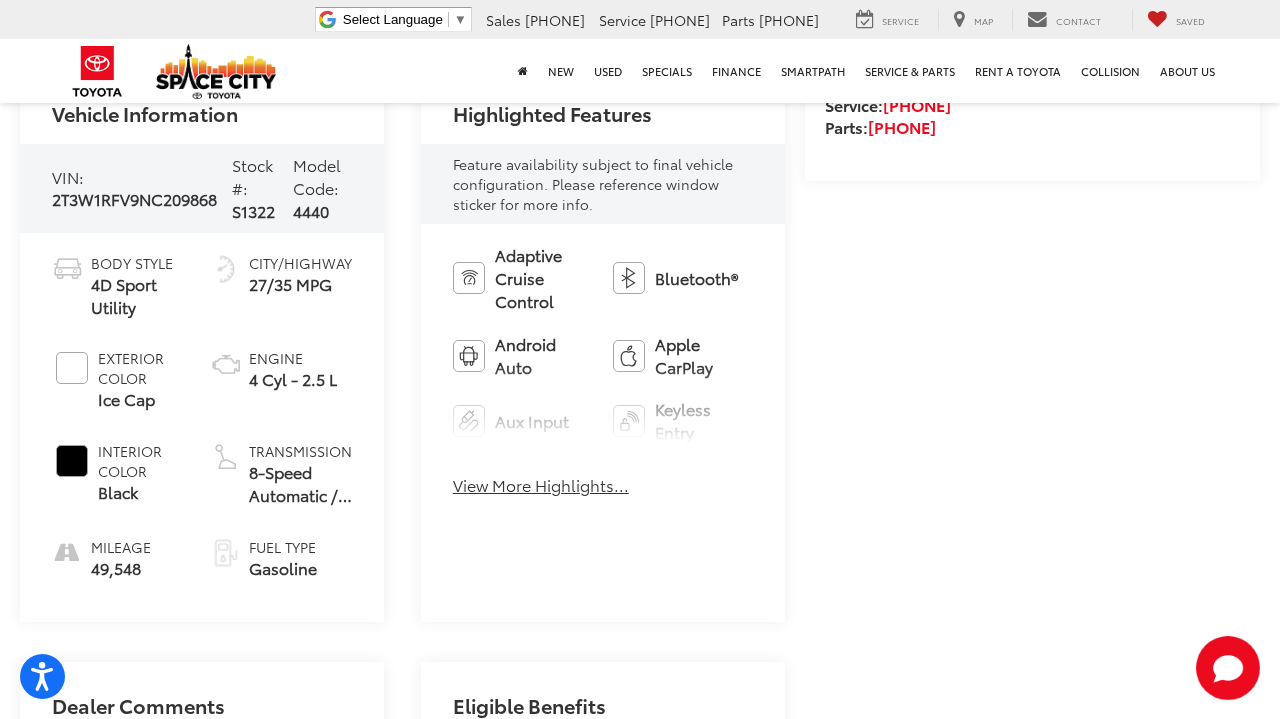 click on "View More Highlights..." at bounding box center [541, 485] 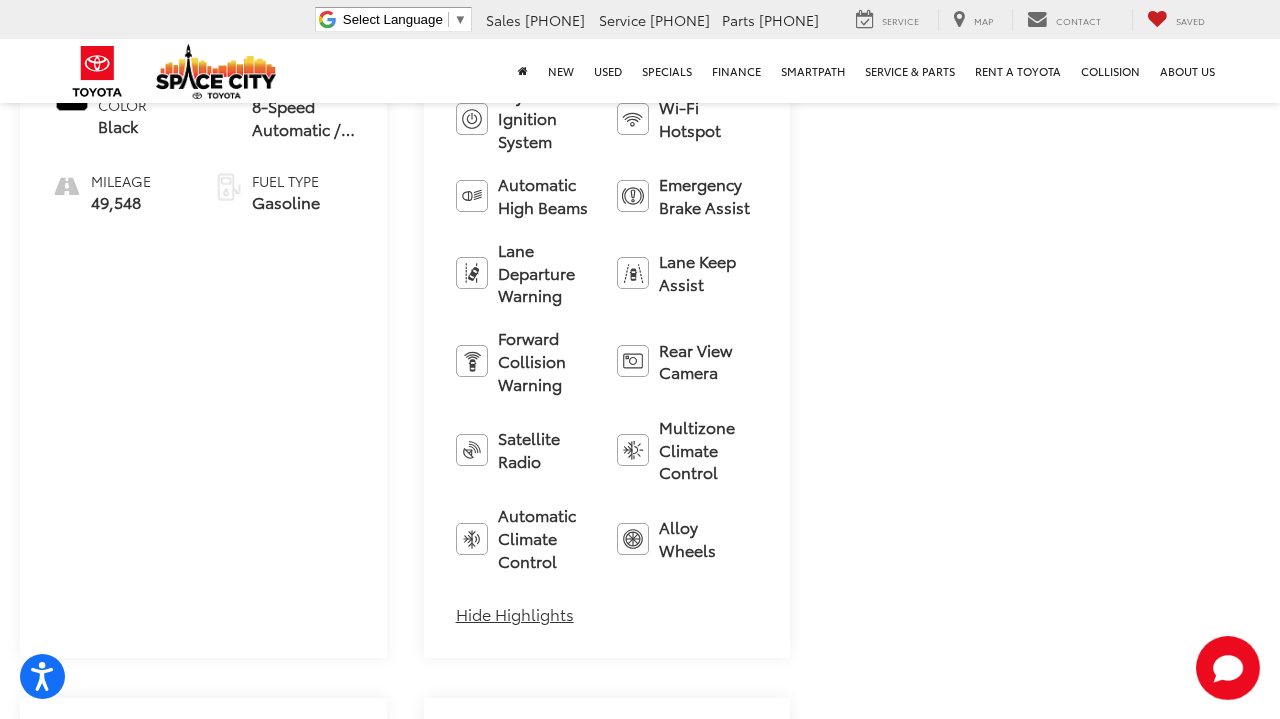 scroll, scrollTop: 1040, scrollLeft: 0, axis: vertical 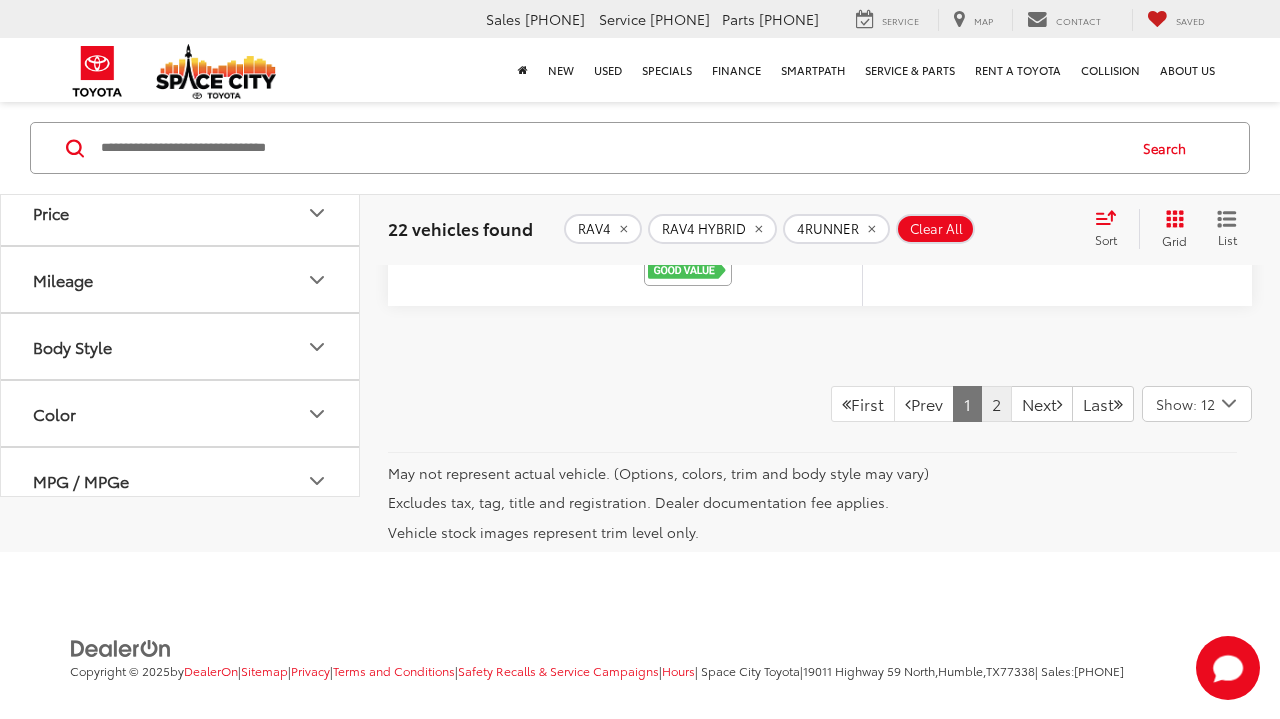 click on "2" at bounding box center (996, 404) 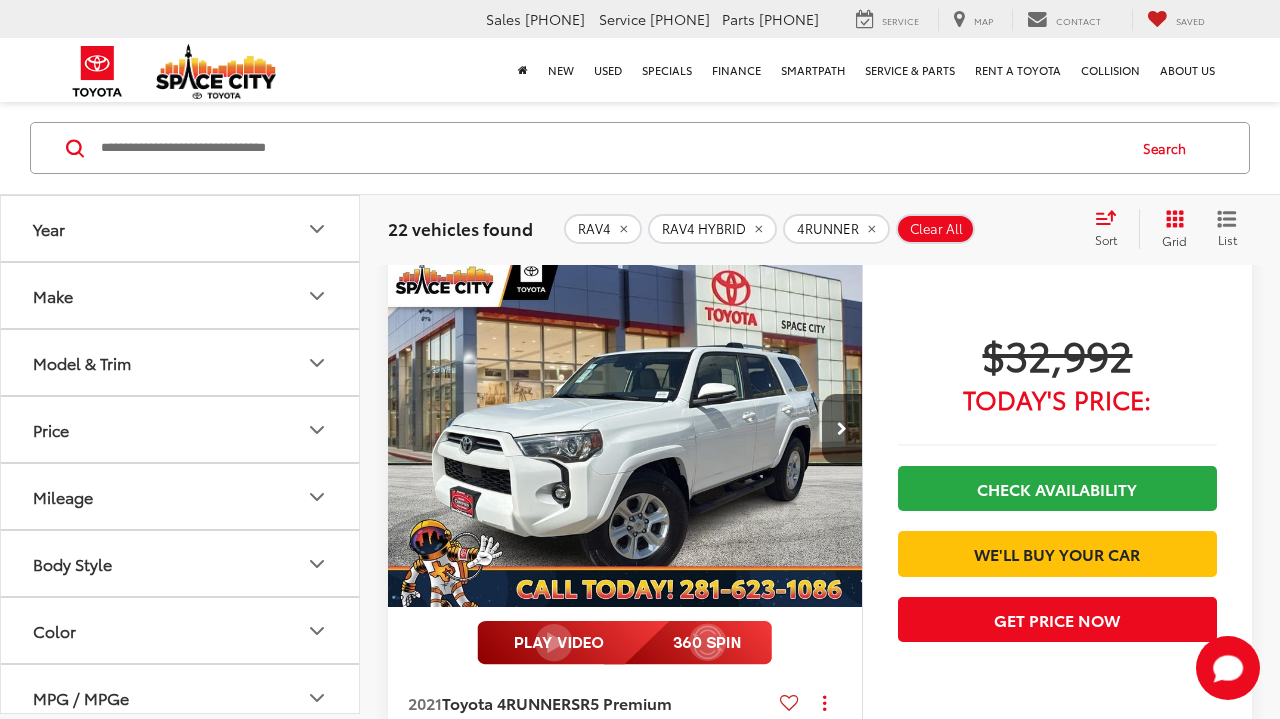 scroll, scrollTop: 1556, scrollLeft: 0, axis: vertical 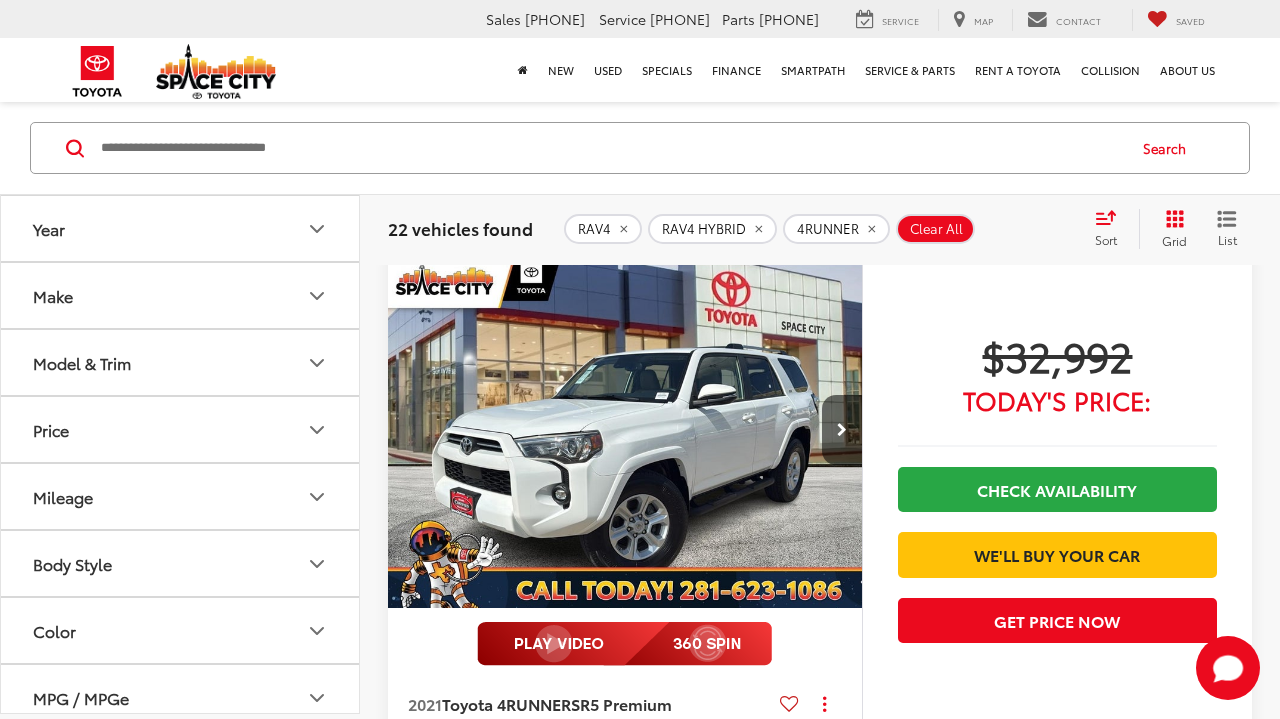click at bounding box center [625, 431] 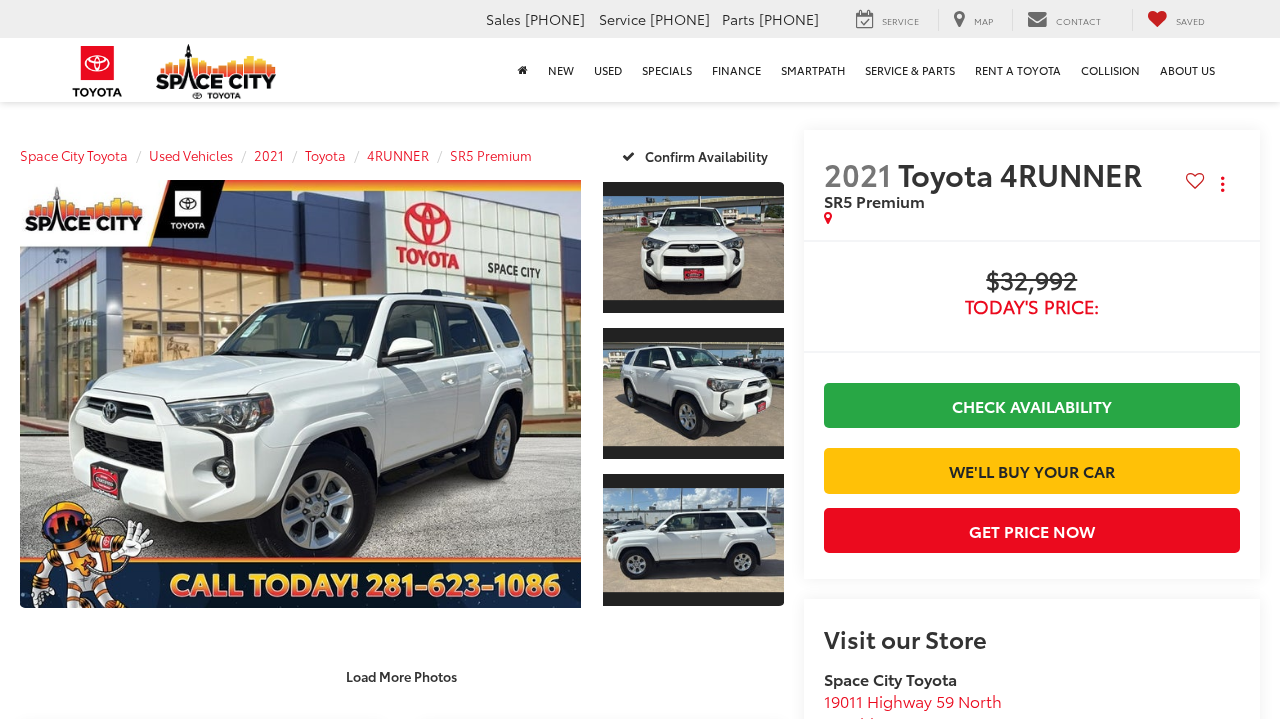 scroll, scrollTop: 0, scrollLeft: 0, axis: both 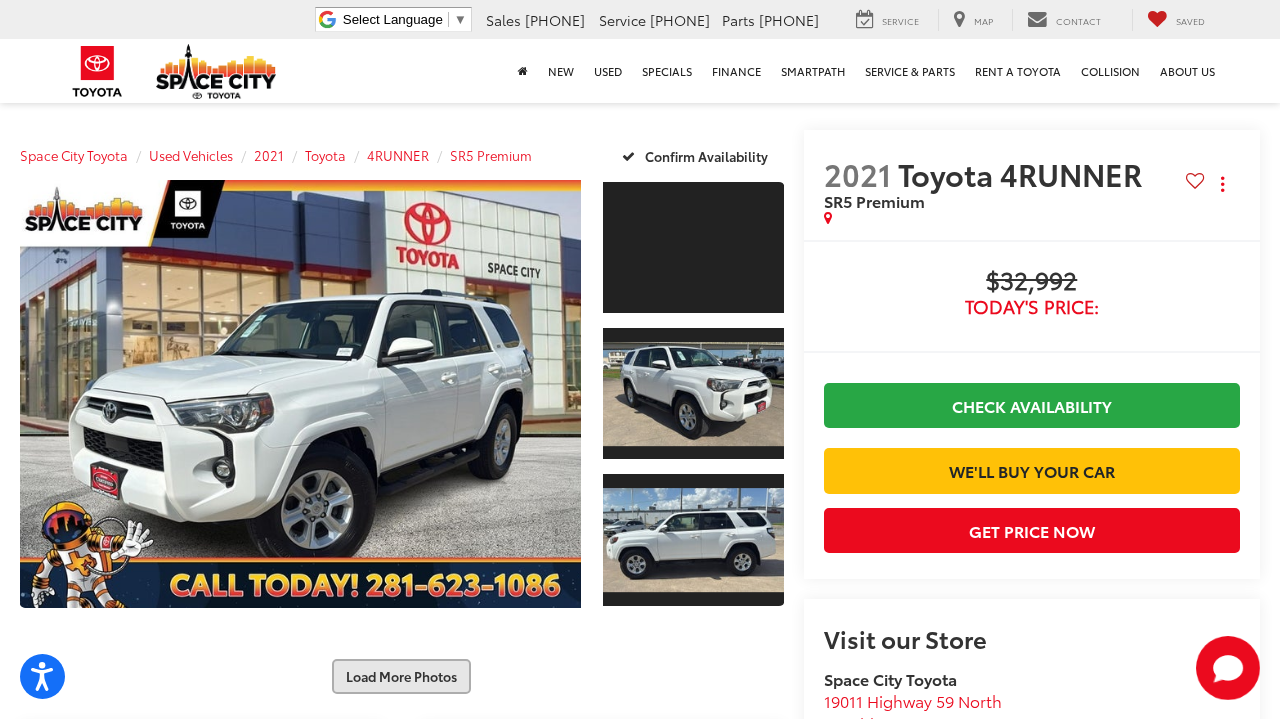 click on "Load More Photos" at bounding box center [401, 676] 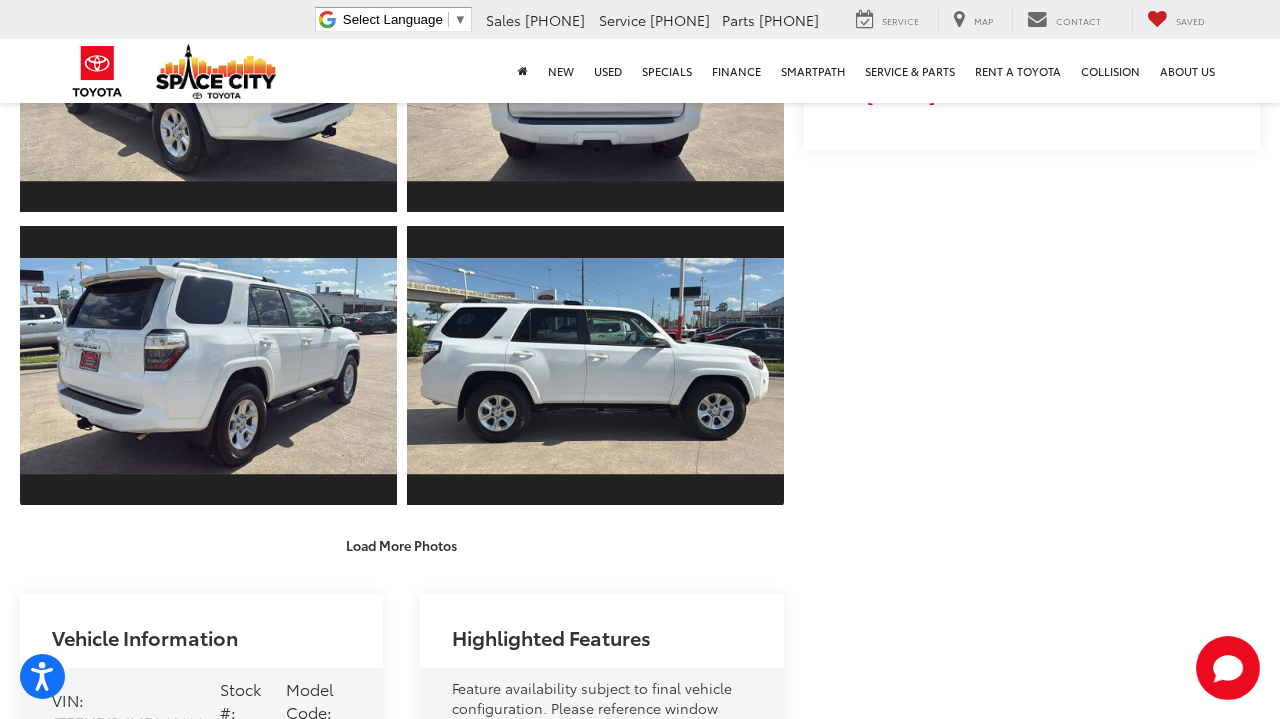 scroll, scrollTop: 857, scrollLeft: 0, axis: vertical 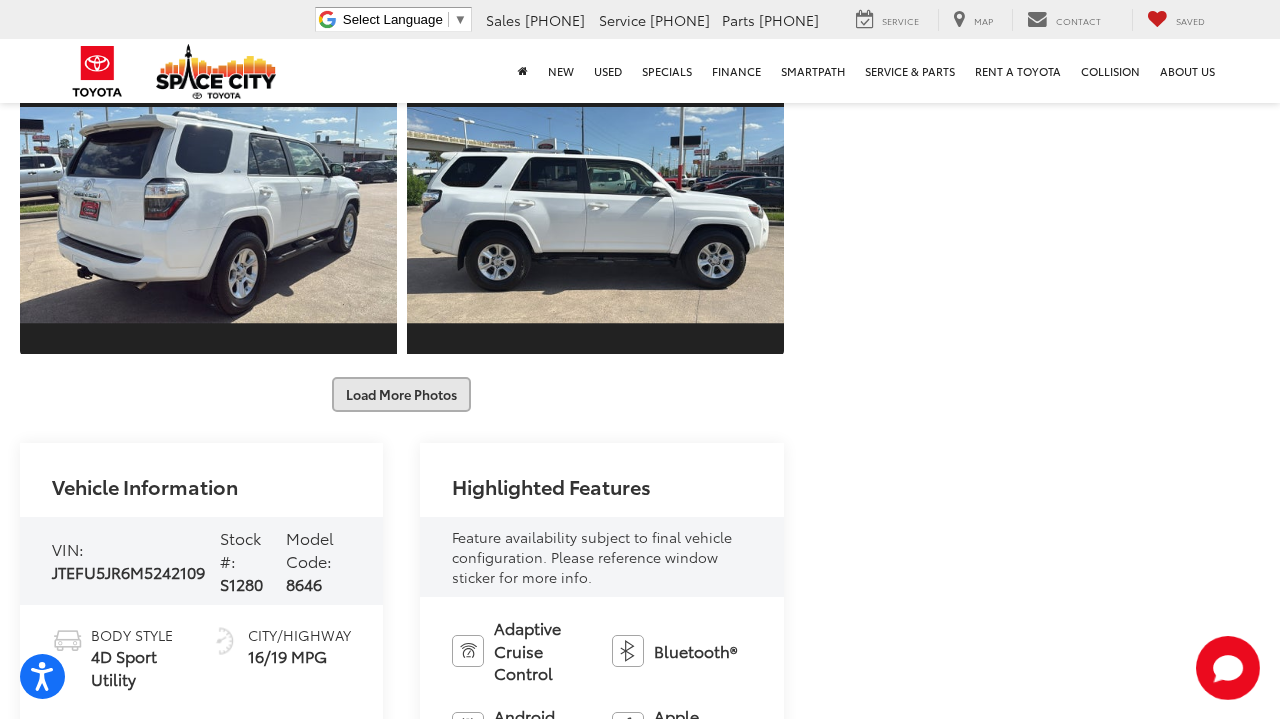 click on "Load More Photos" at bounding box center (401, 394) 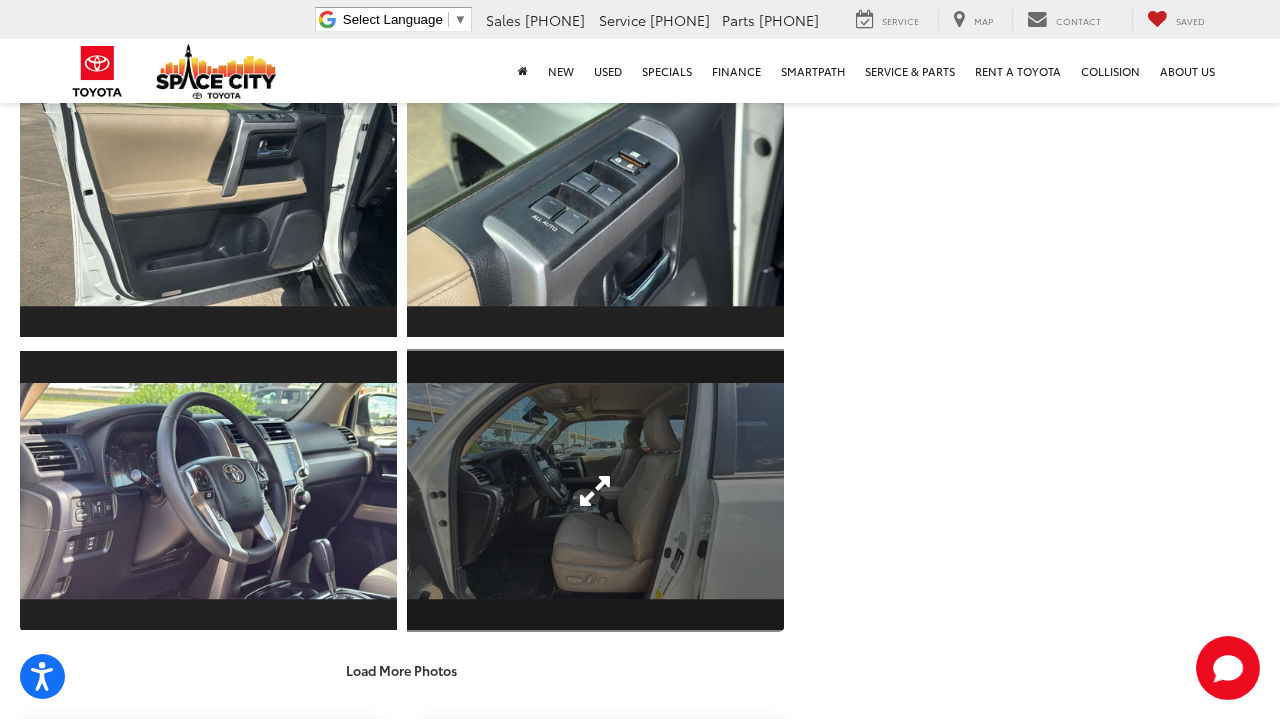 scroll, scrollTop: 1170, scrollLeft: 0, axis: vertical 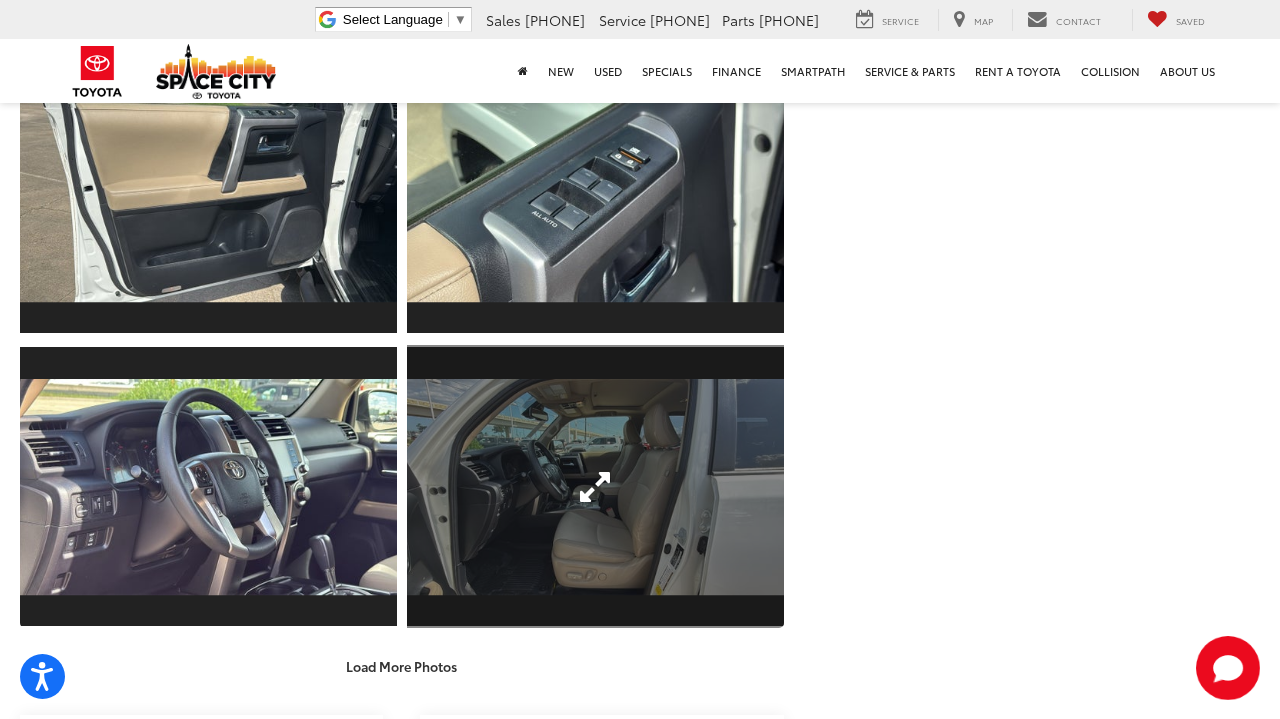 click at bounding box center [595, 486] 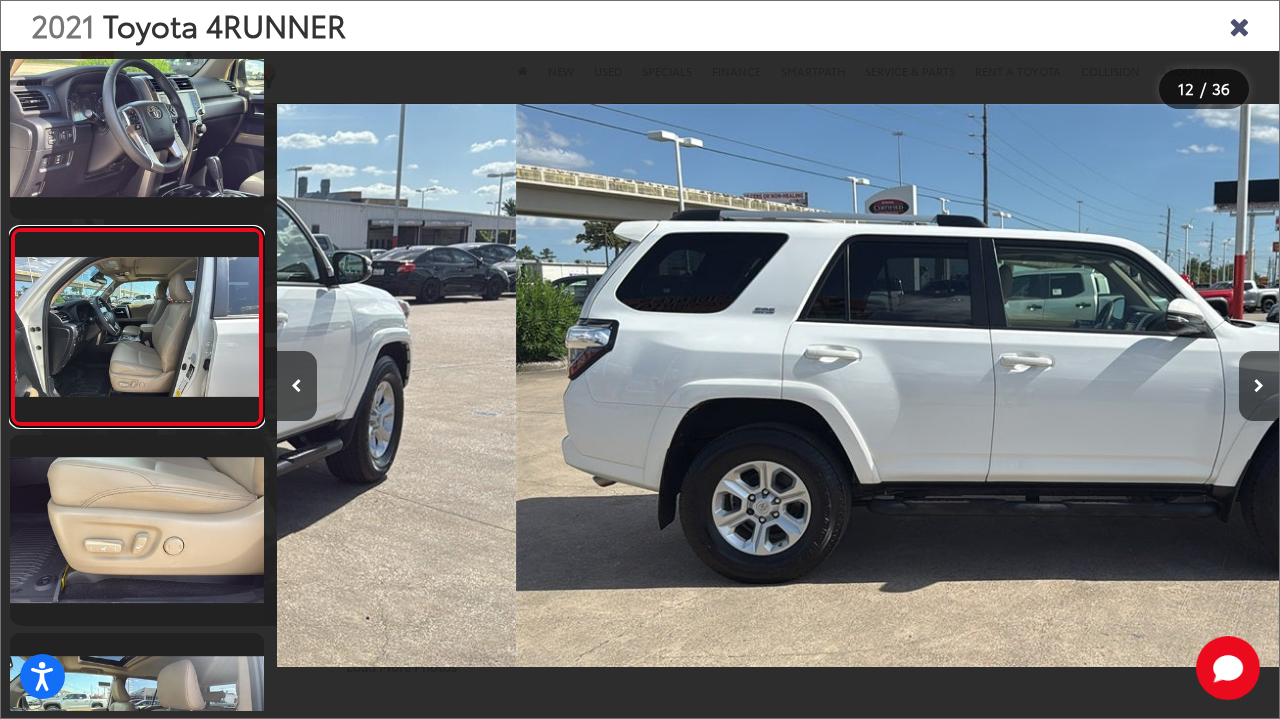 scroll, scrollTop: 0, scrollLeft: 11026, axis: horizontal 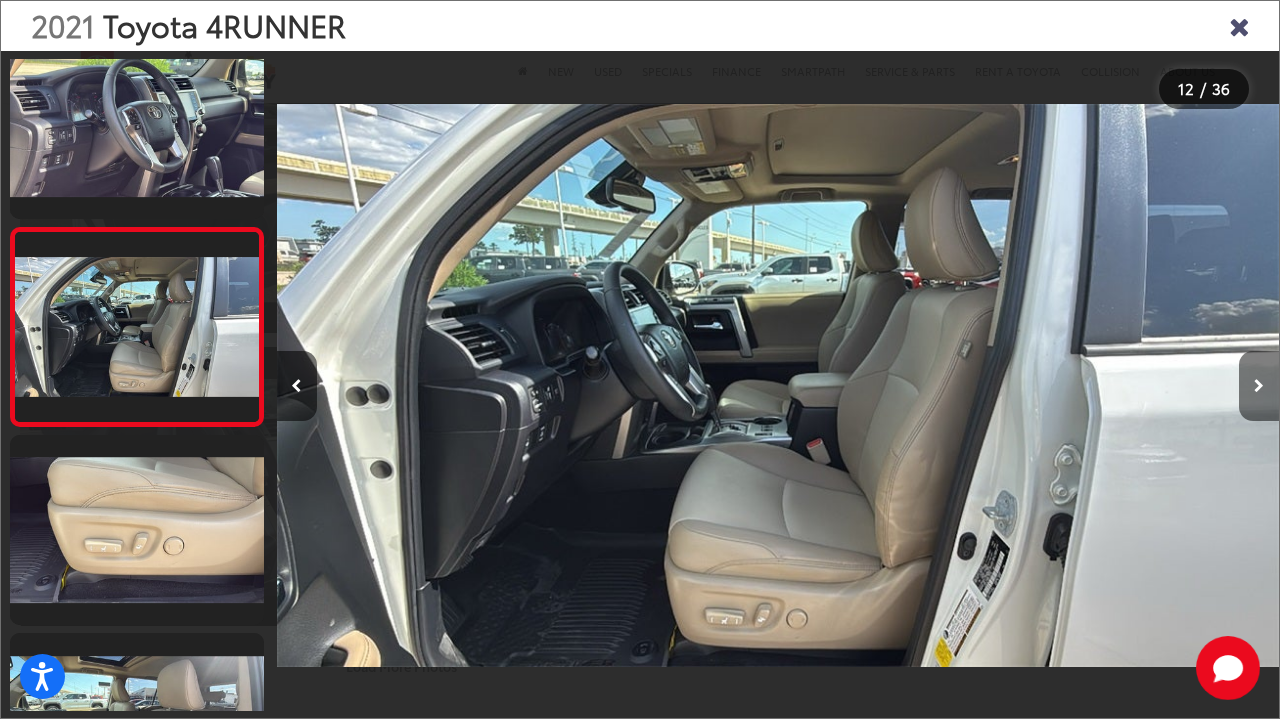 click at bounding box center (1259, 386) 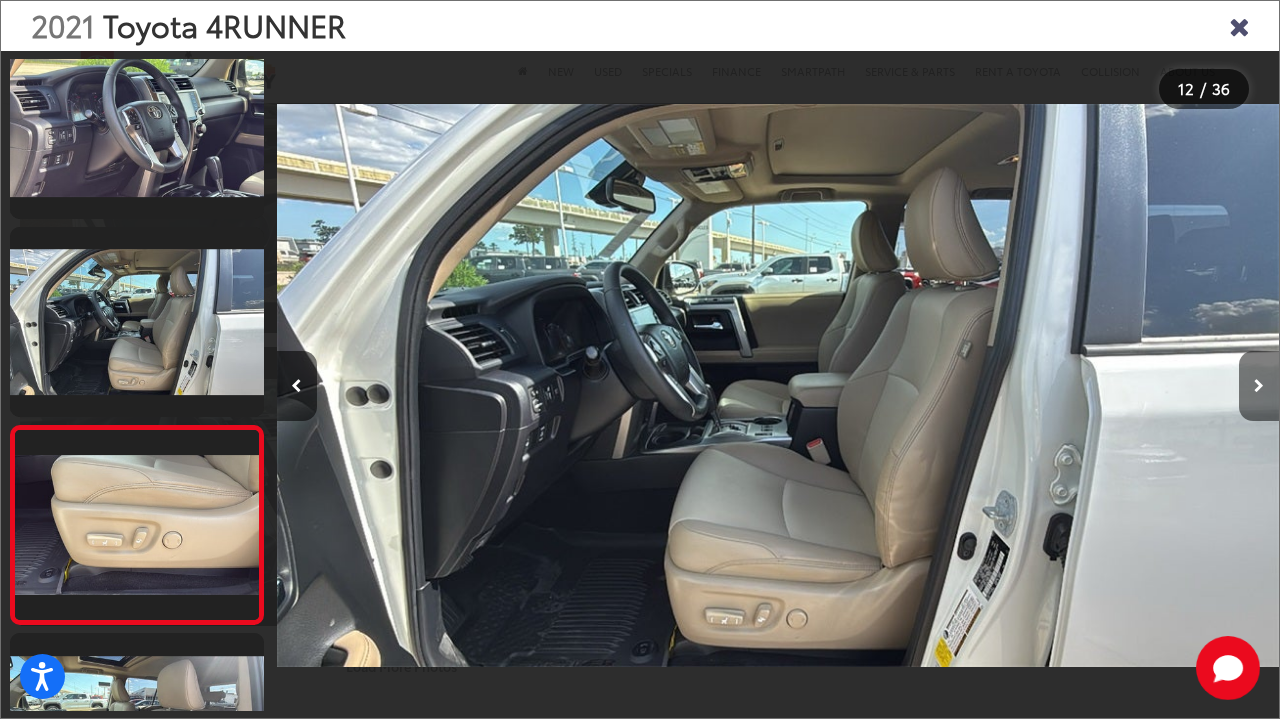 scroll, scrollTop: 0, scrollLeft: 12029, axis: horizontal 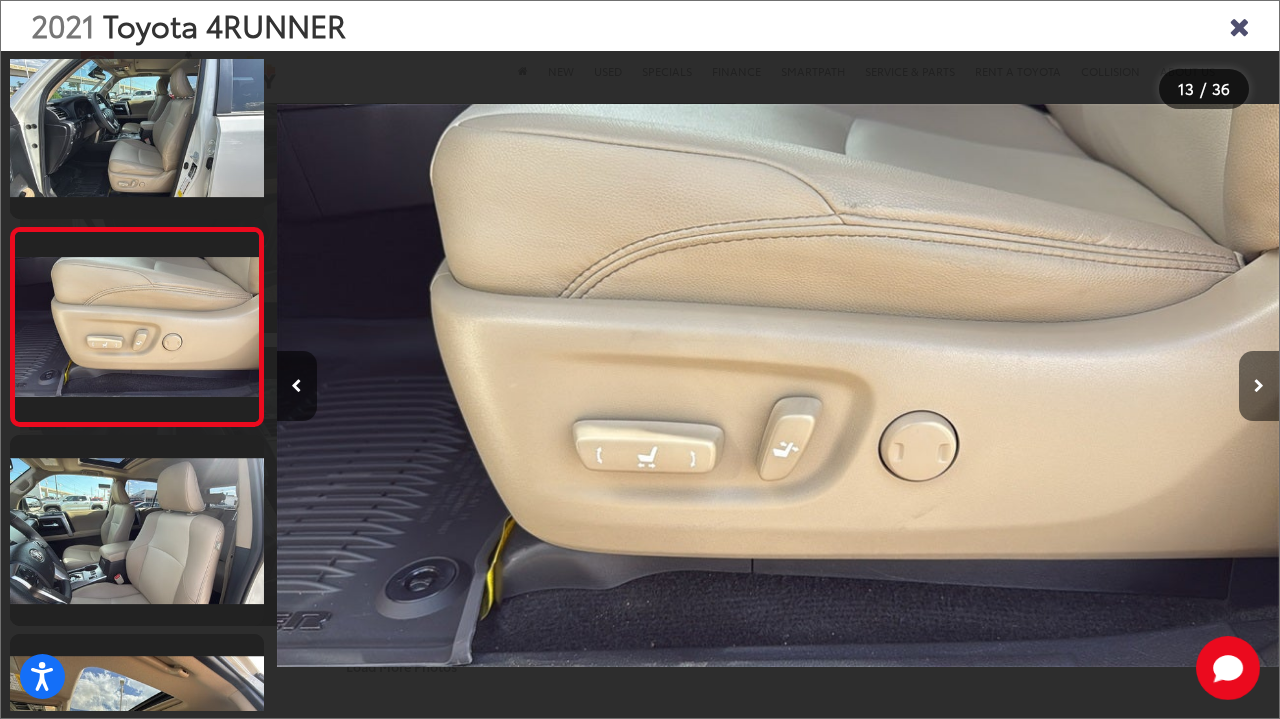 click at bounding box center (1259, 386) 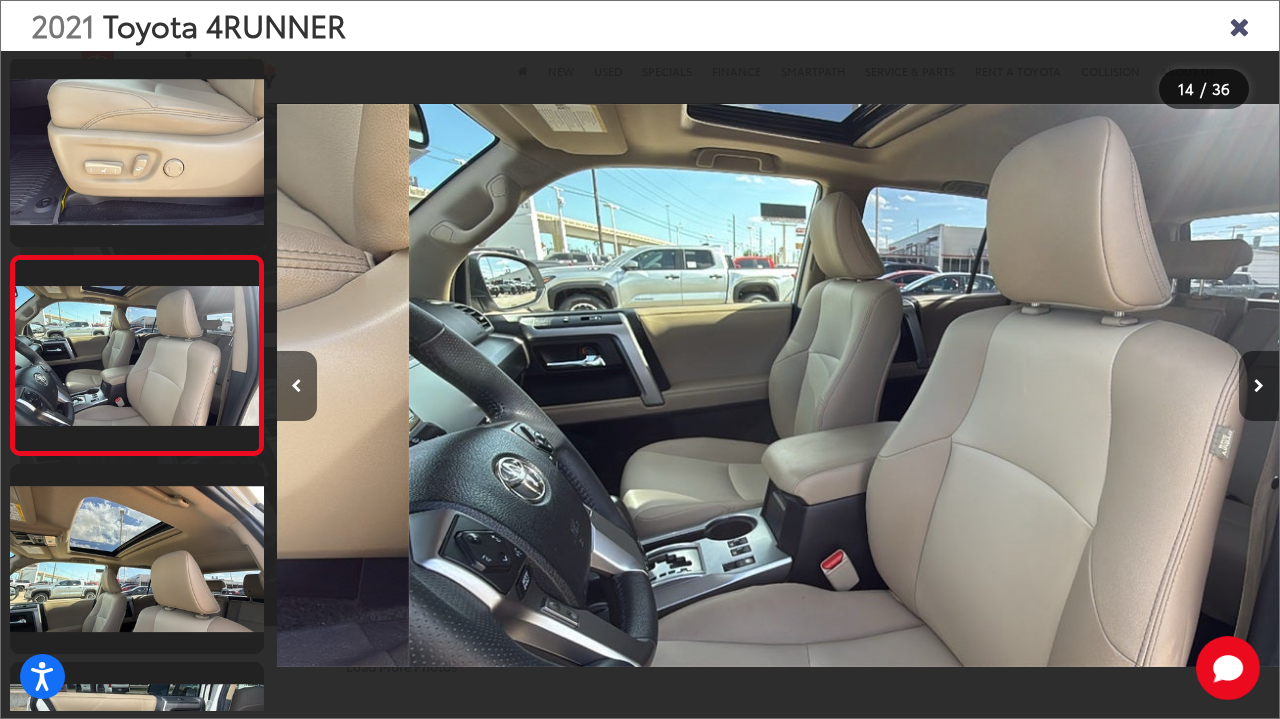 scroll, scrollTop: 2408, scrollLeft: 0, axis: vertical 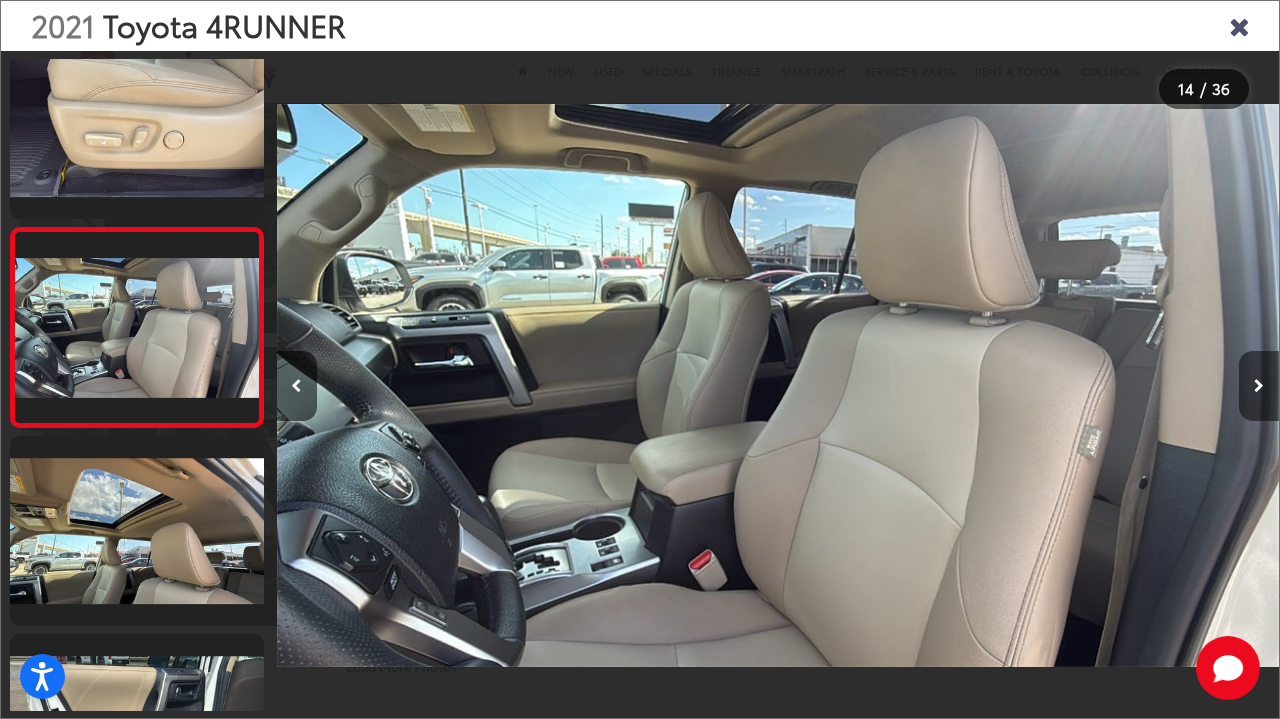 click at bounding box center [1259, 386] 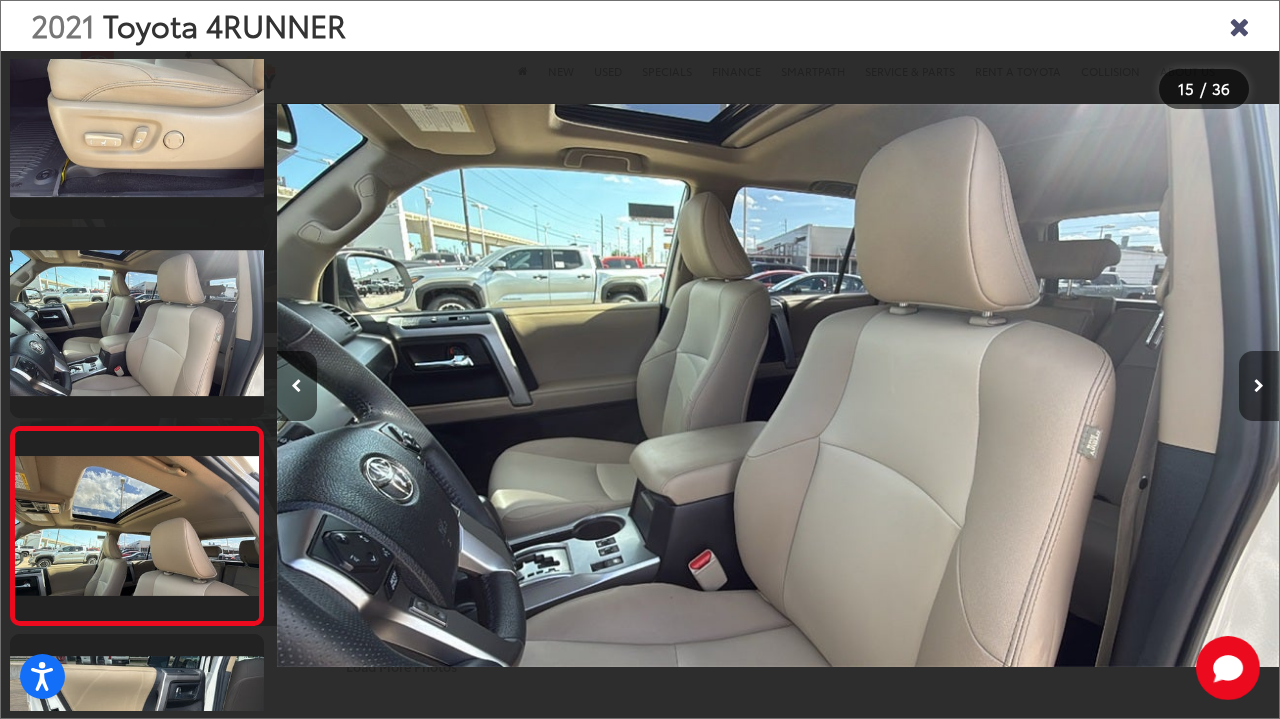 scroll, scrollTop: 2608, scrollLeft: 0, axis: vertical 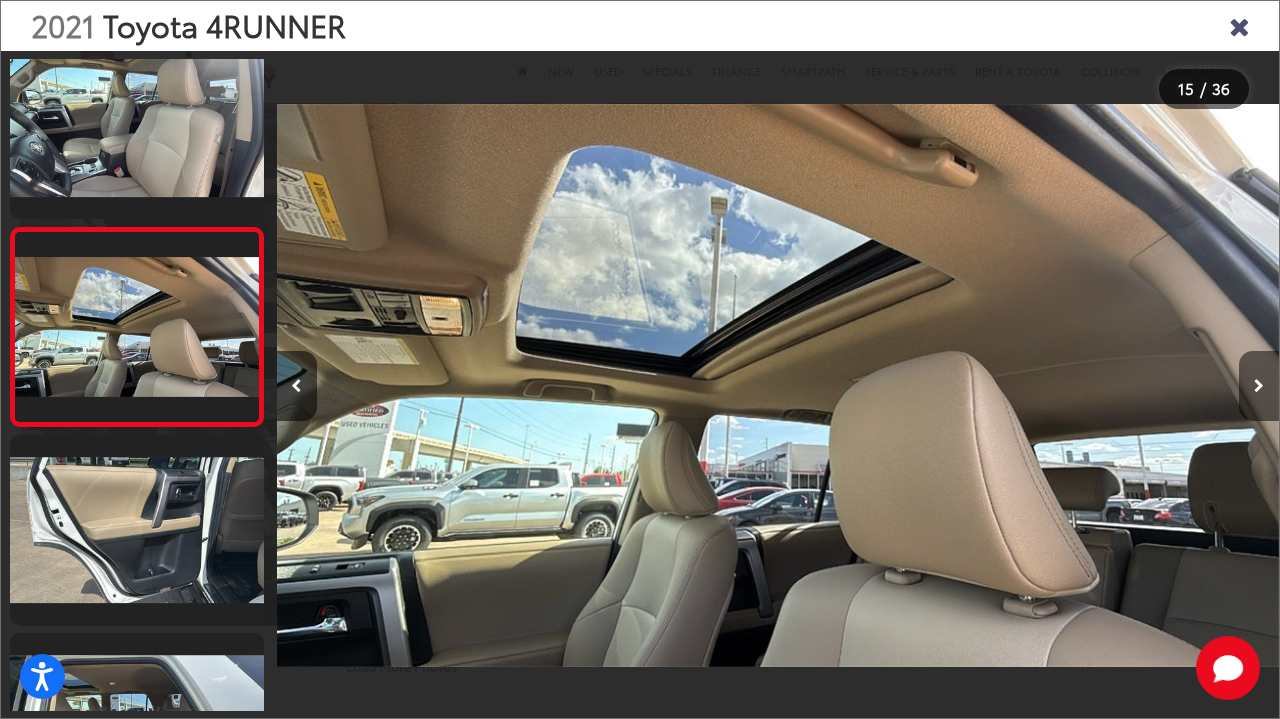 click at bounding box center [1259, 386] 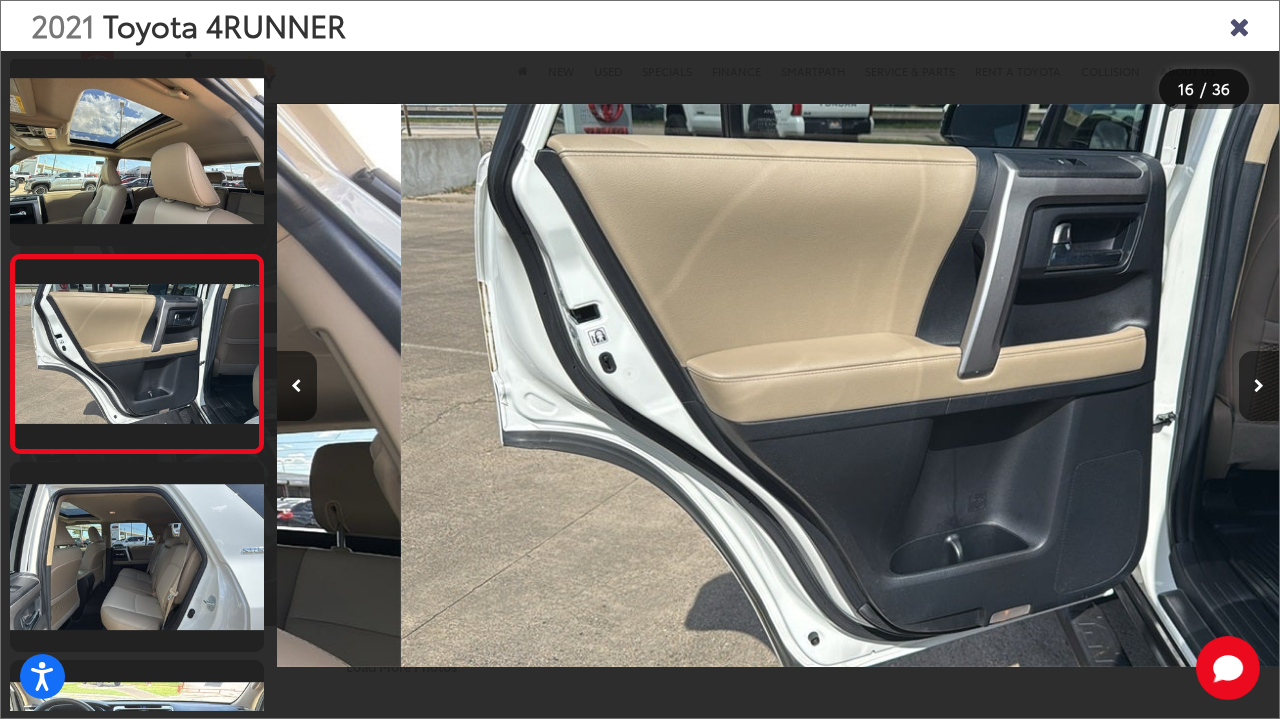 scroll, scrollTop: 2806, scrollLeft: 0, axis: vertical 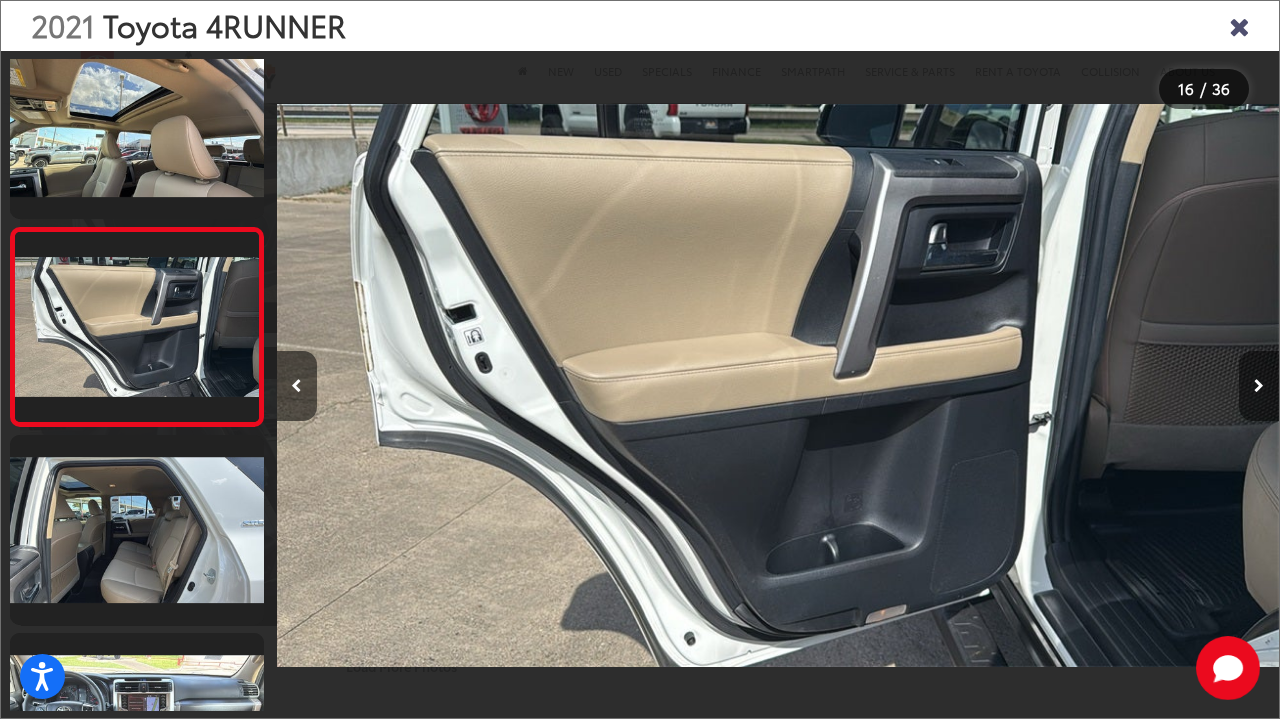 click at bounding box center (1259, 386) 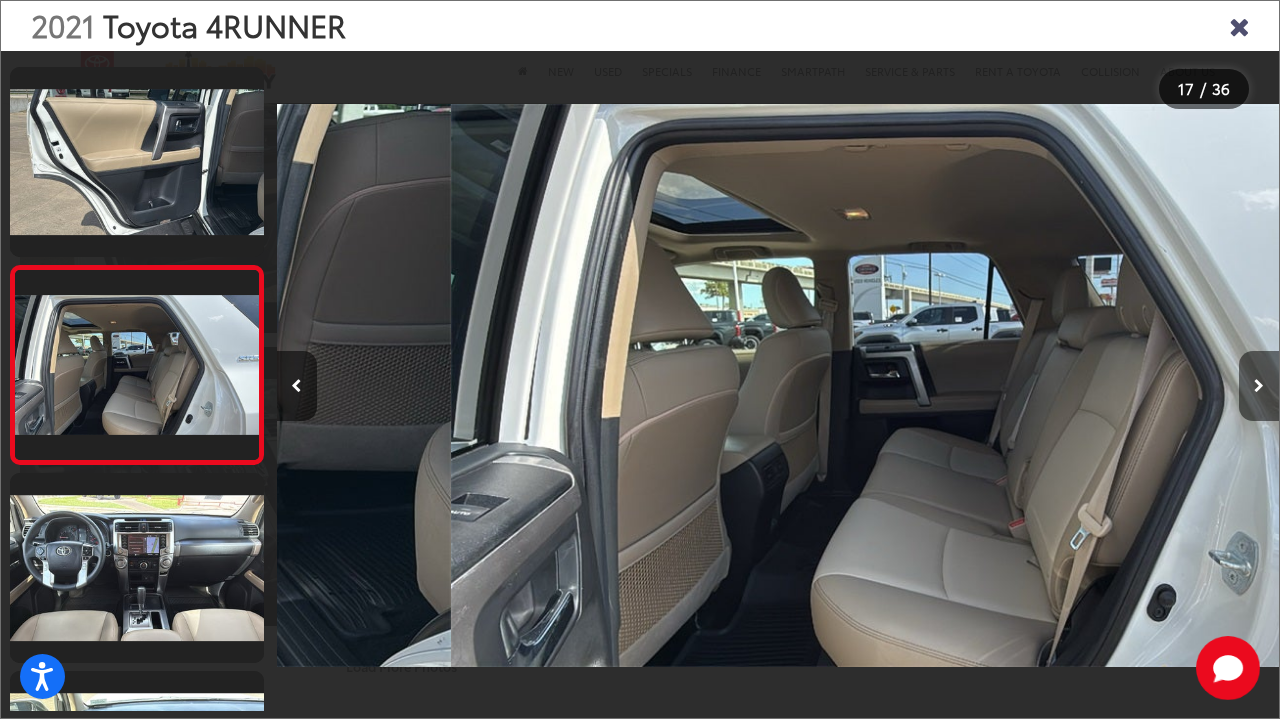 scroll, scrollTop: 3004, scrollLeft: 0, axis: vertical 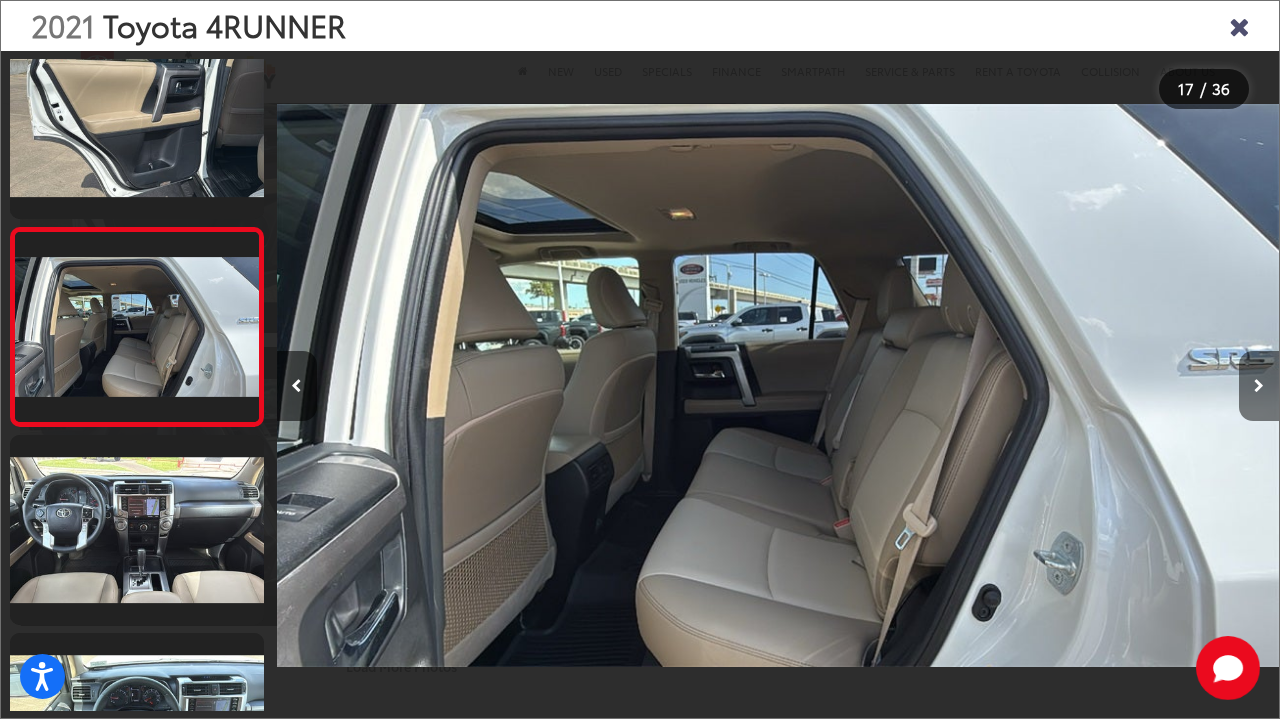 click at bounding box center [1259, 386] 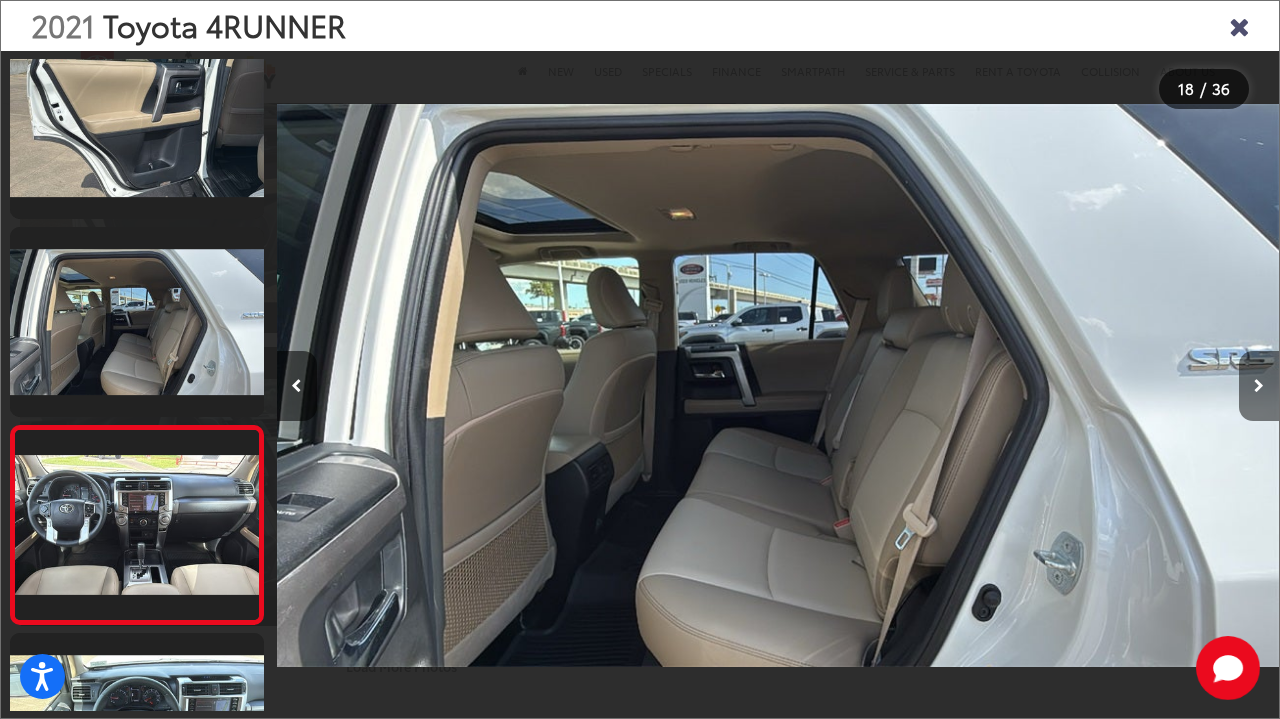 scroll, scrollTop: 3202, scrollLeft: 0, axis: vertical 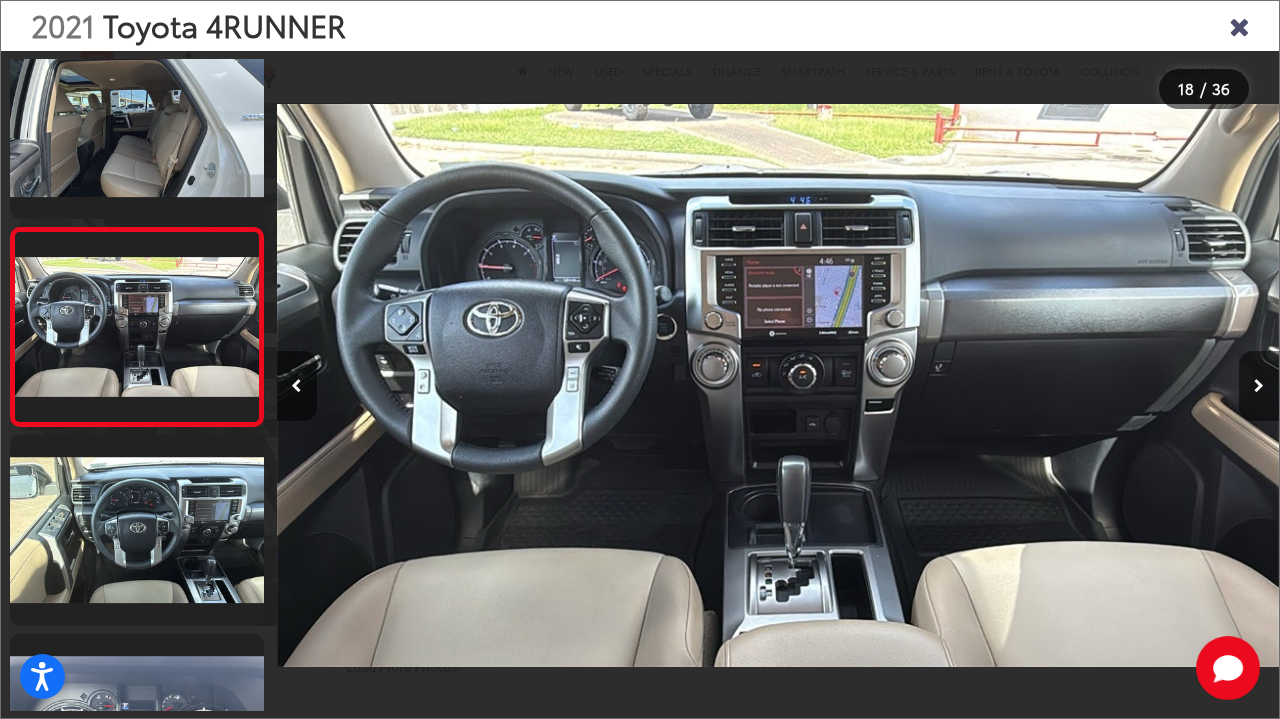 click at bounding box center (1259, 386) 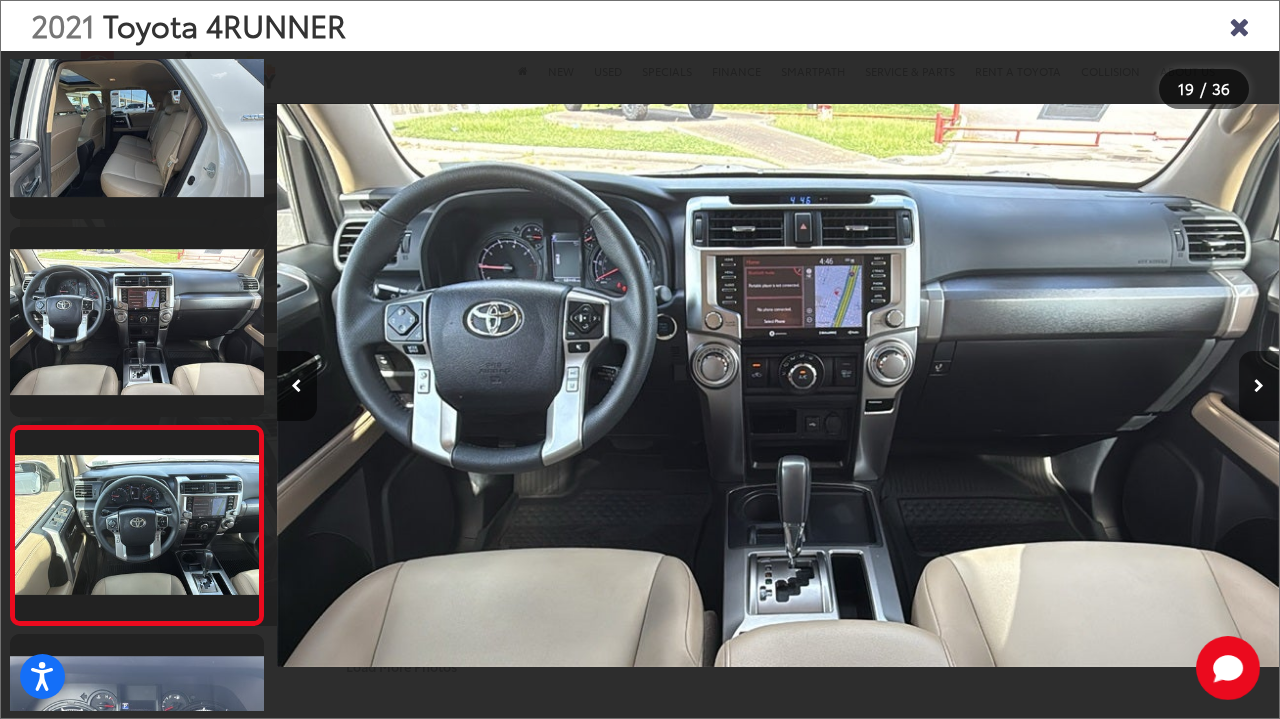 scroll, scrollTop: 3399, scrollLeft: 0, axis: vertical 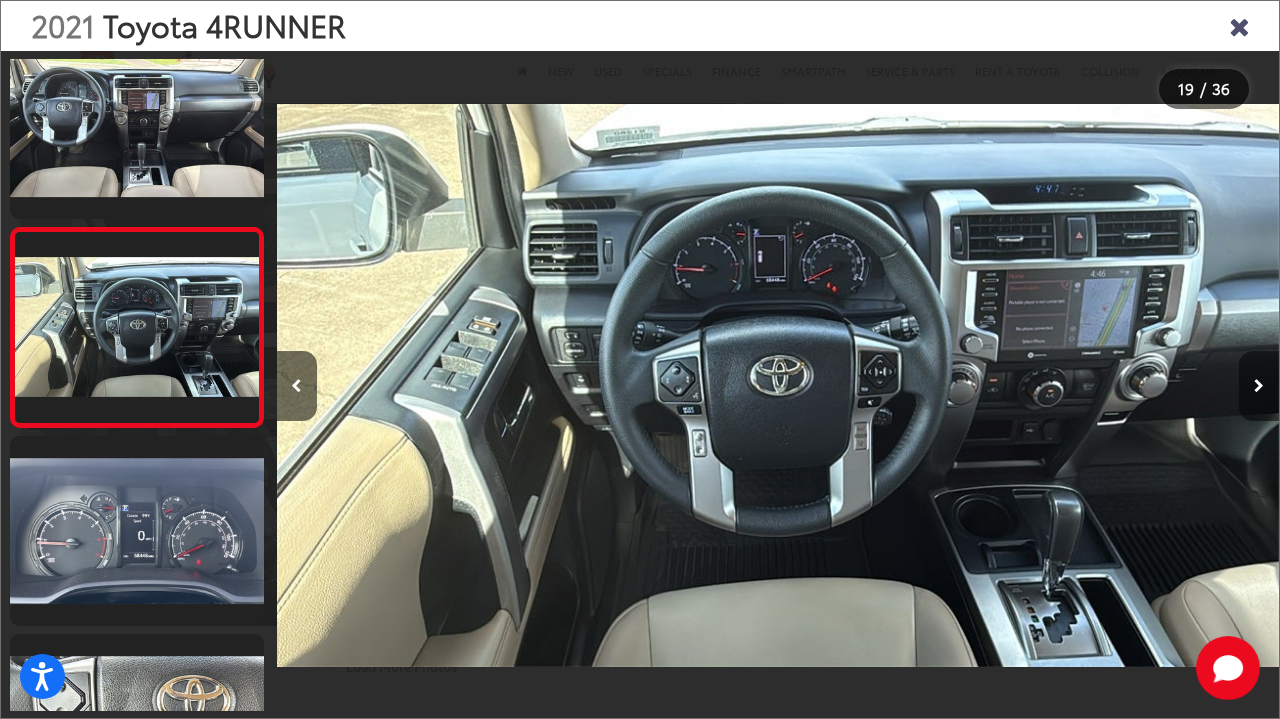 click at bounding box center (1259, 386) 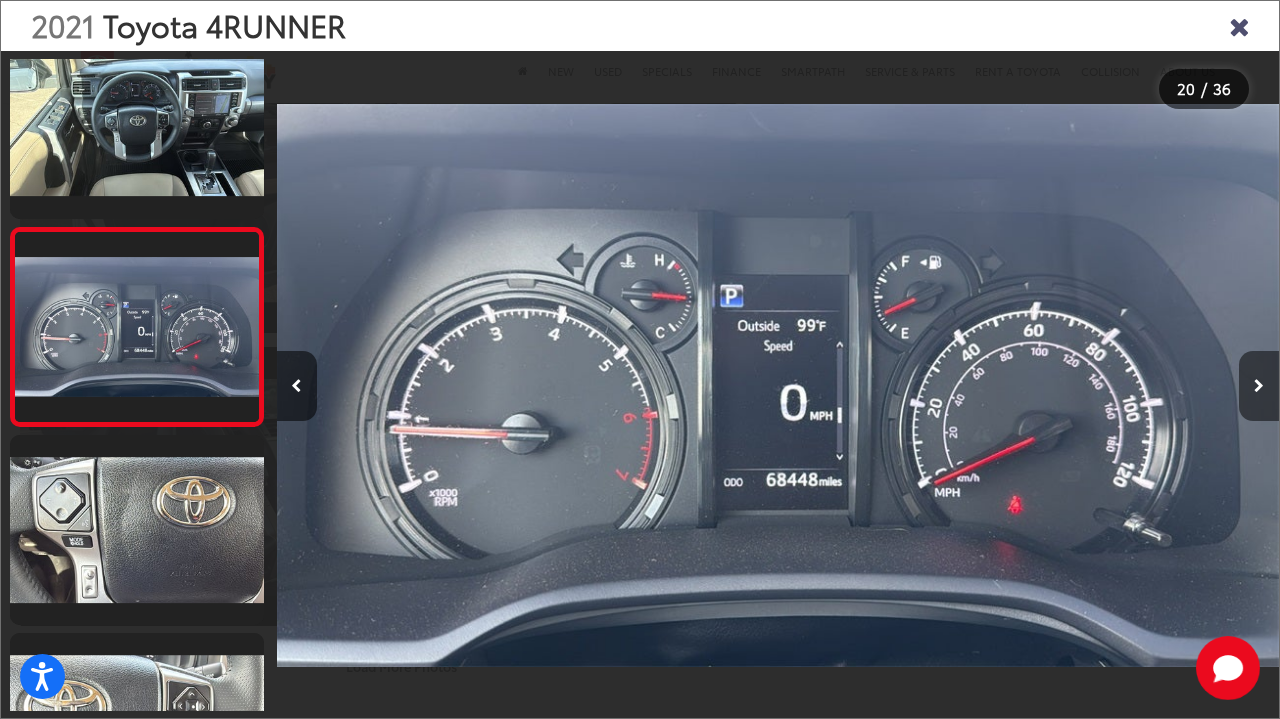 click at bounding box center [1259, 386] 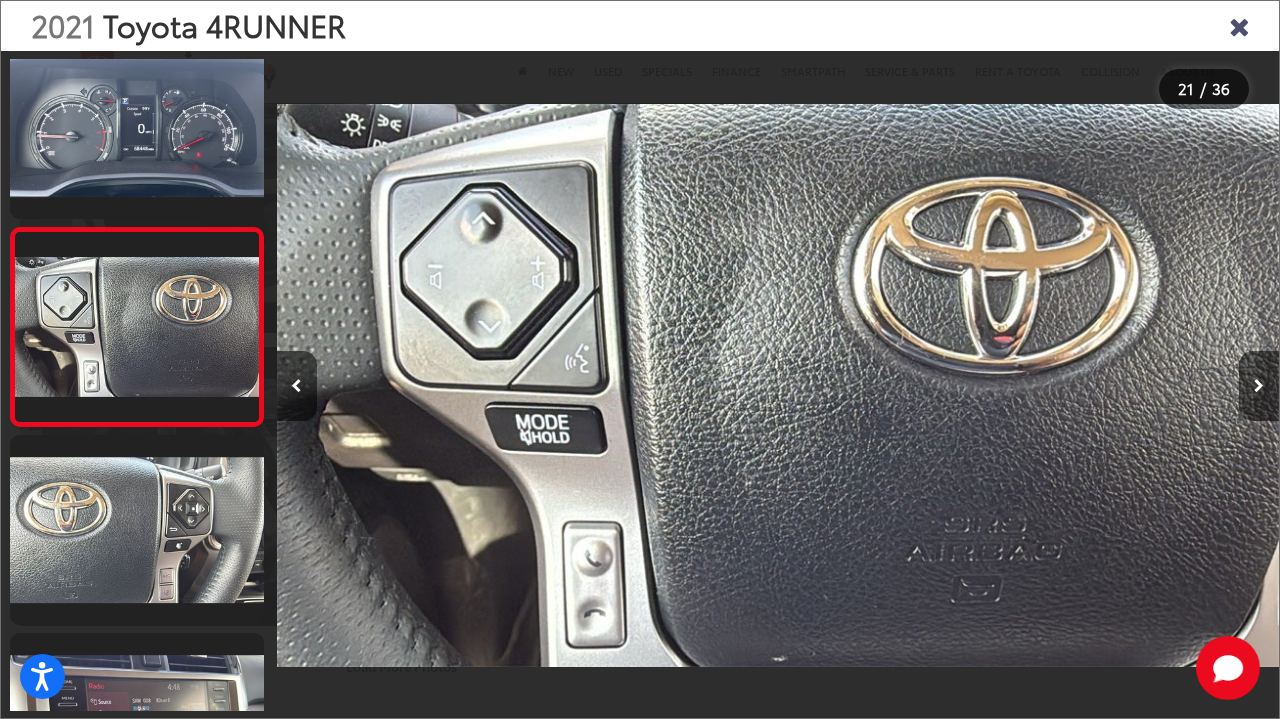 click at bounding box center [1259, 386] 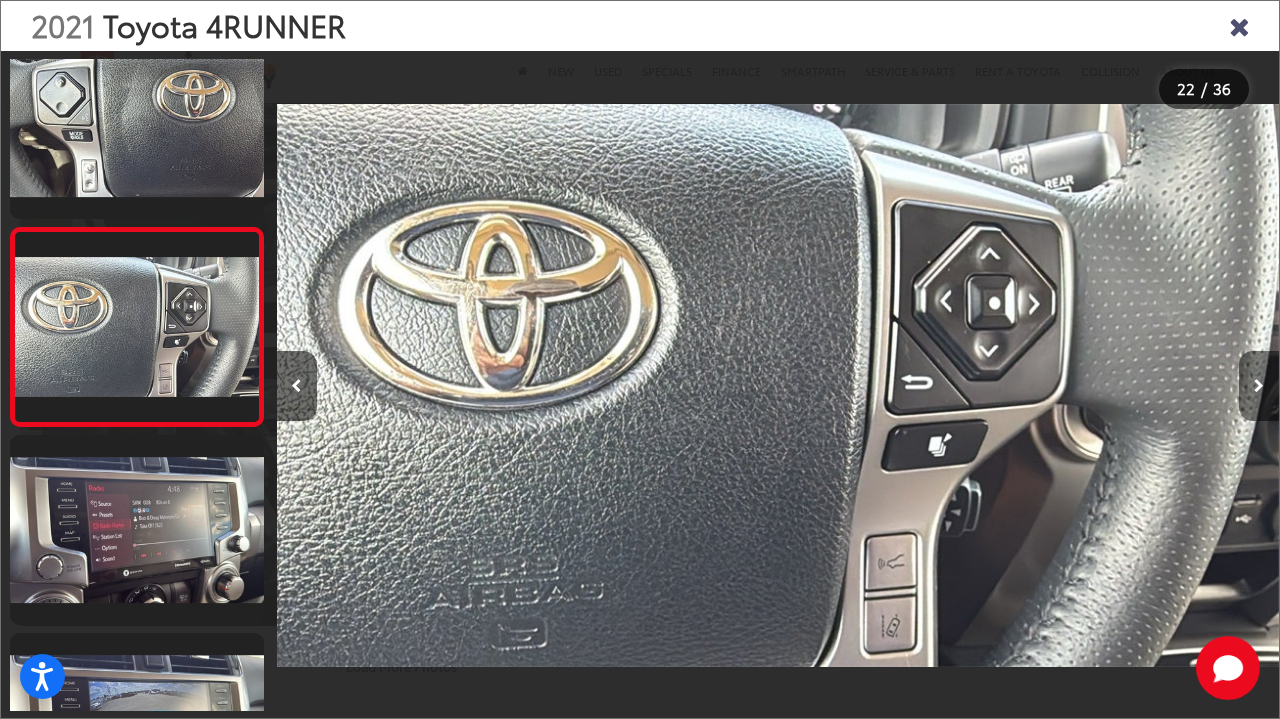 click at bounding box center [1259, 386] 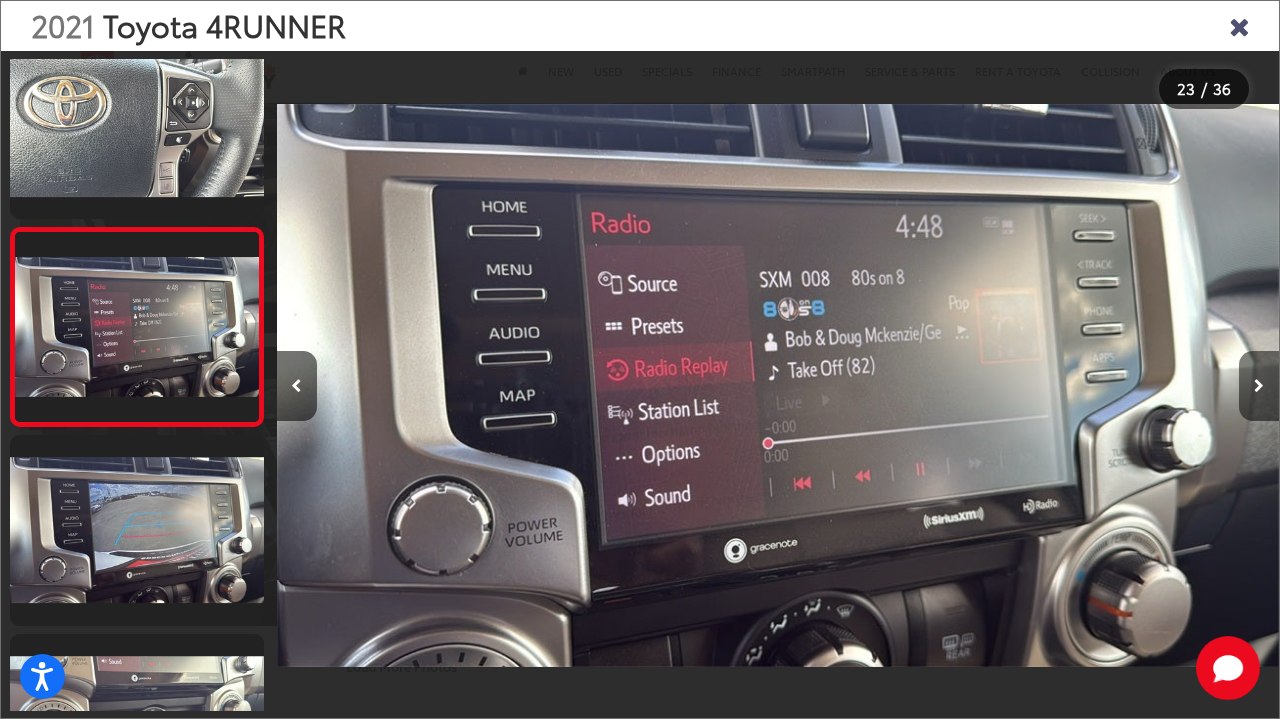 click at bounding box center (1259, 386) 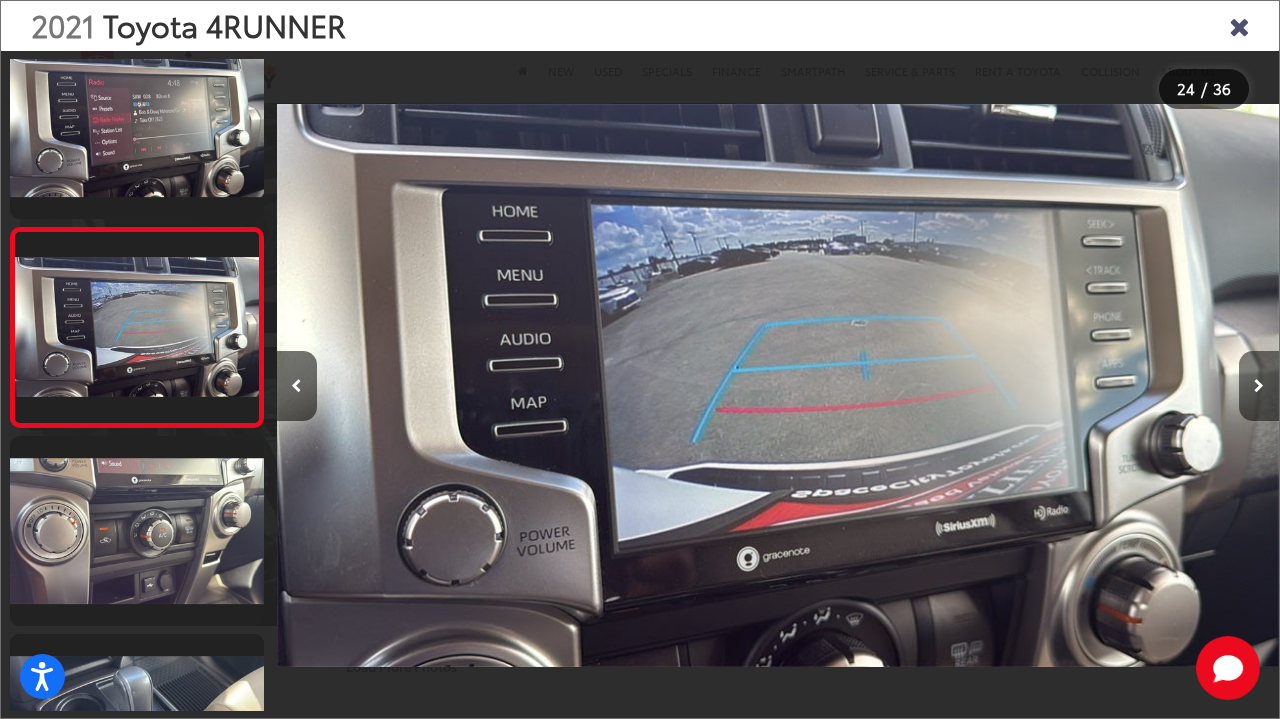 click at bounding box center [1259, 386] 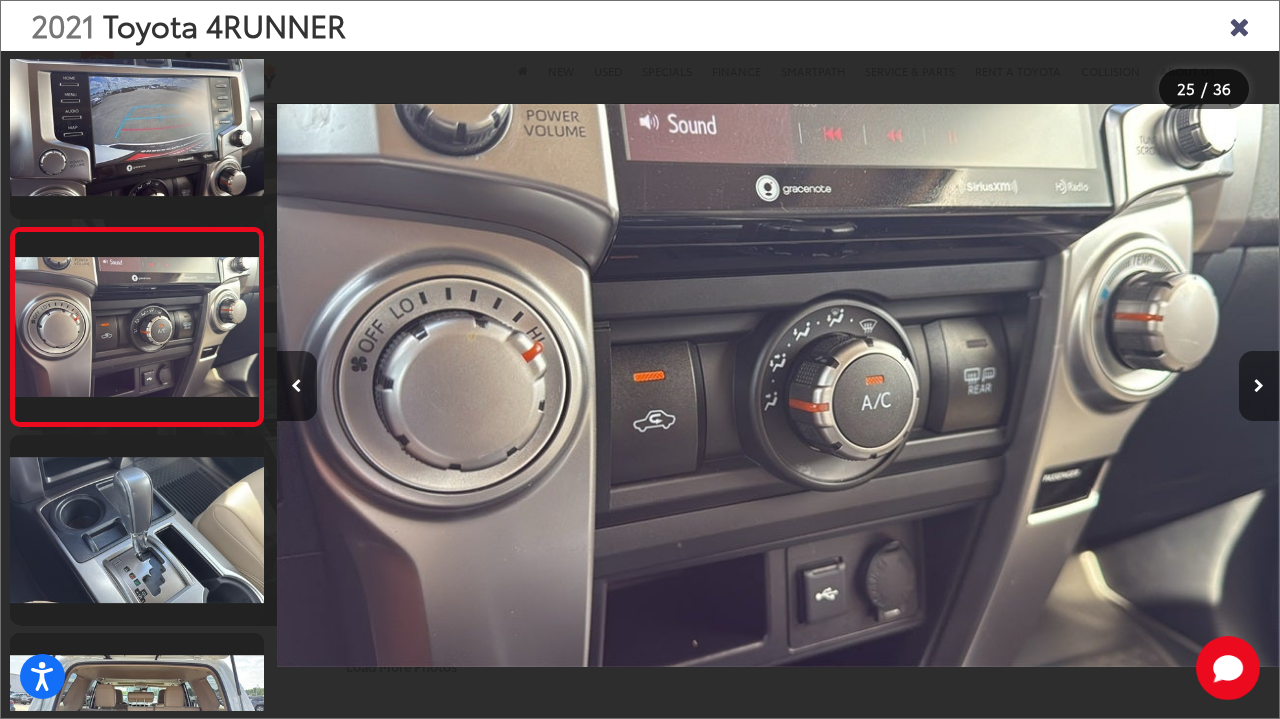 click at bounding box center (1259, 386) 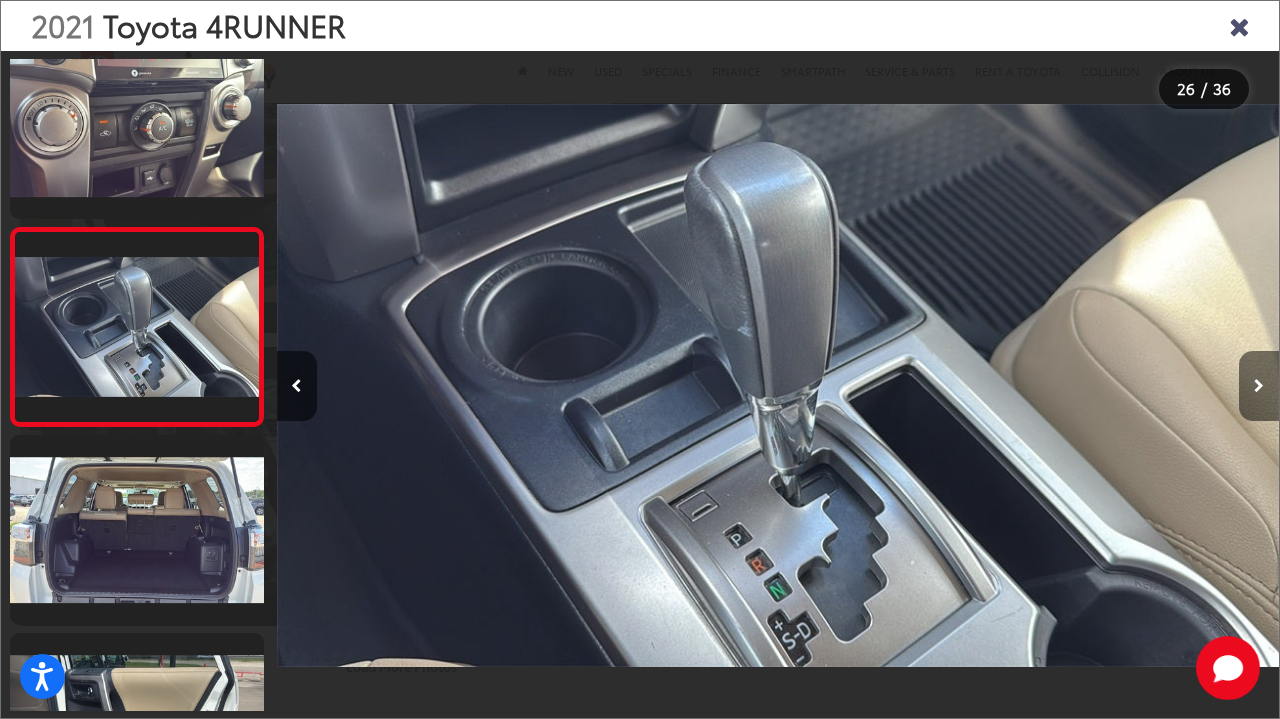 click at bounding box center [1259, 386] 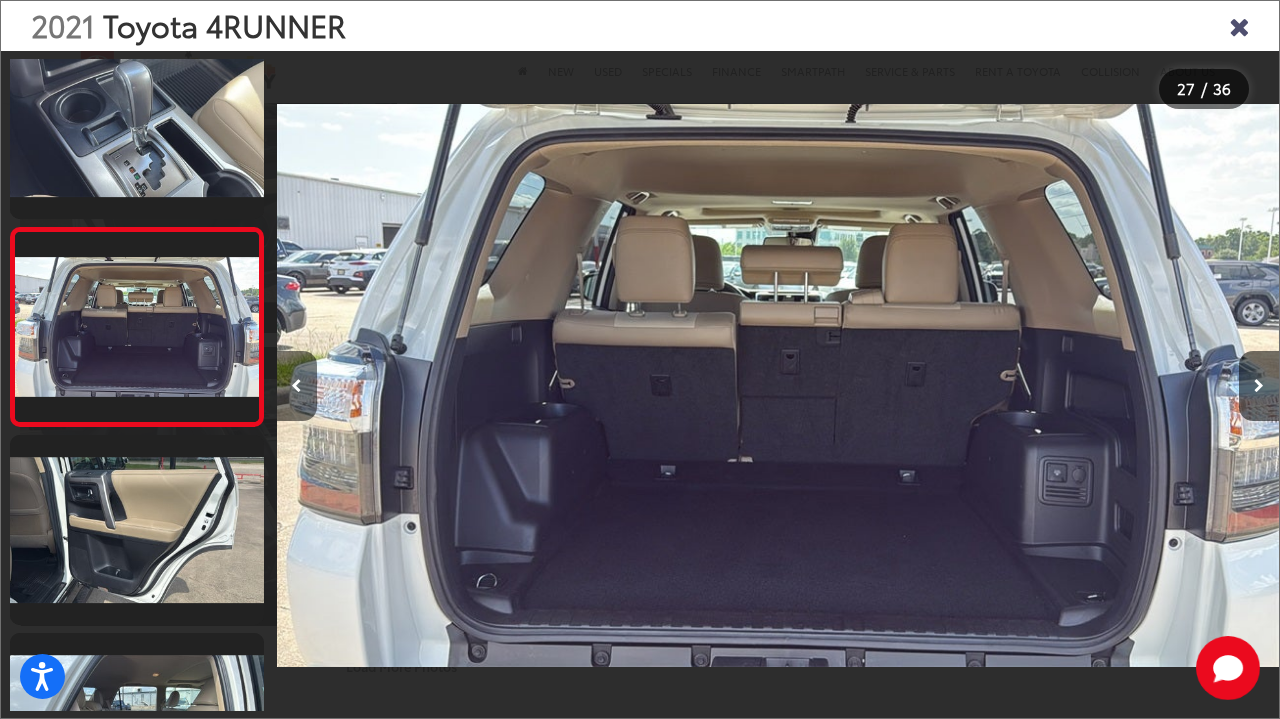 click at bounding box center (296, 386) 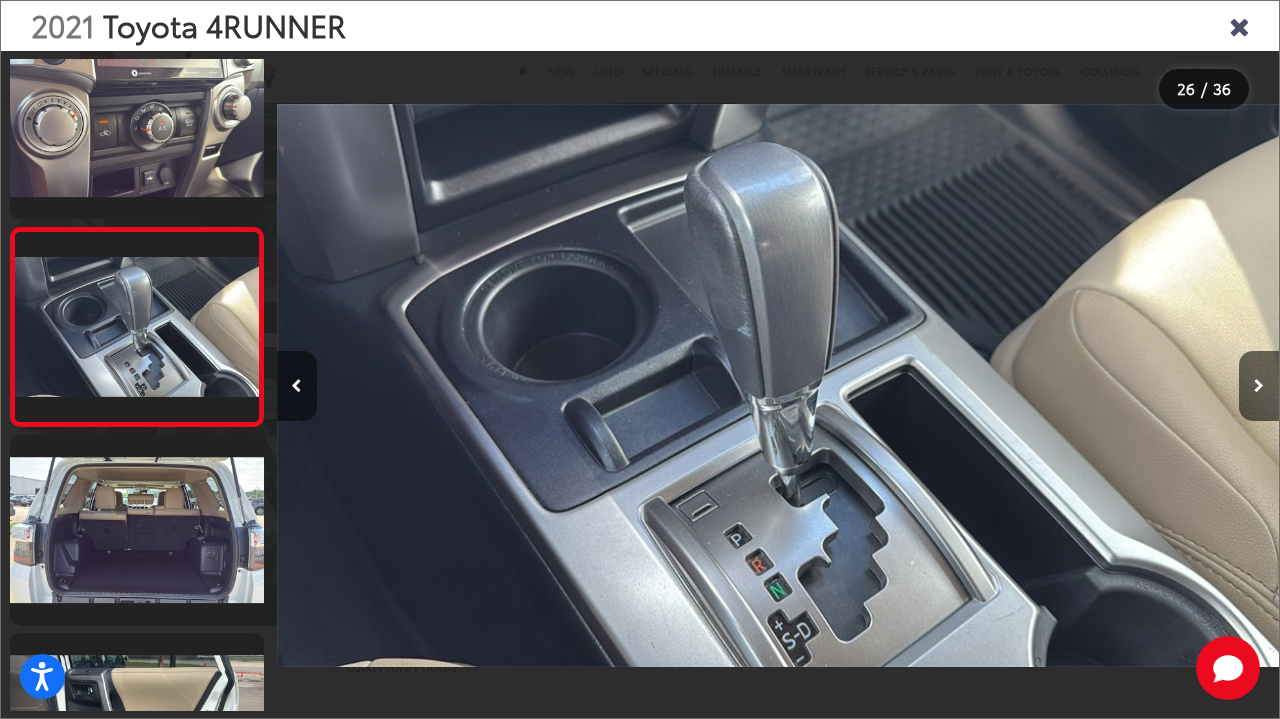 click at bounding box center [297, 386] 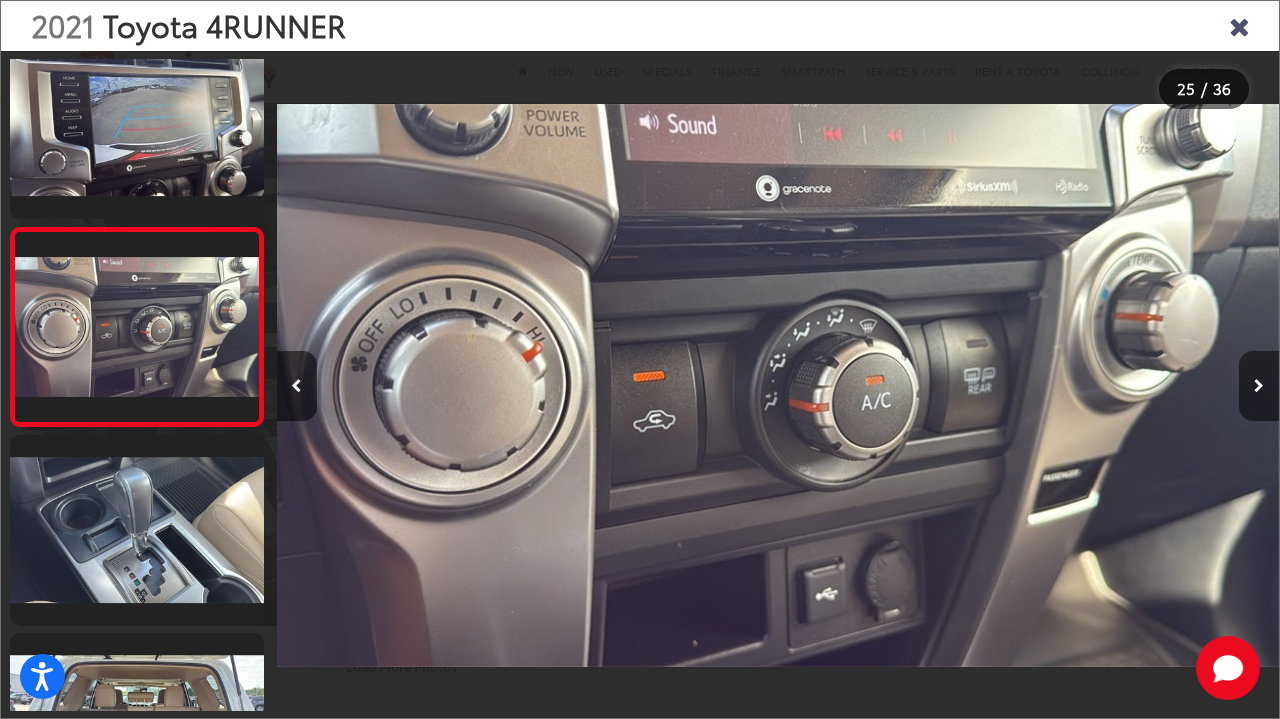 click at bounding box center (1259, 386) 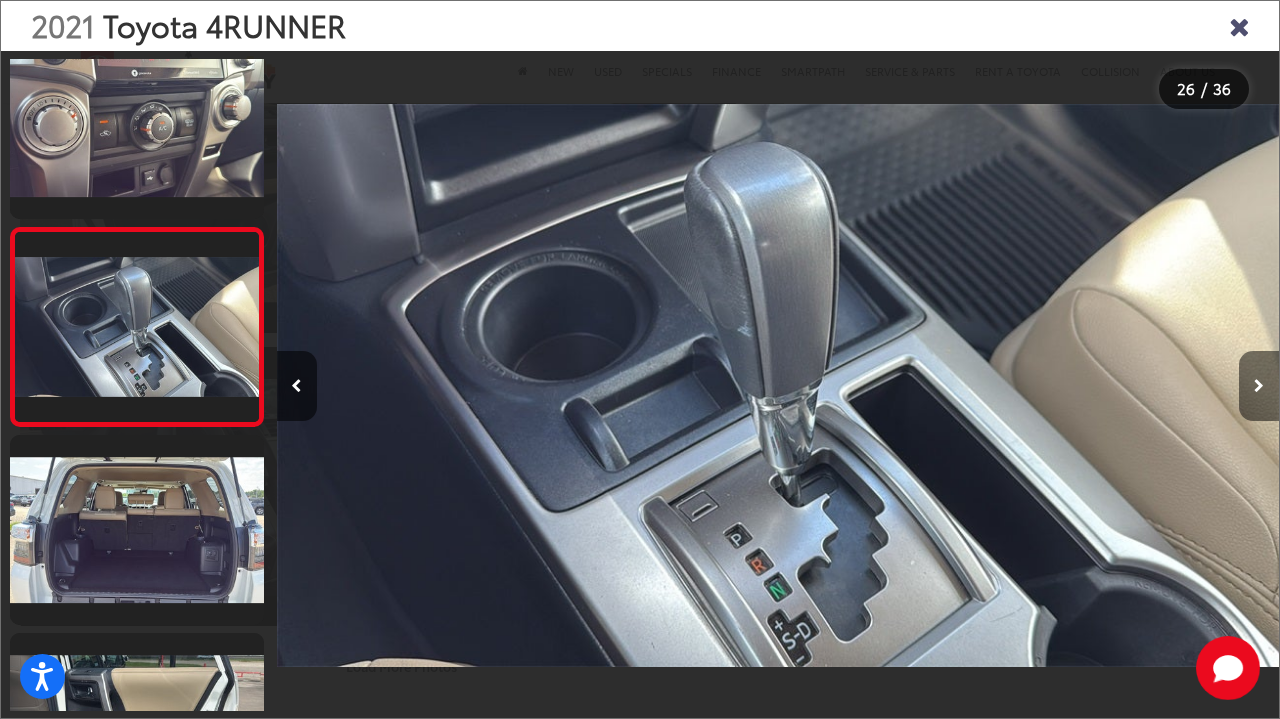 click at bounding box center [1259, 386] 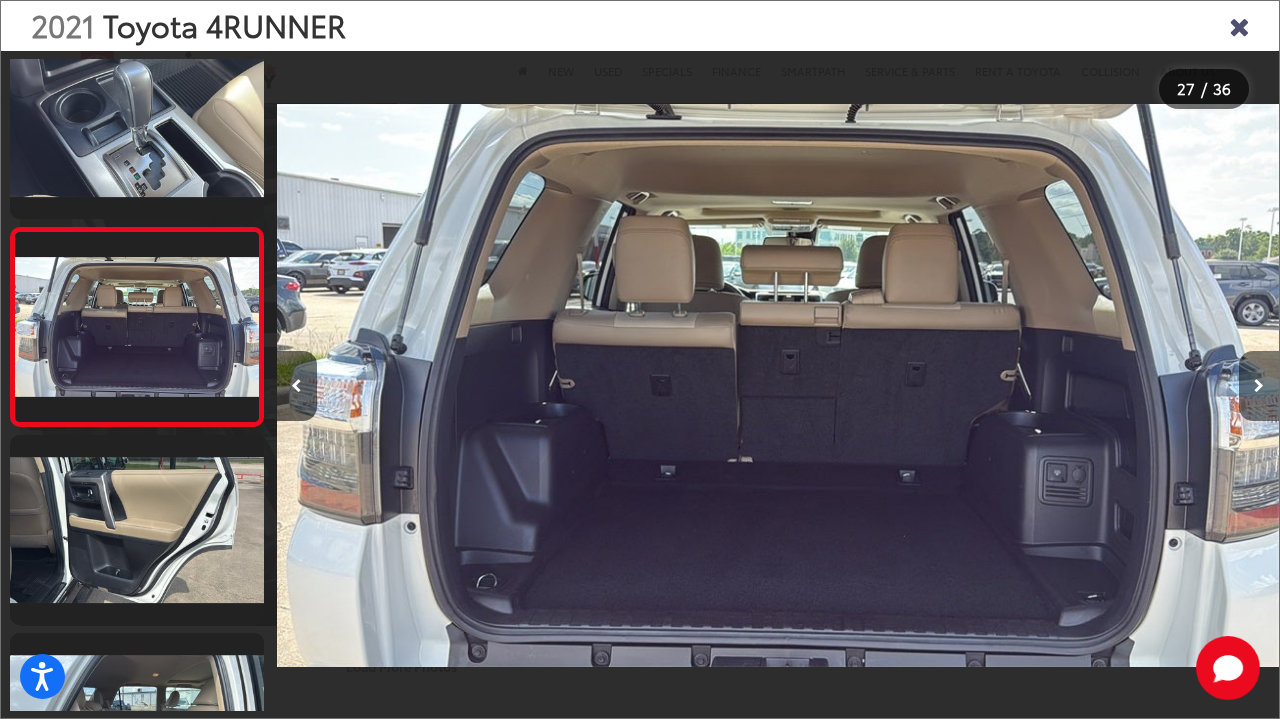 click at bounding box center [1259, 386] 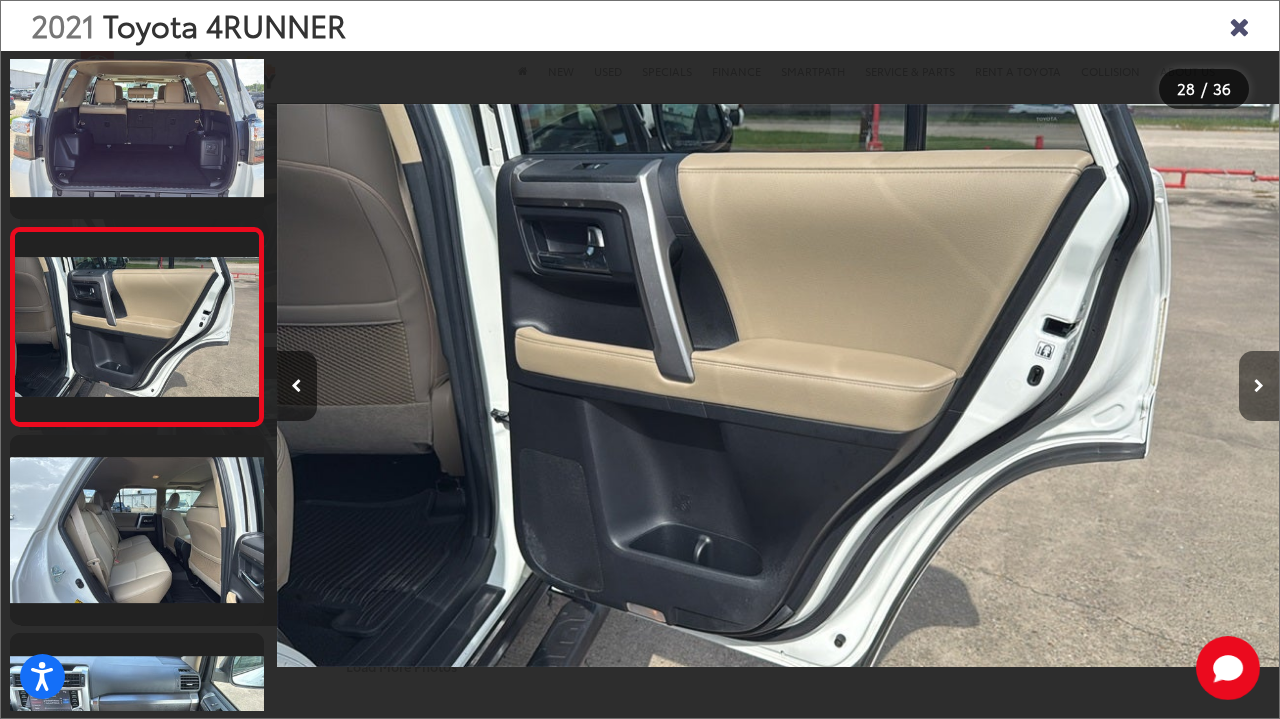 click at bounding box center (1259, 386) 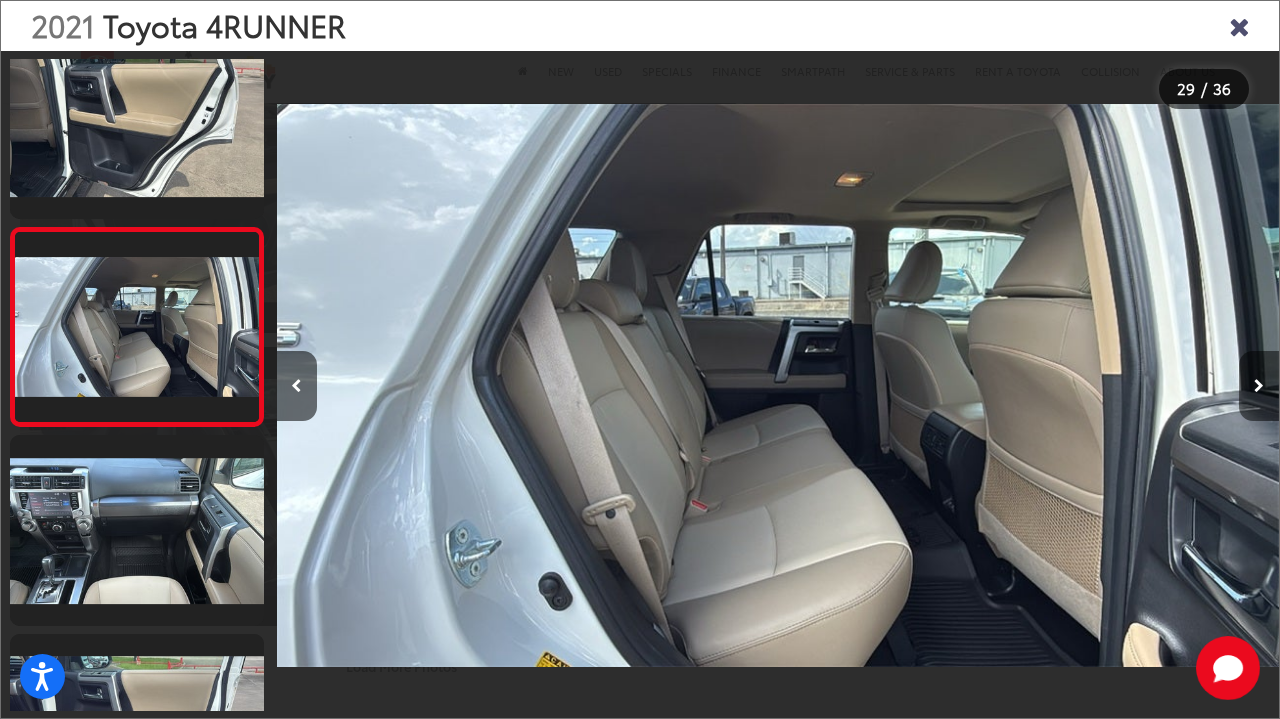 click at bounding box center (1259, 386) 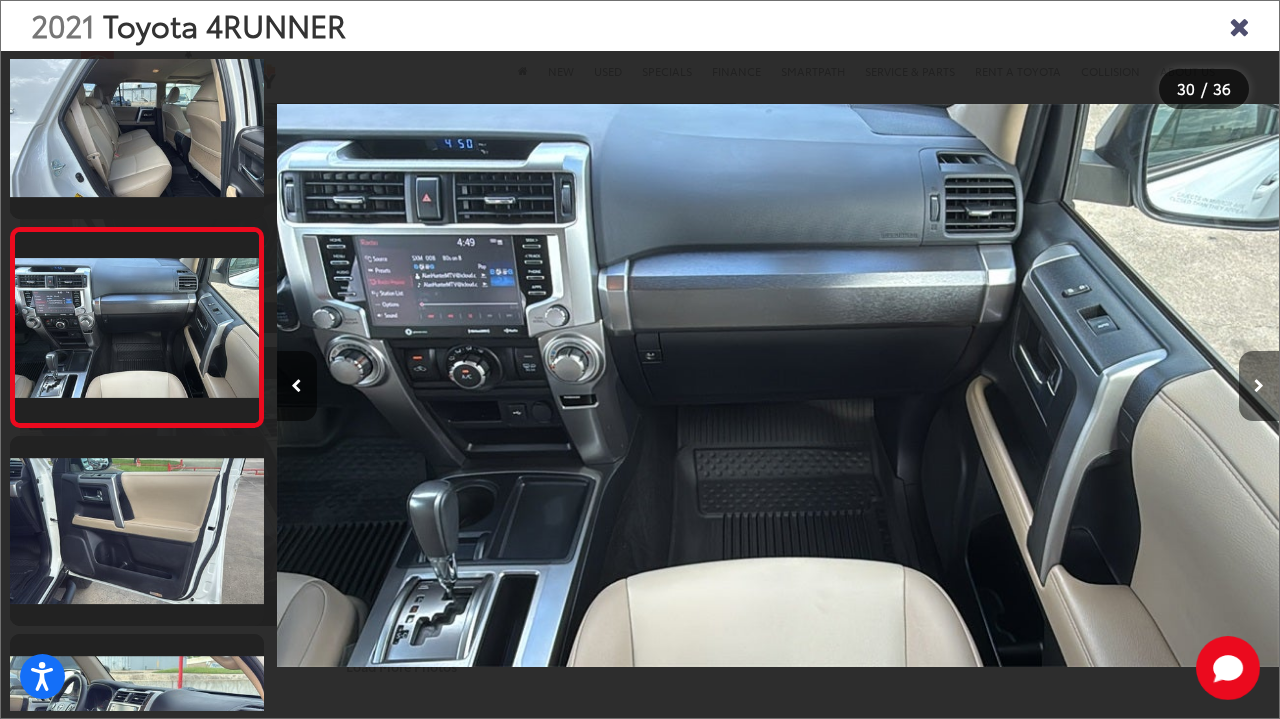 click at bounding box center (1259, 386) 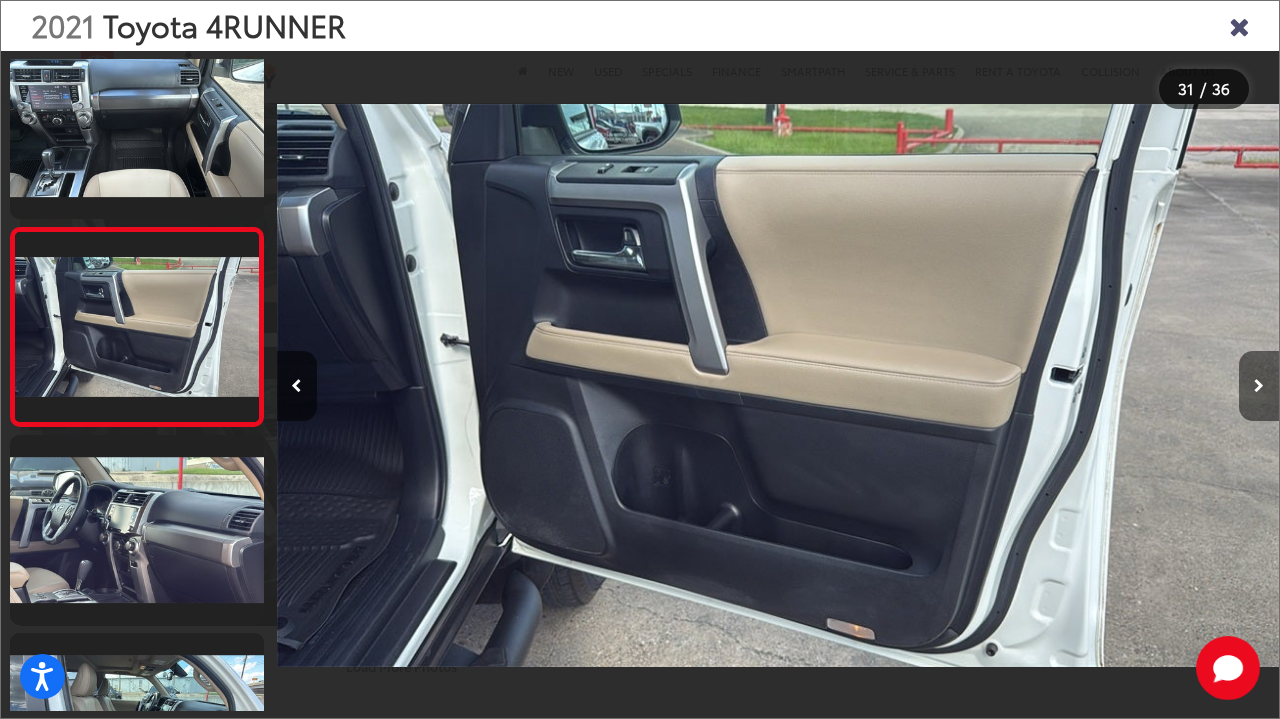 click at bounding box center [1259, 386] 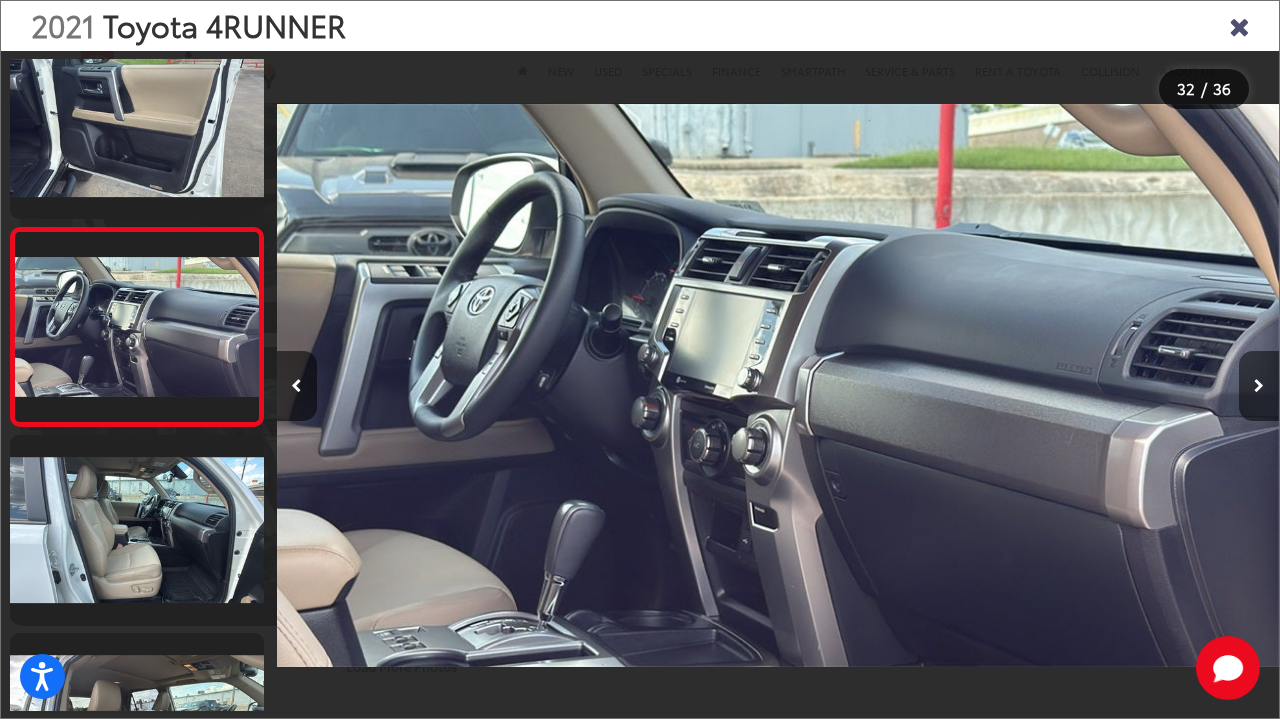click at bounding box center (1259, 386) 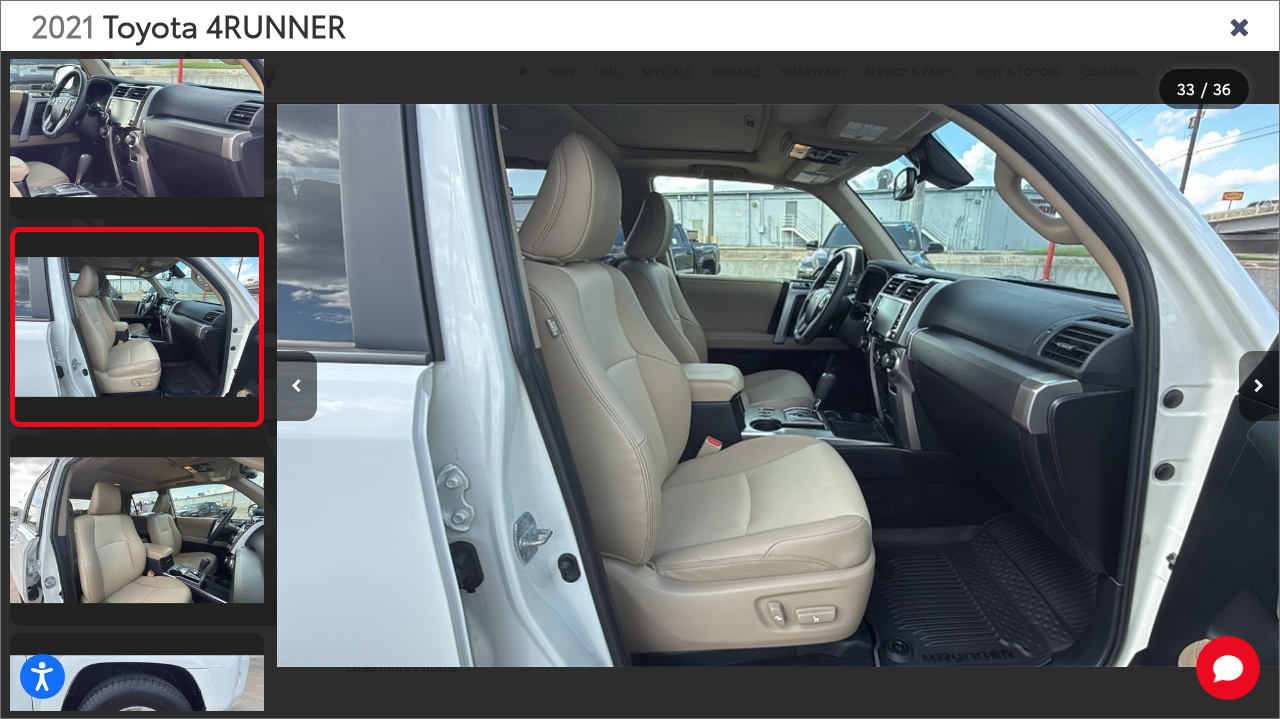 click at bounding box center (1259, 386) 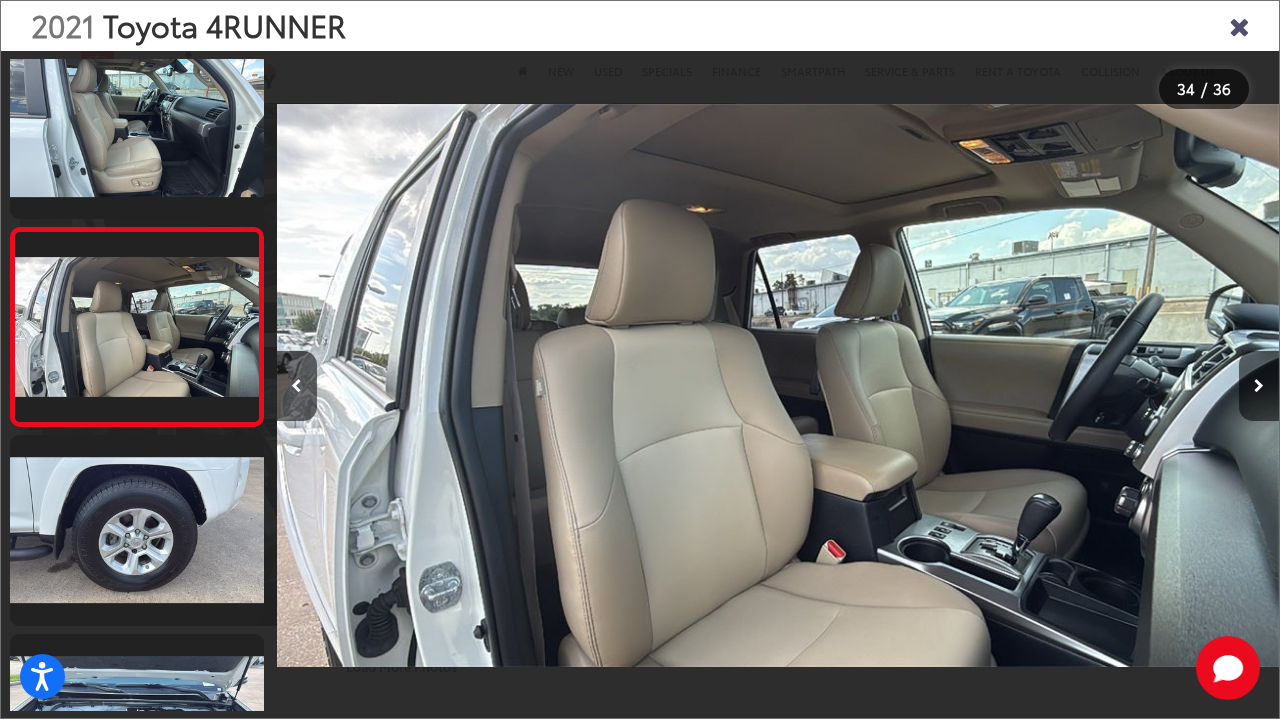 click at bounding box center [1239, 25] 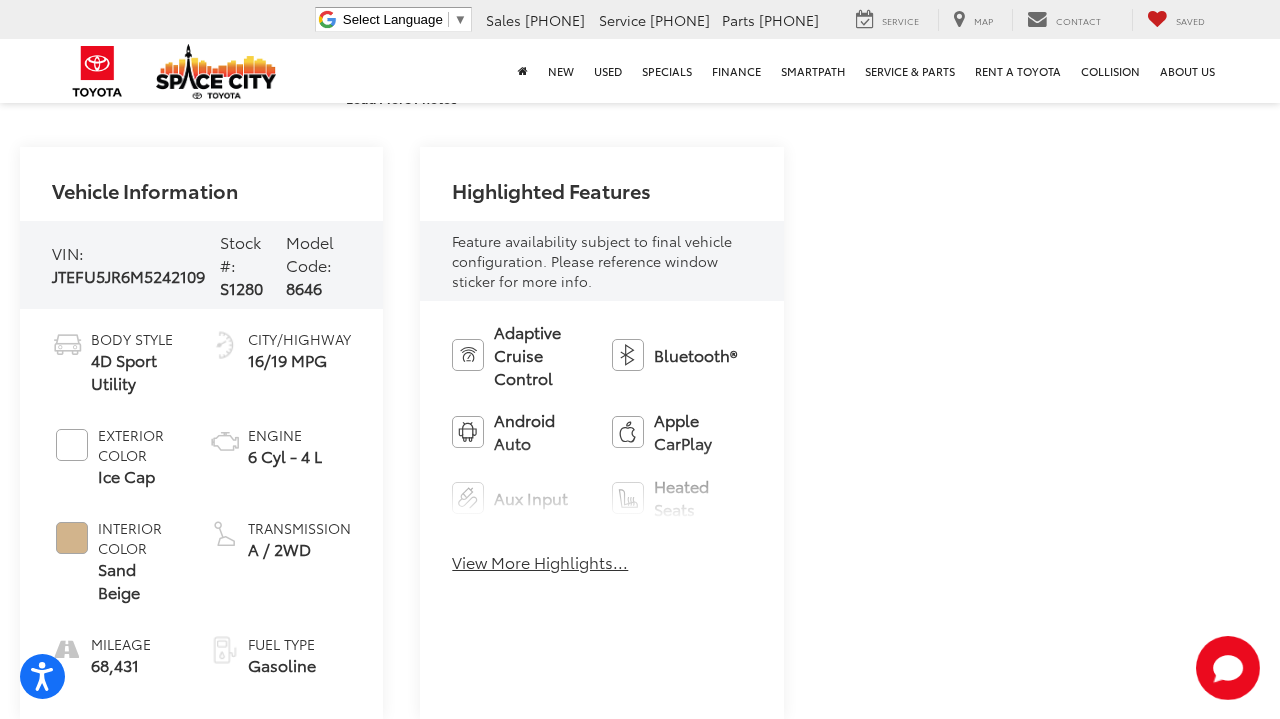 click on "View More Highlights..." at bounding box center (540, 562) 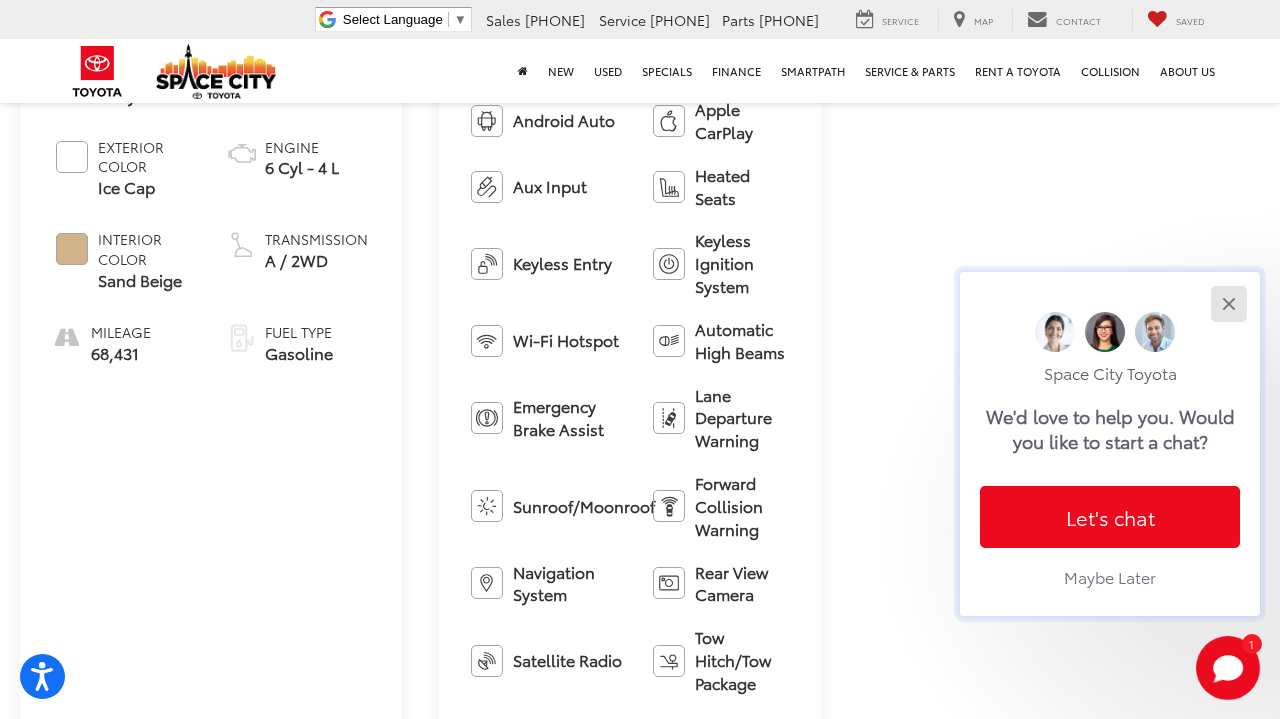 click at bounding box center (1228, 303) 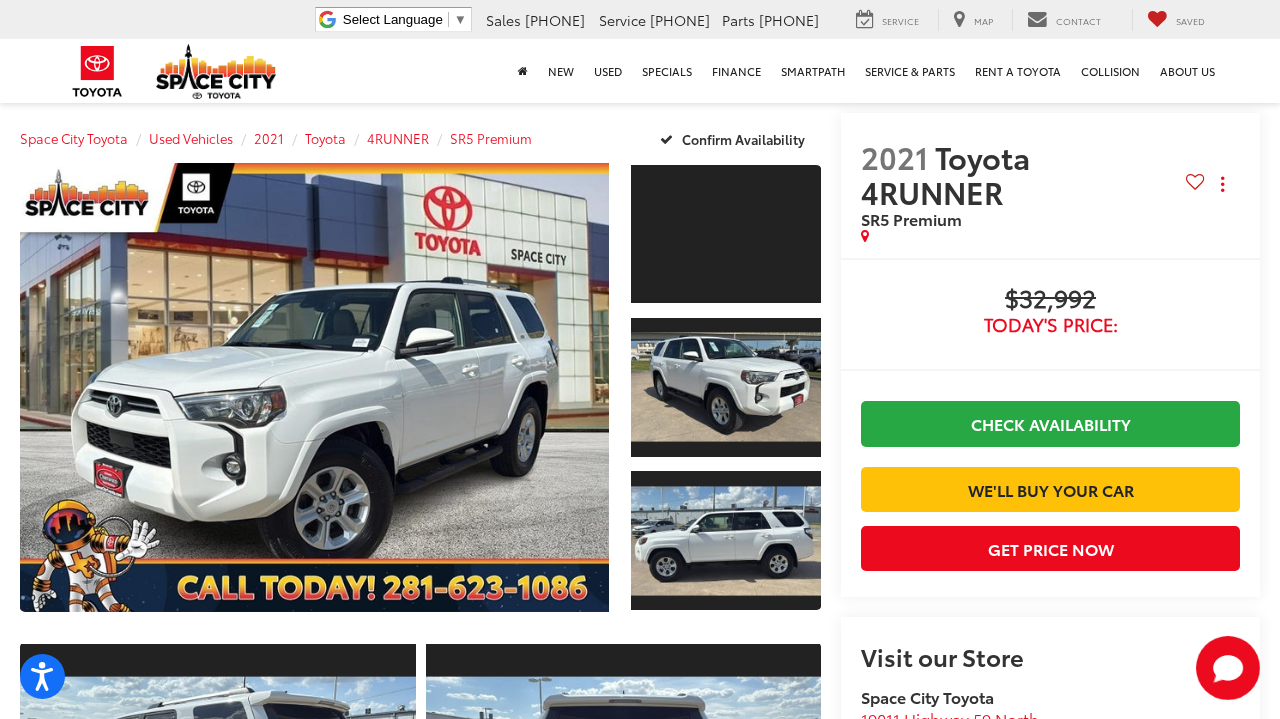 click at bounding box center (1195, 182) 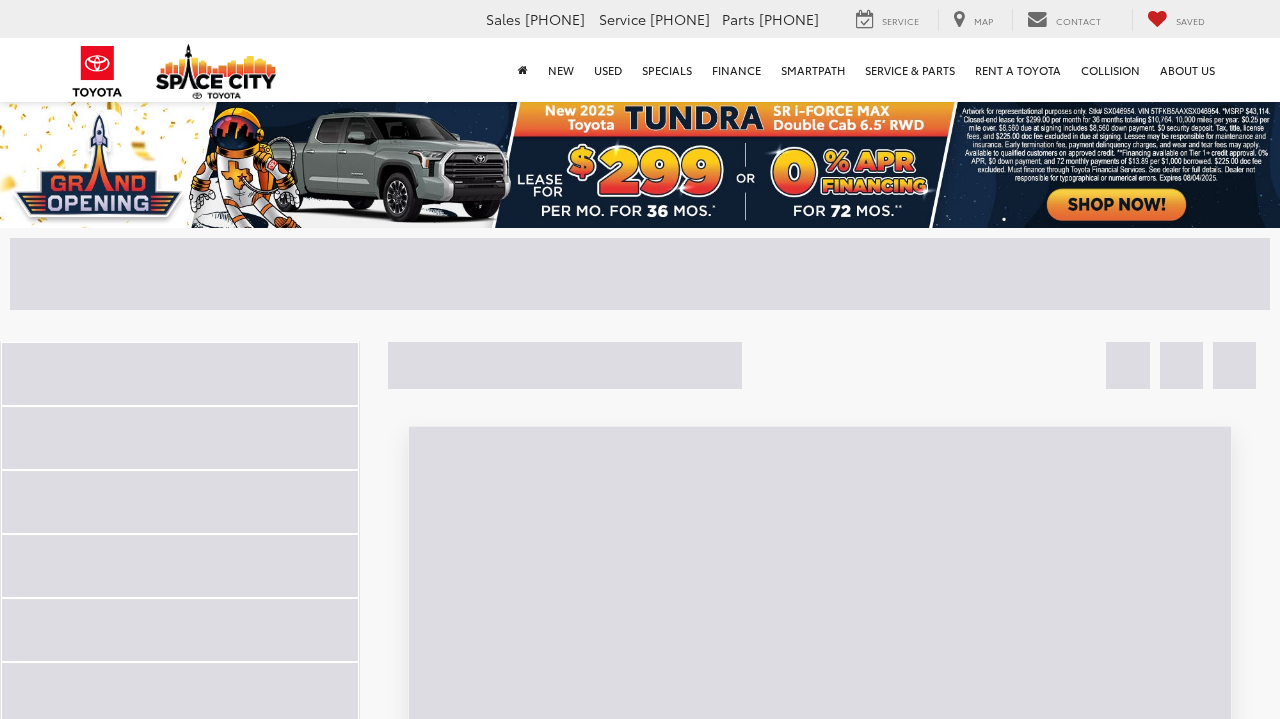 scroll, scrollTop: 126, scrollLeft: 0, axis: vertical 